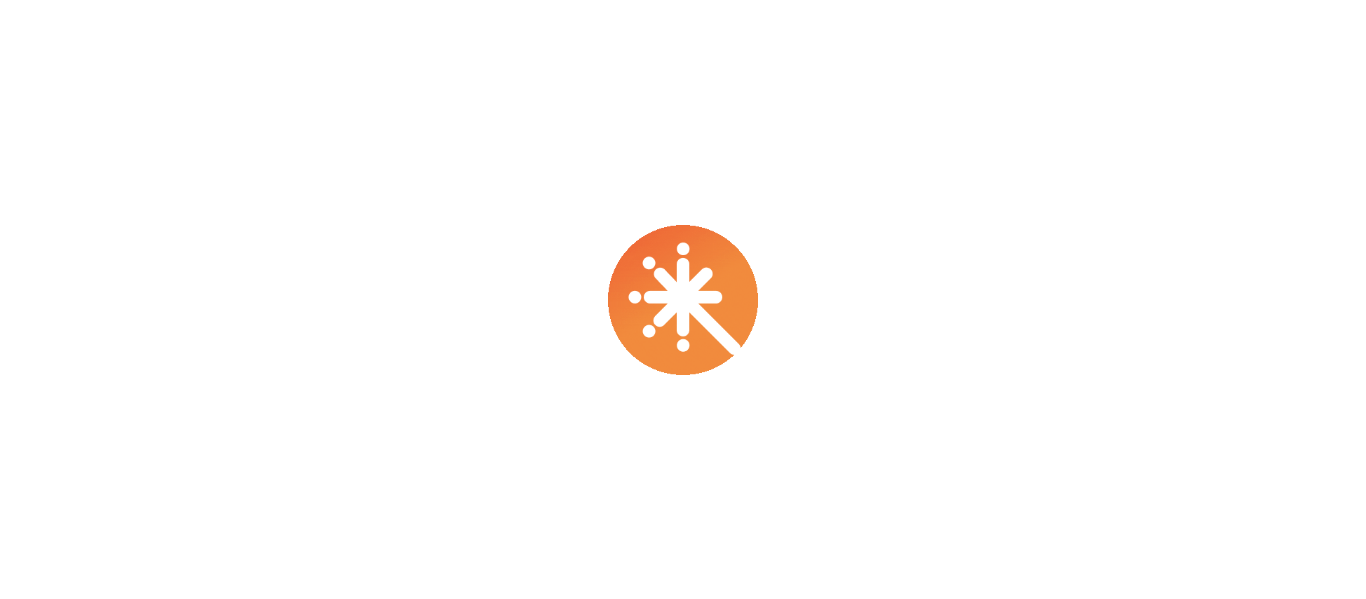 scroll, scrollTop: 0, scrollLeft: 0, axis: both 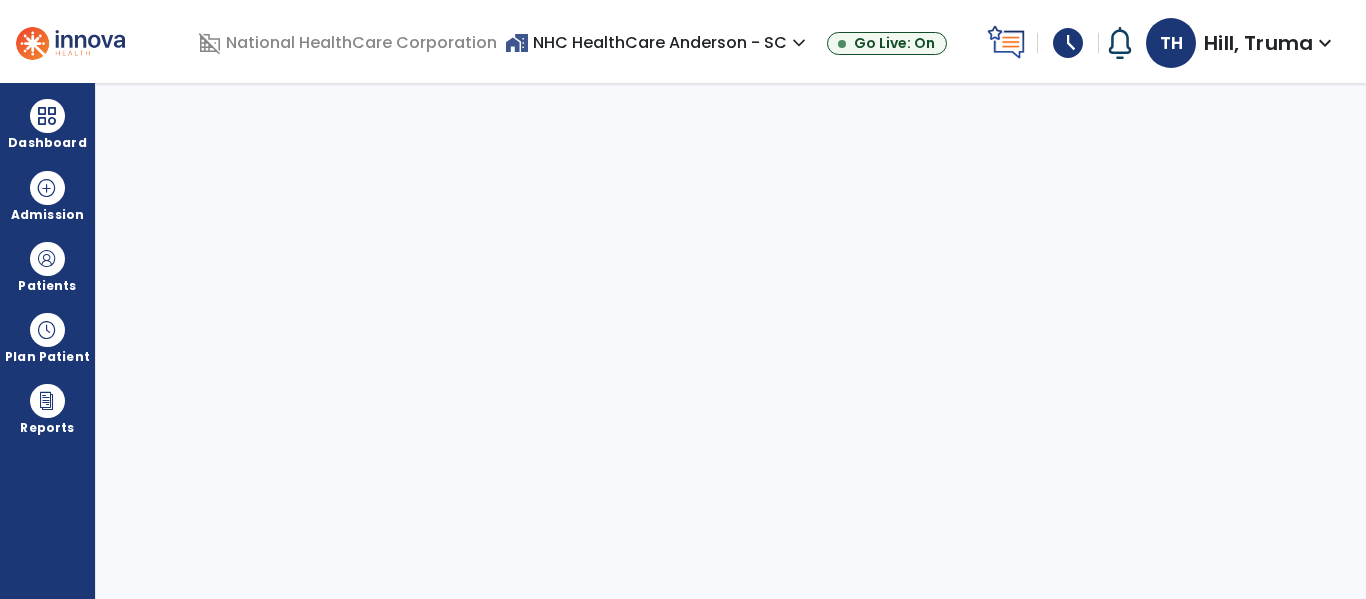 select on "****" 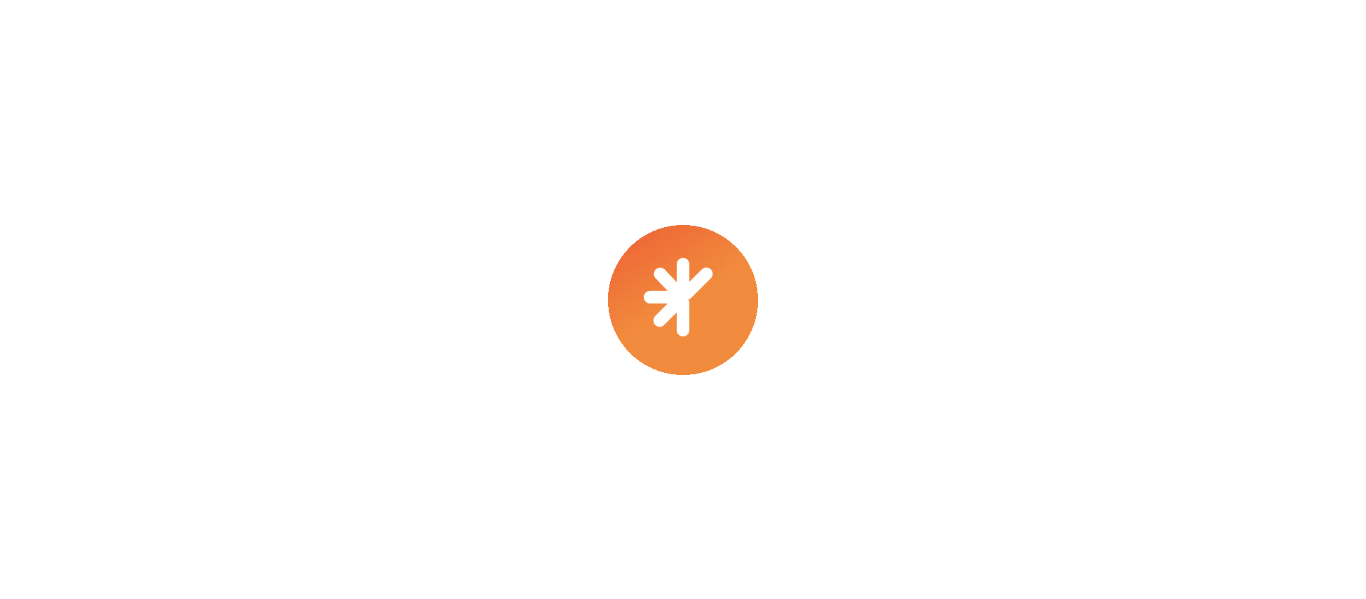 scroll, scrollTop: 0, scrollLeft: 0, axis: both 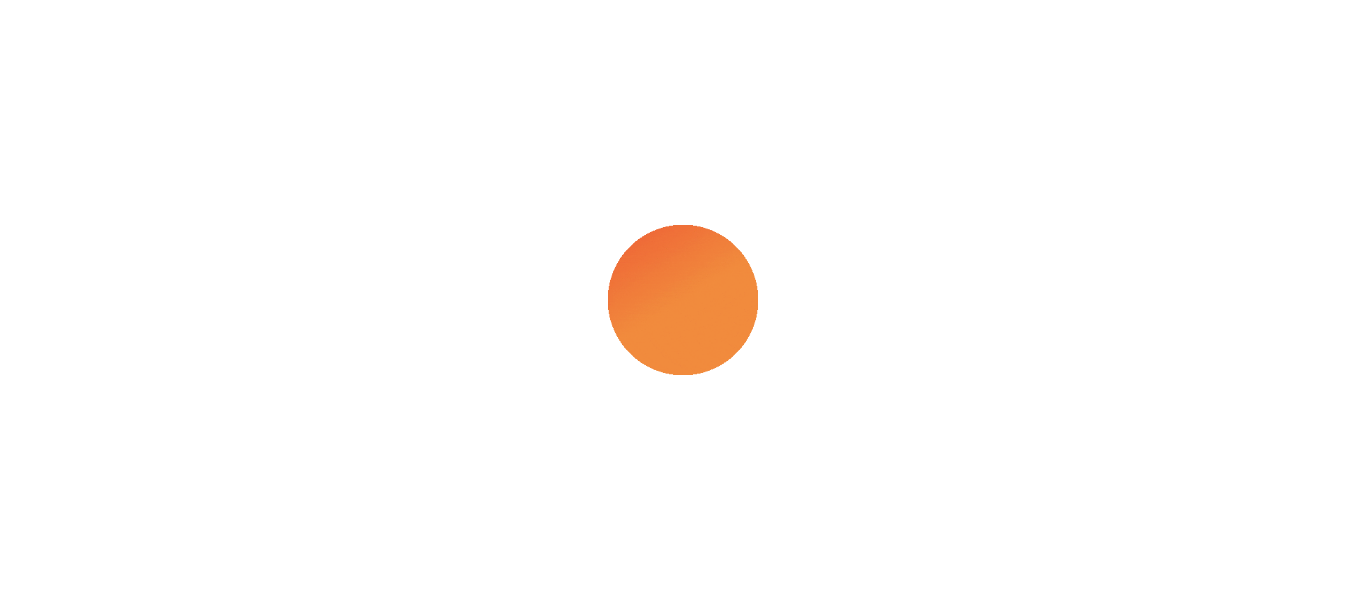 select on "****" 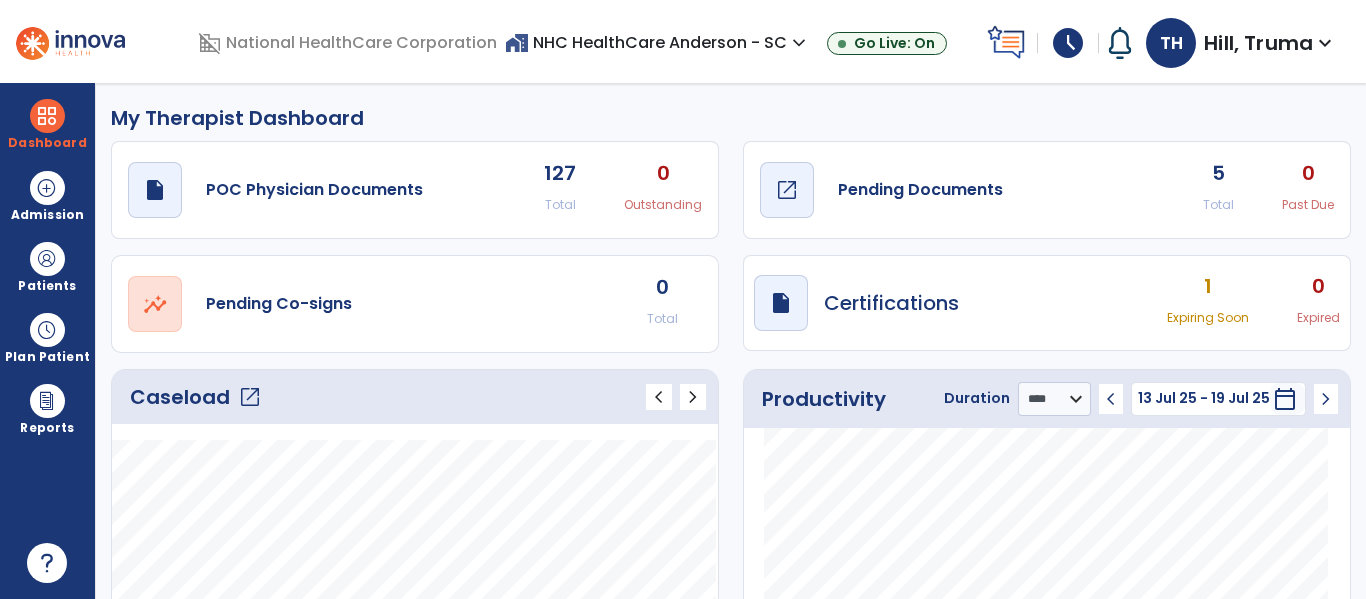 click on "Pending Documents" 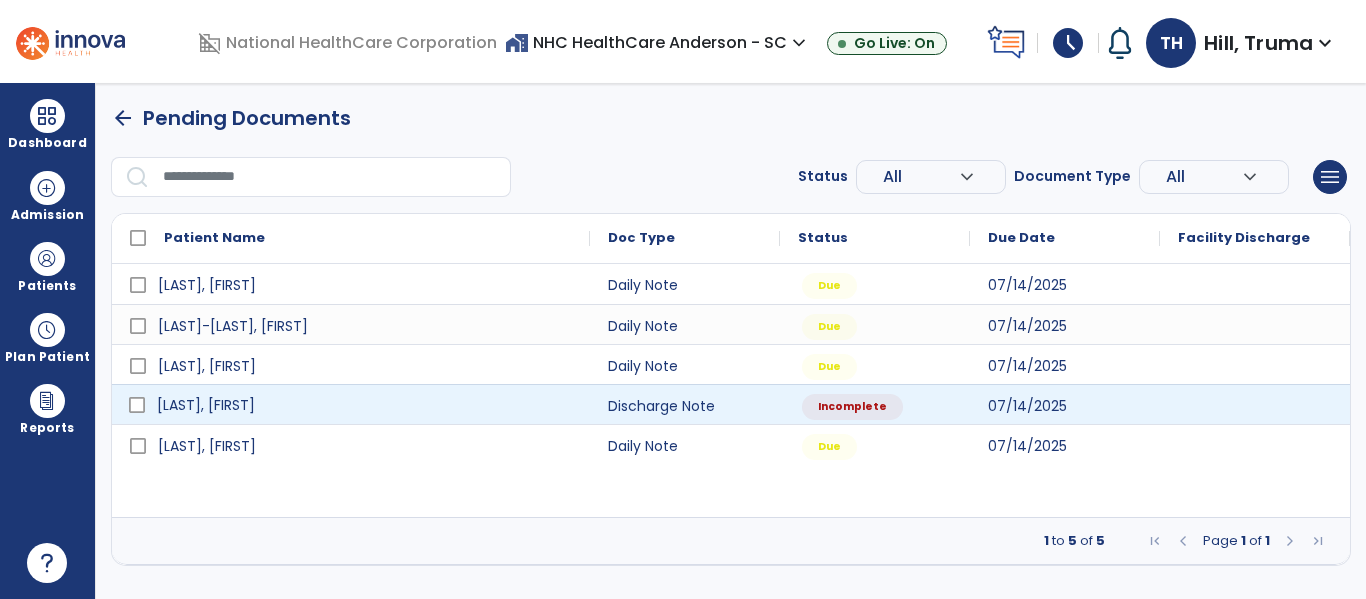 click on "[LAST], [FIRST]" at bounding box center (206, 405) 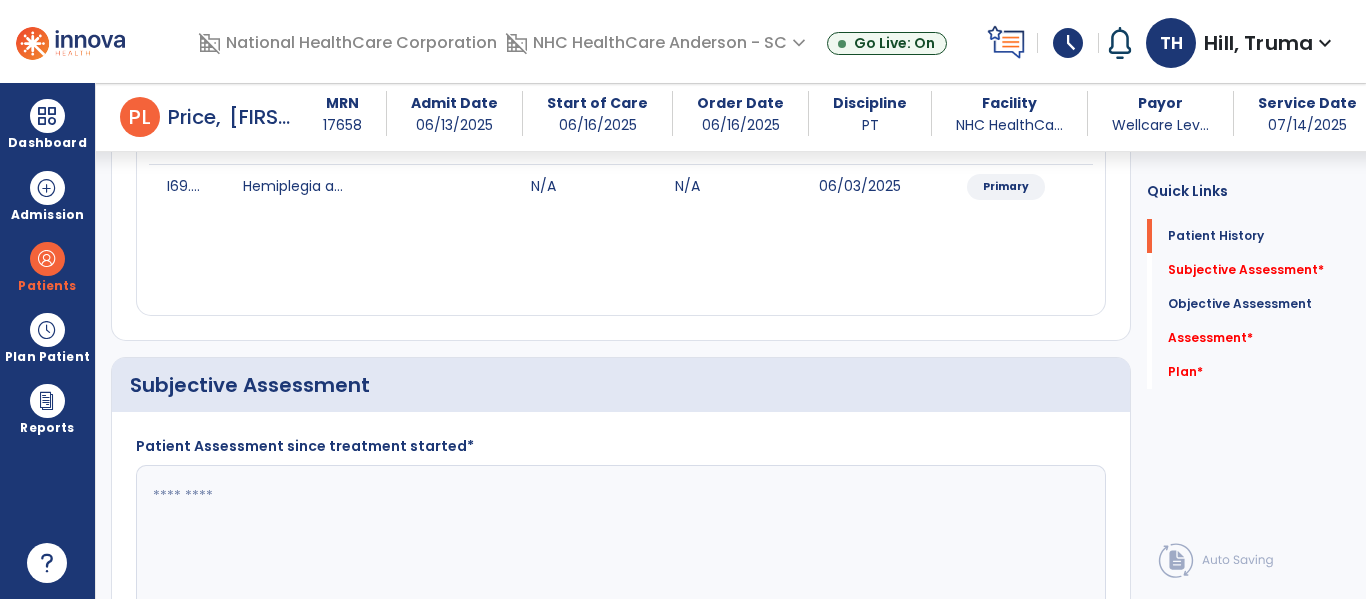 scroll, scrollTop: 300, scrollLeft: 0, axis: vertical 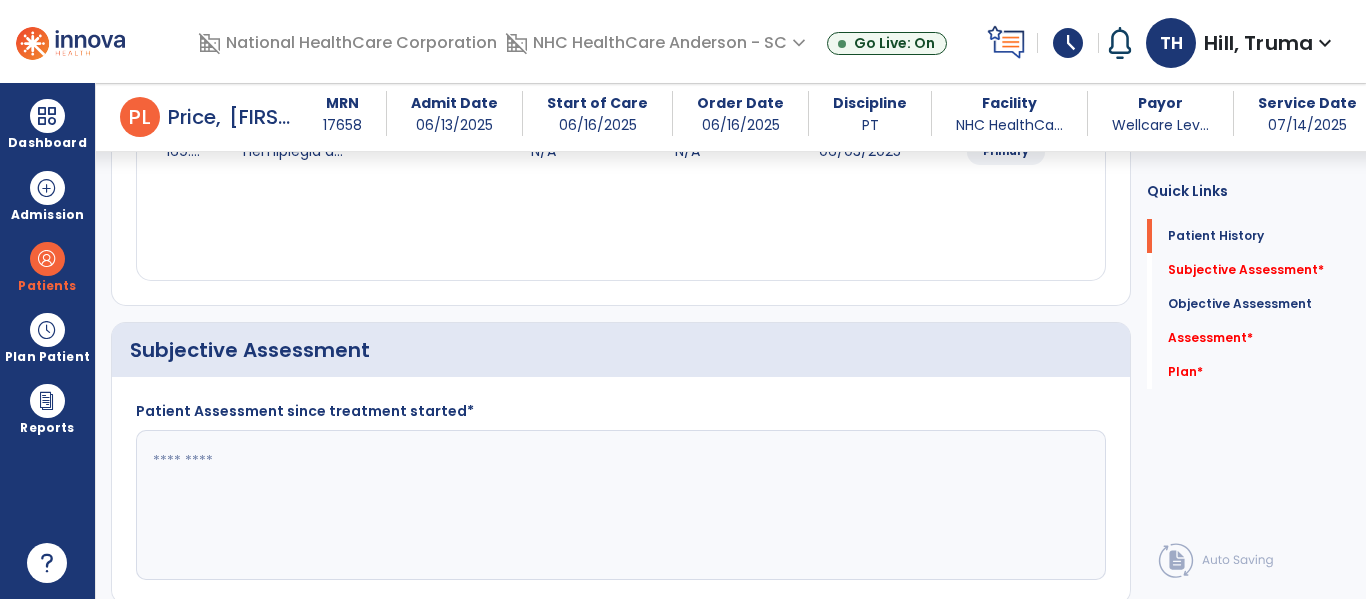 click 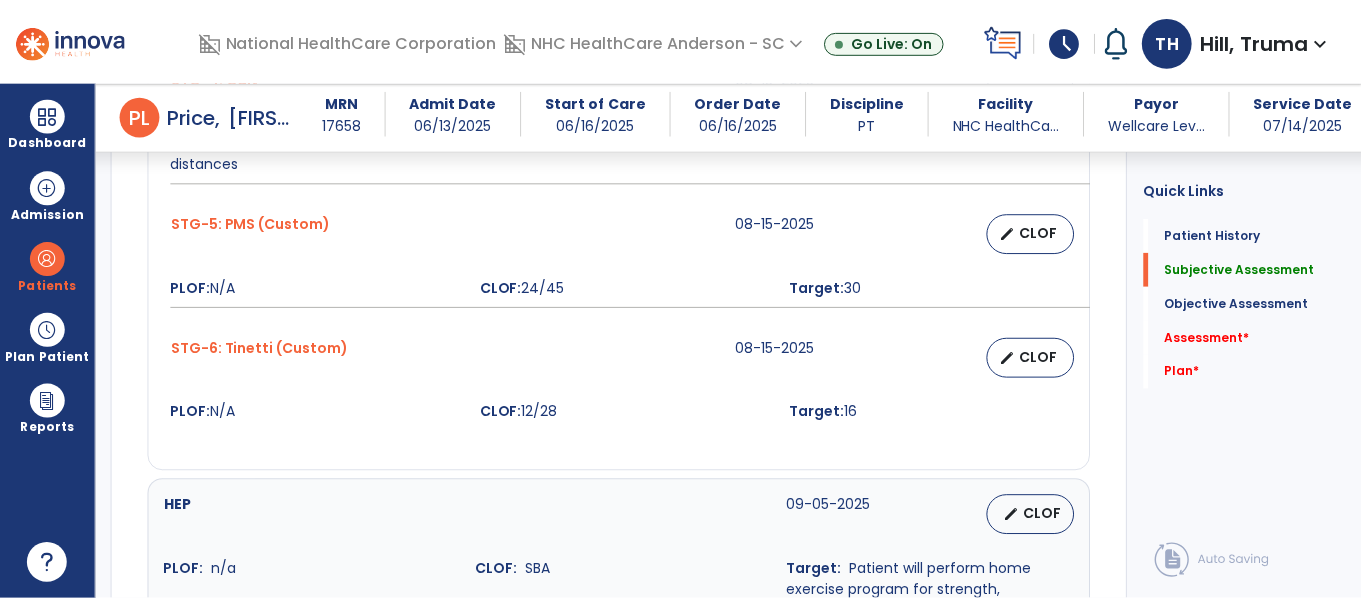 scroll, scrollTop: 1400, scrollLeft: 0, axis: vertical 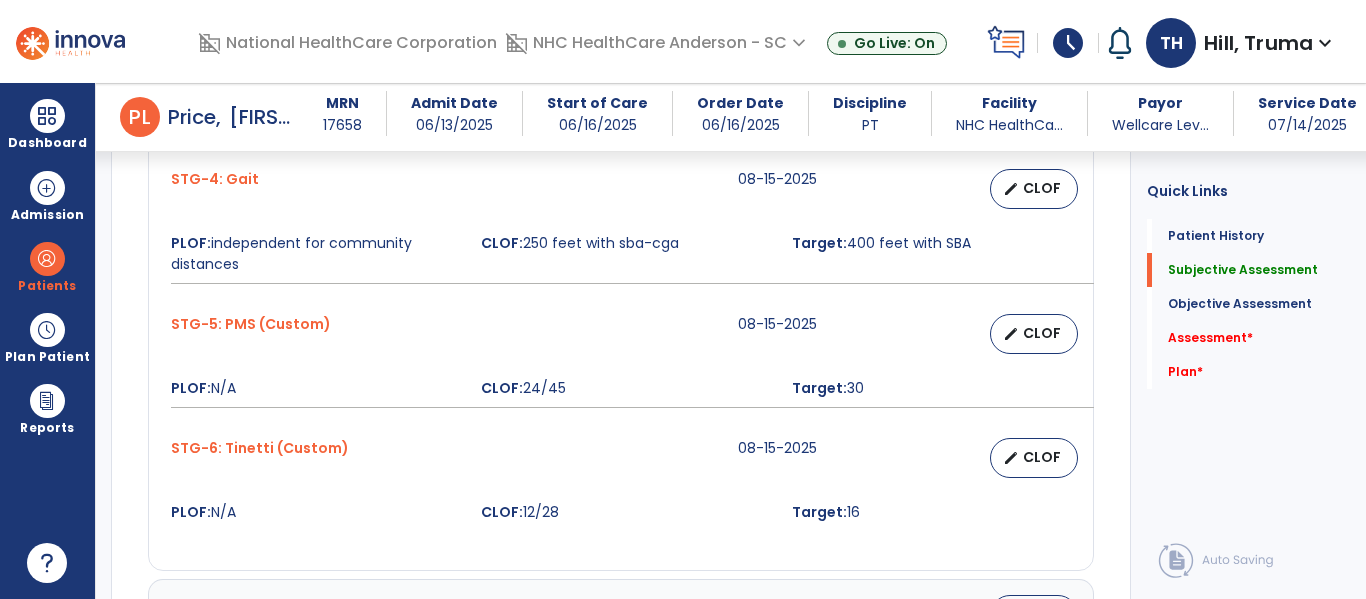type on "**********" 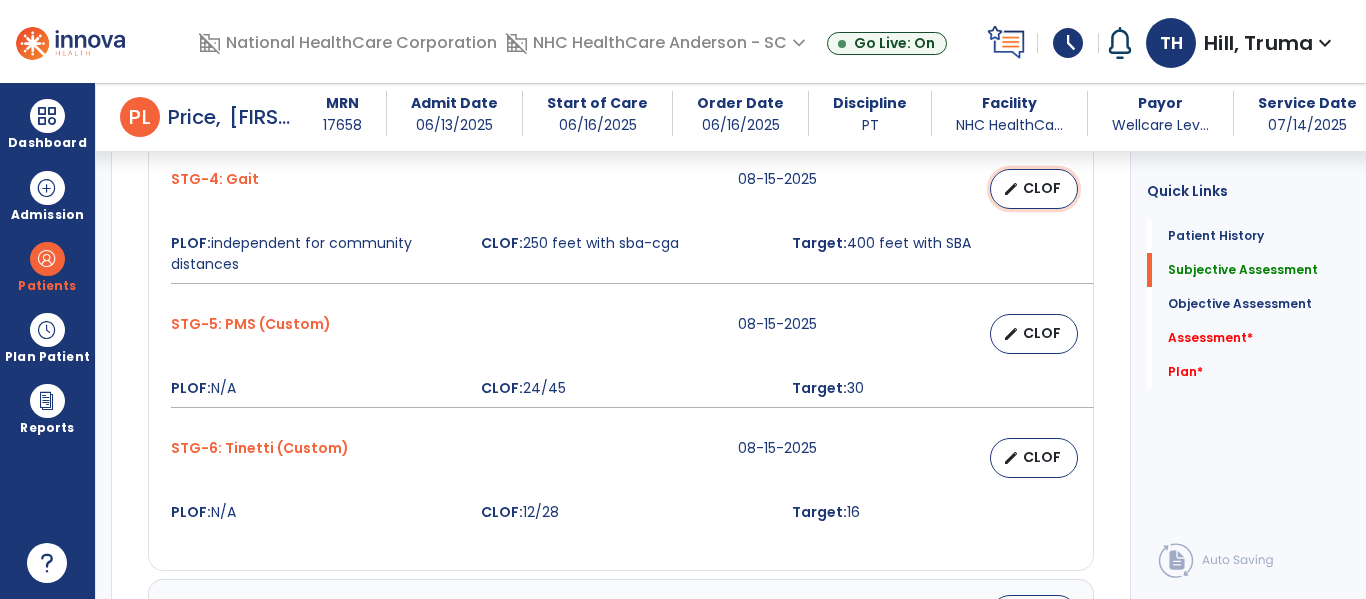 click on "edit   CLOF" at bounding box center [1034, 189] 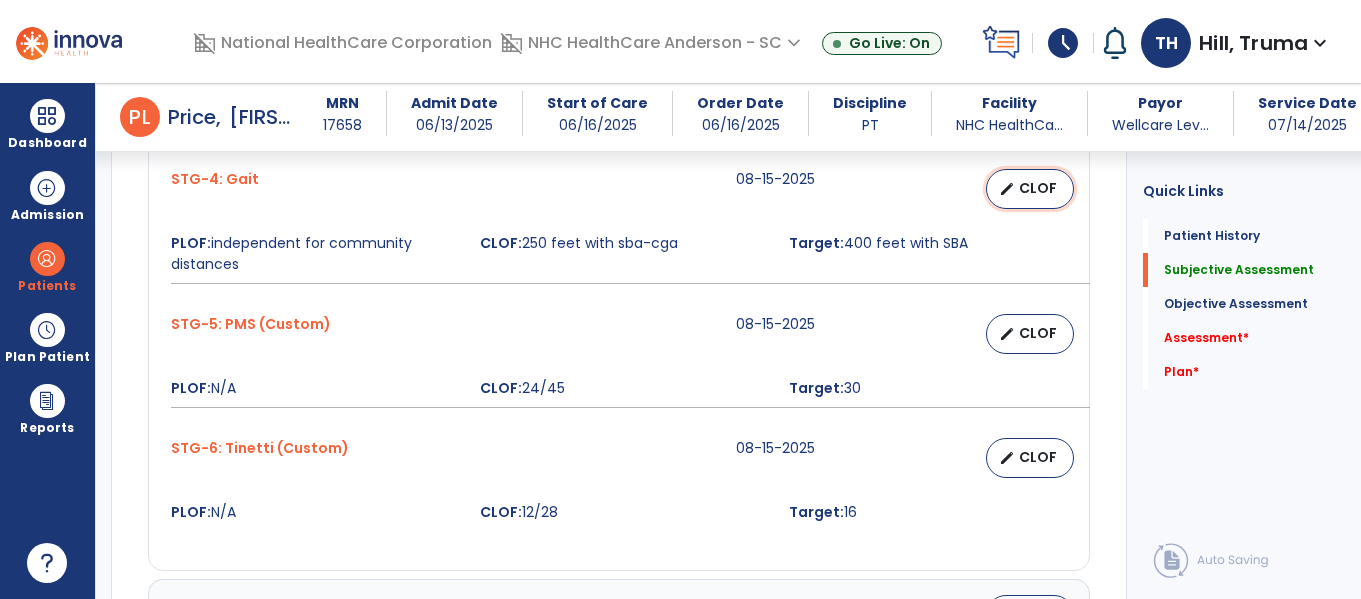 select on "********" 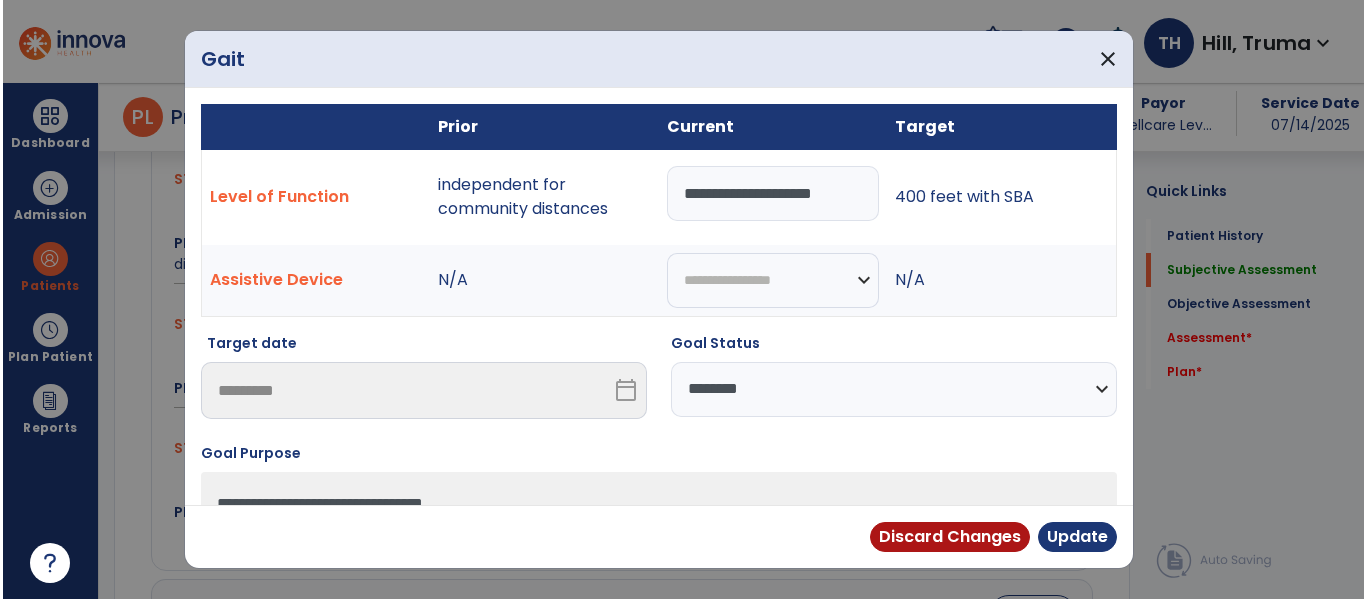 scroll, scrollTop: 1400, scrollLeft: 0, axis: vertical 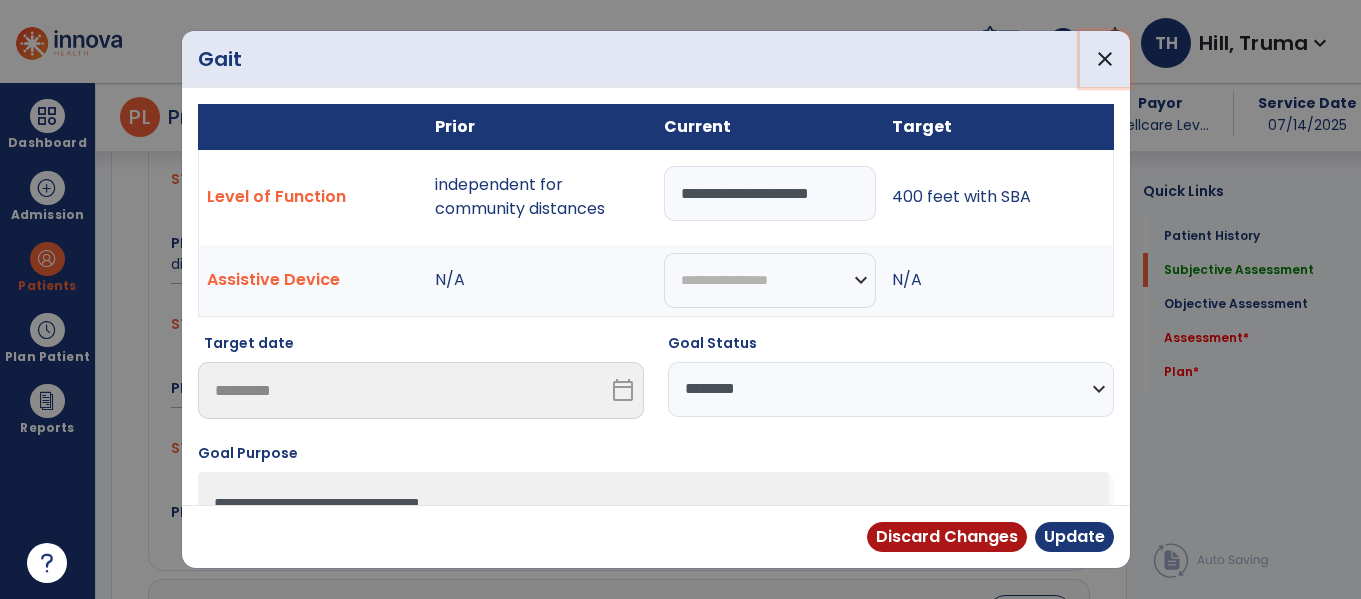 drag, startPoint x: 1089, startPoint y: 51, endPoint x: 1083, endPoint y: 69, distance: 18.973665 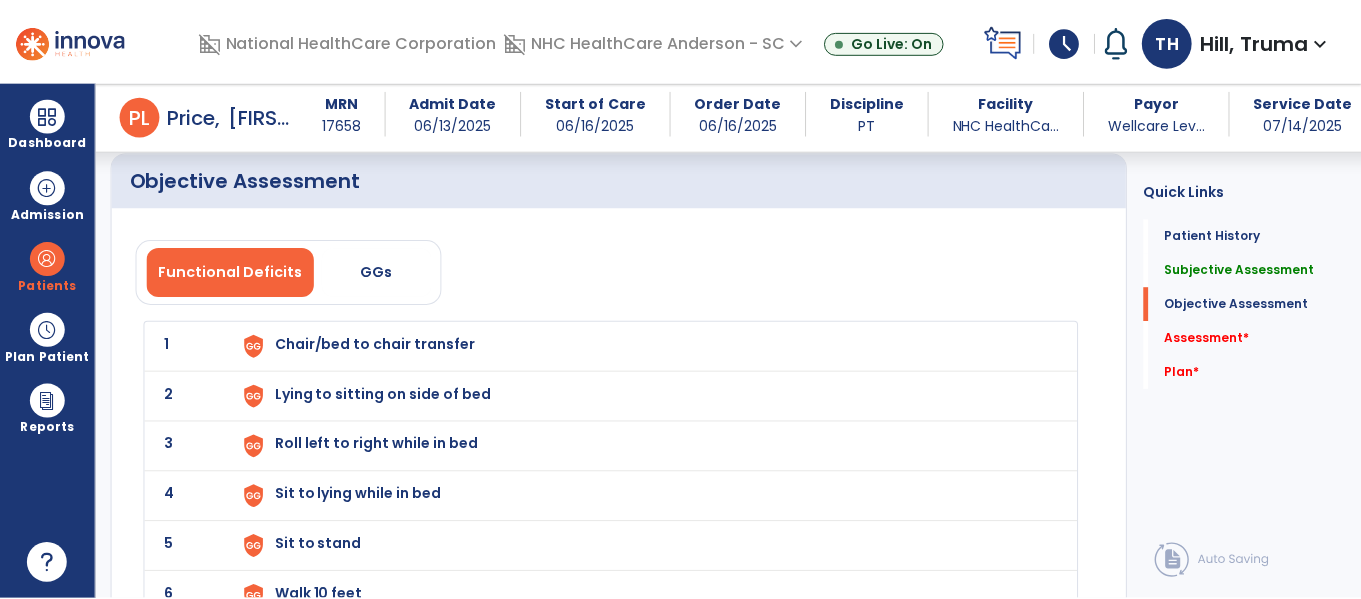scroll, scrollTop: 2200, scrollLeft: 0, axis: vertical 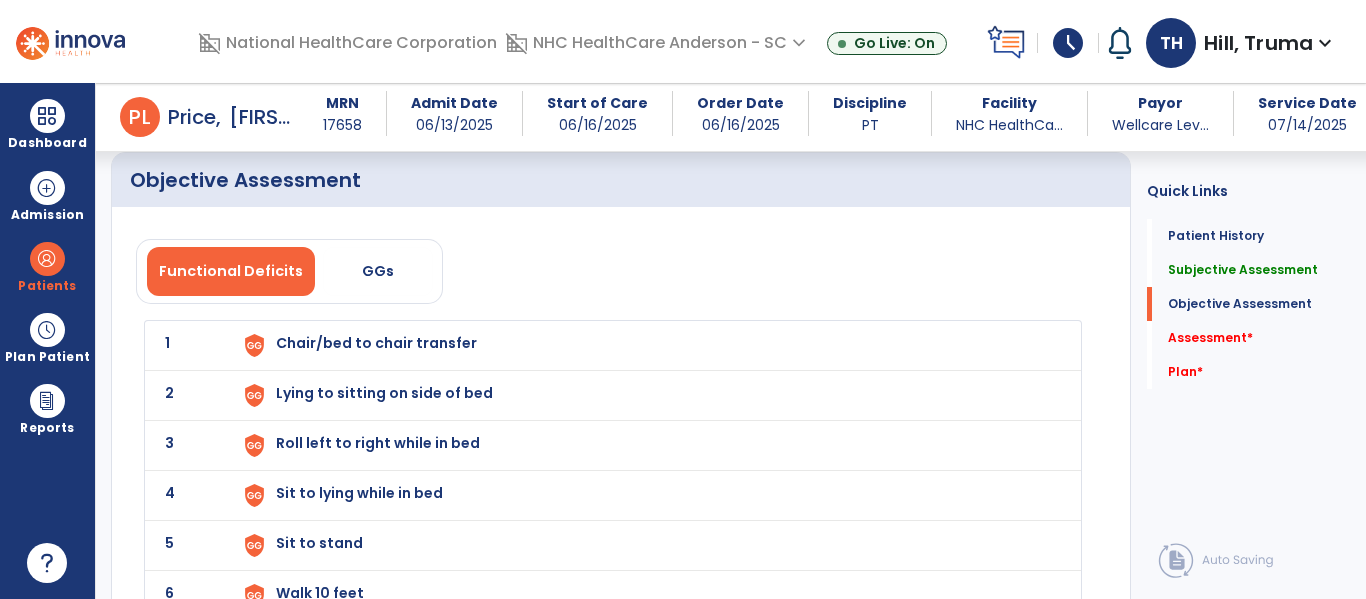 click on "Chair/bed to chair transfer" at bounding box center (376, 343) 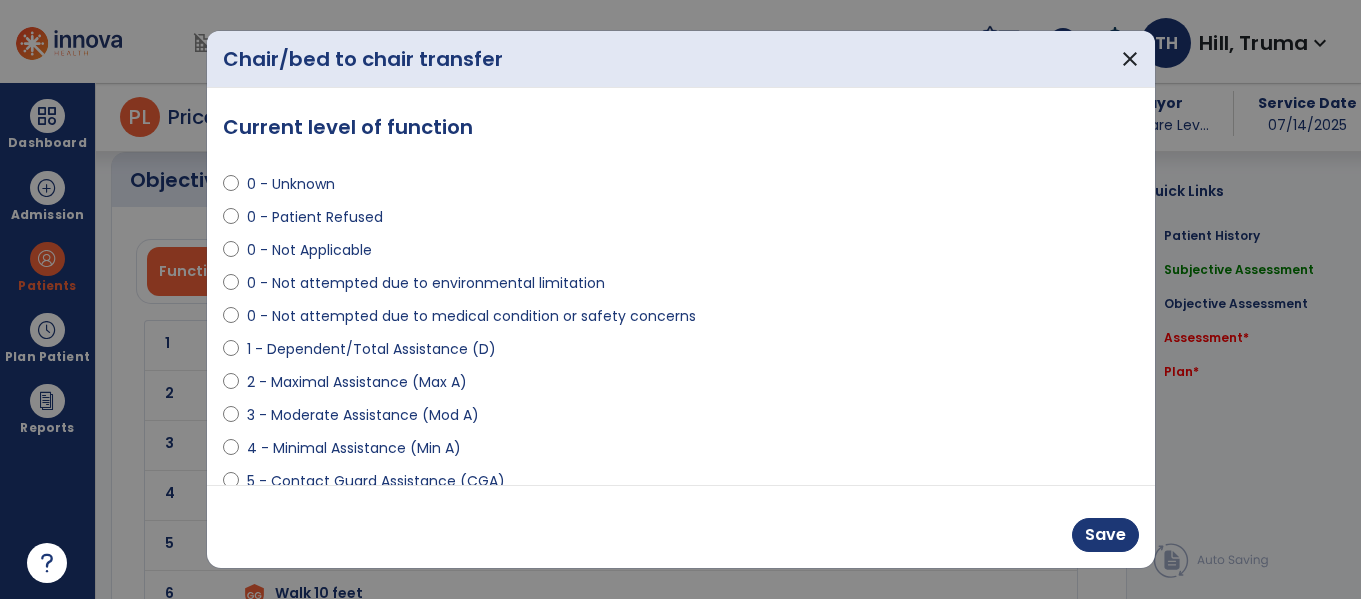 scroll, scrollTop: 2200, scrollLeft: 0, axis: vertical 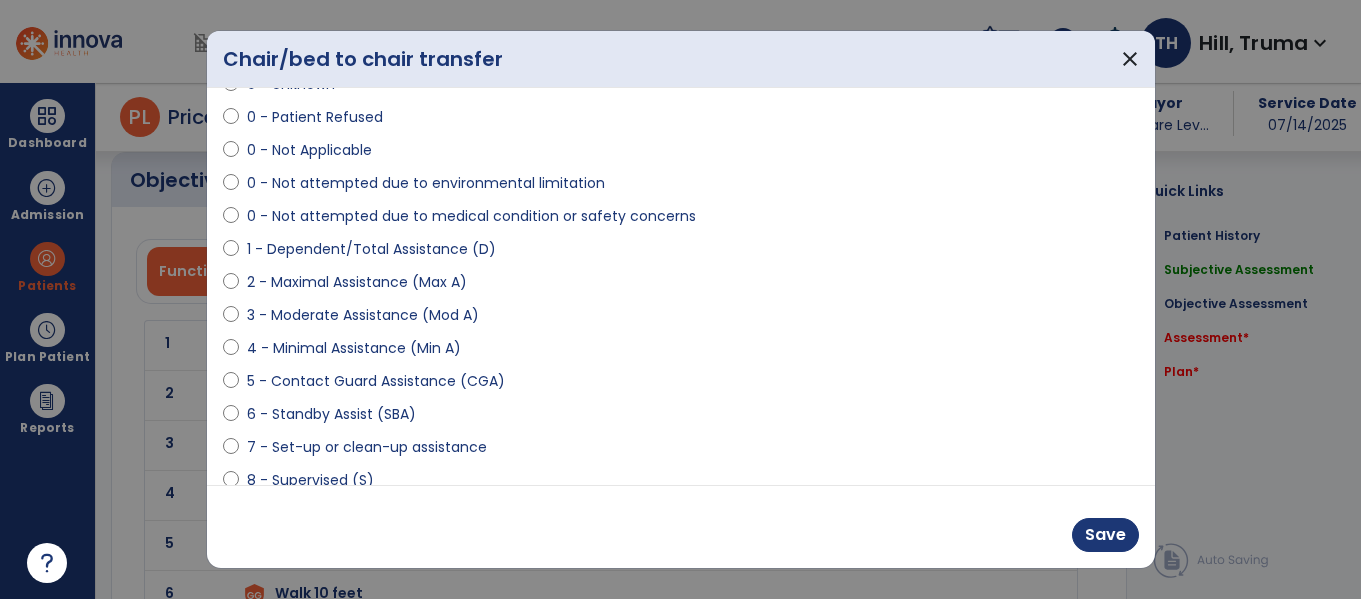 click on "5 - Contact Guard Assistance (CGA)" at bounding box center [376, 381] 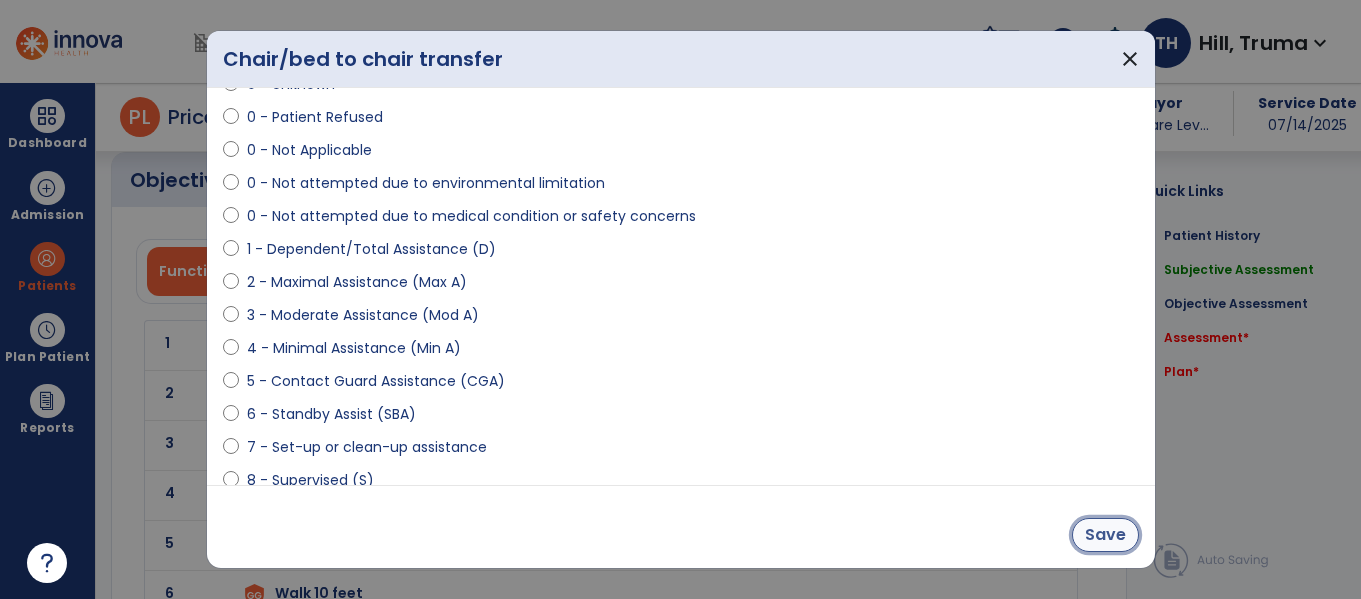 click on "Save" at bounding box center (1105, 535) 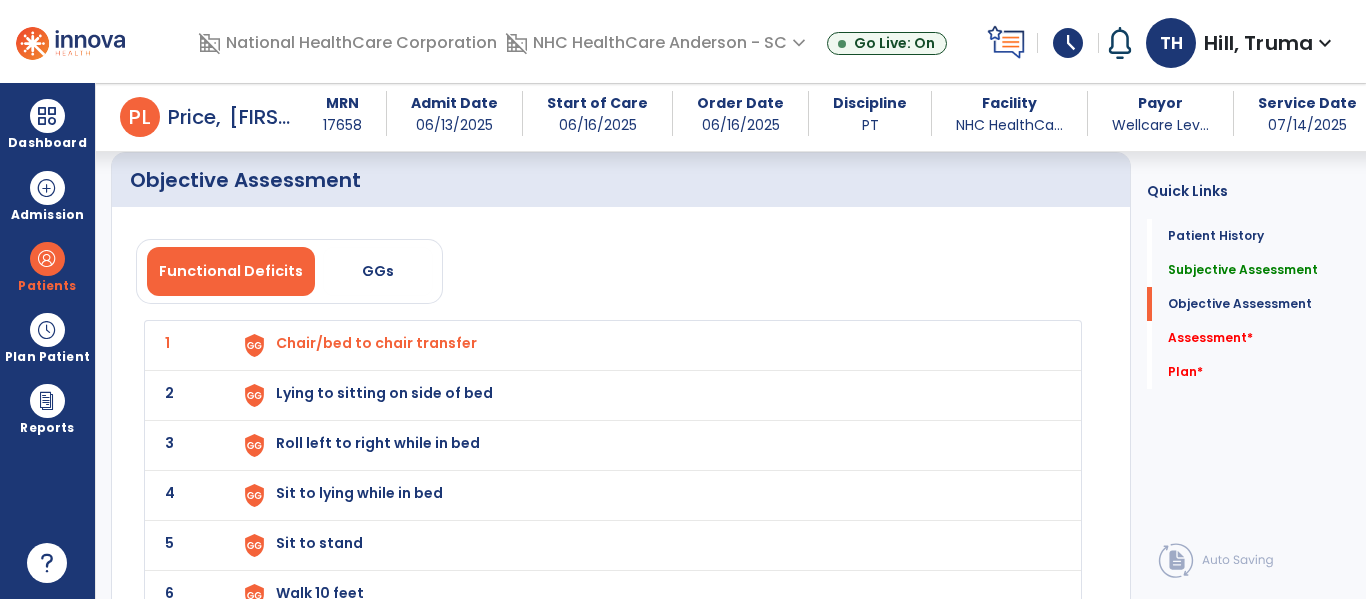 click on "2 Lying to sitting on side of bed" 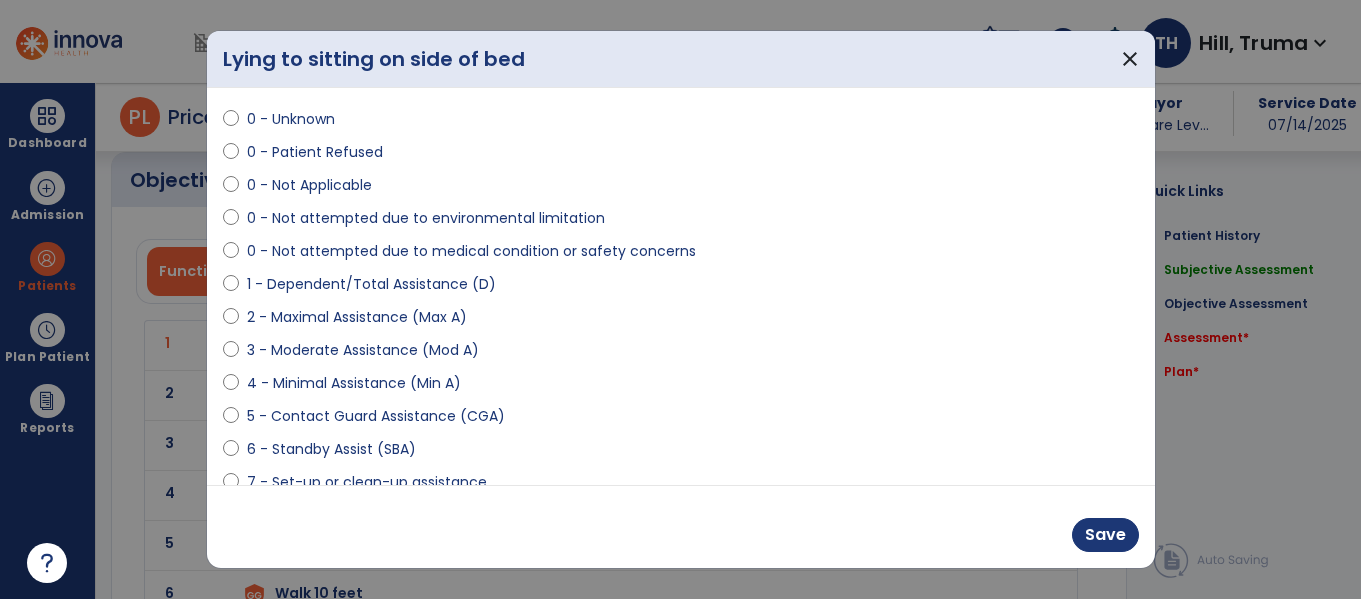 scroll, scrollTop: 100, scrollLeft: 0, axis: vertical 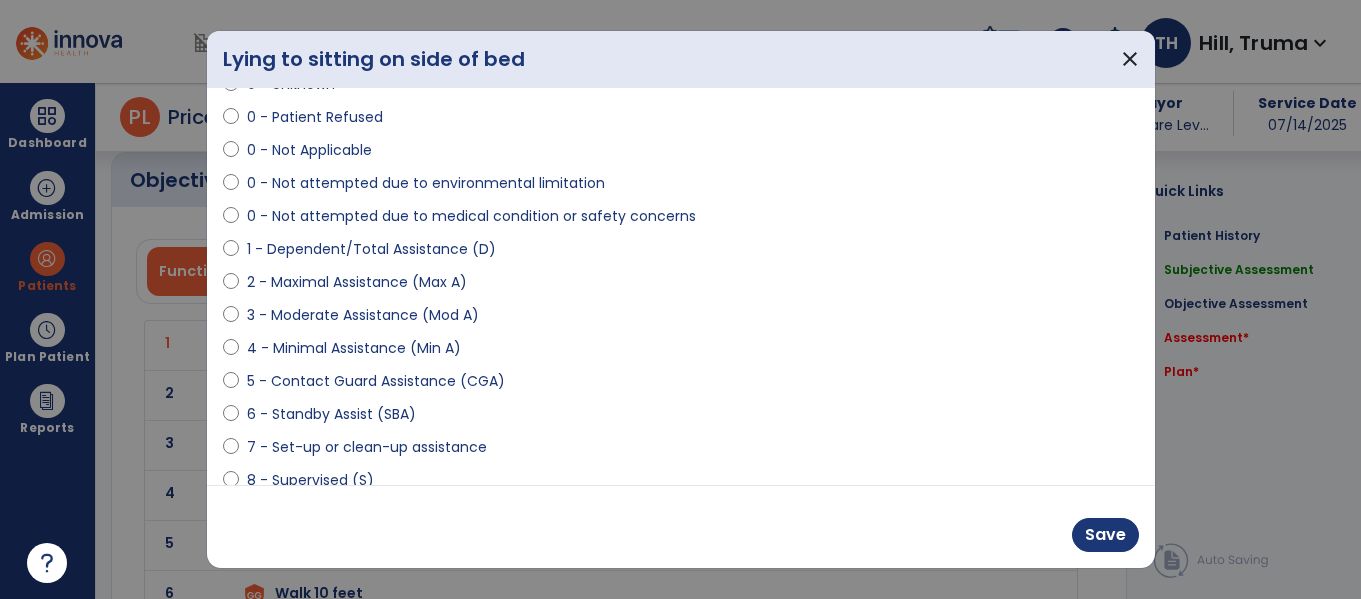 click on "8 - Supervised (S)" at bounding box center (310, 480) 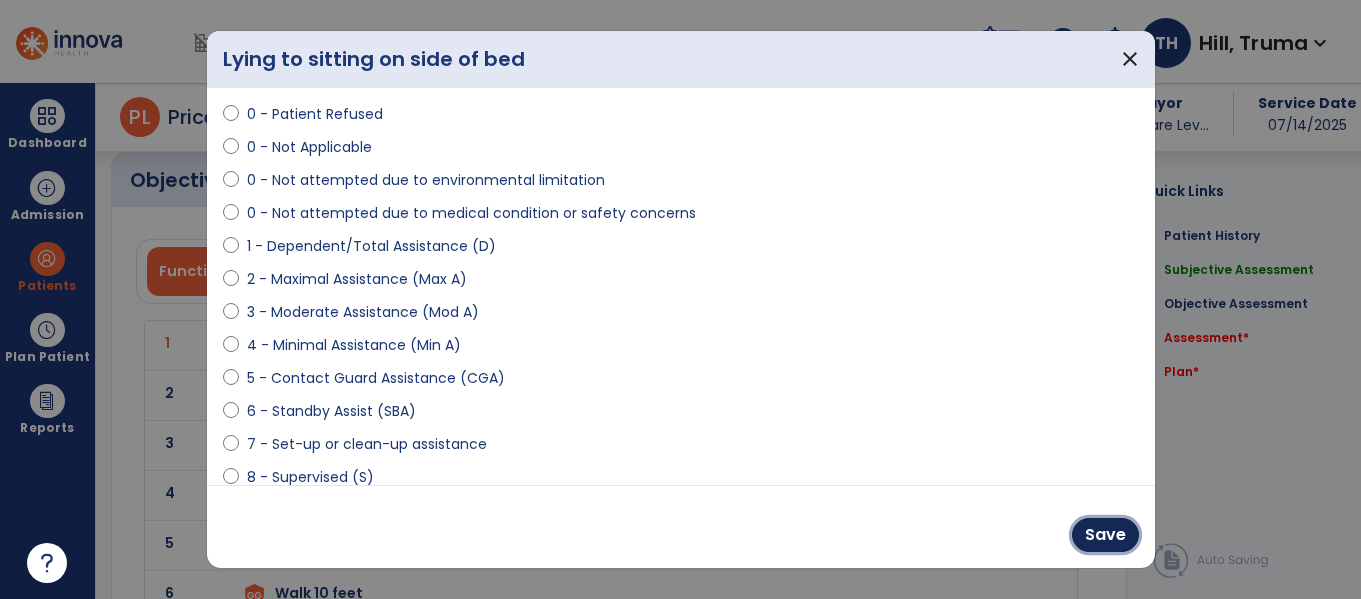 click on "Save" at bounding box center (1105, 535) 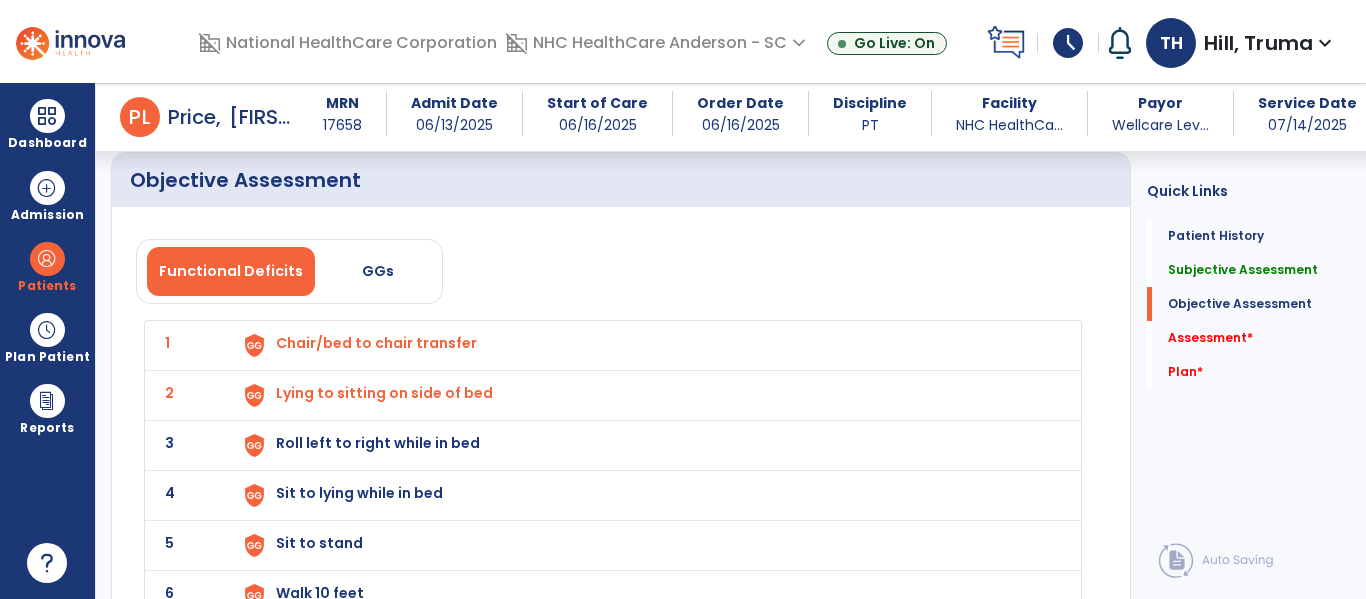 click on "Roll left to right while in bed" at bounding box center [376, 343] 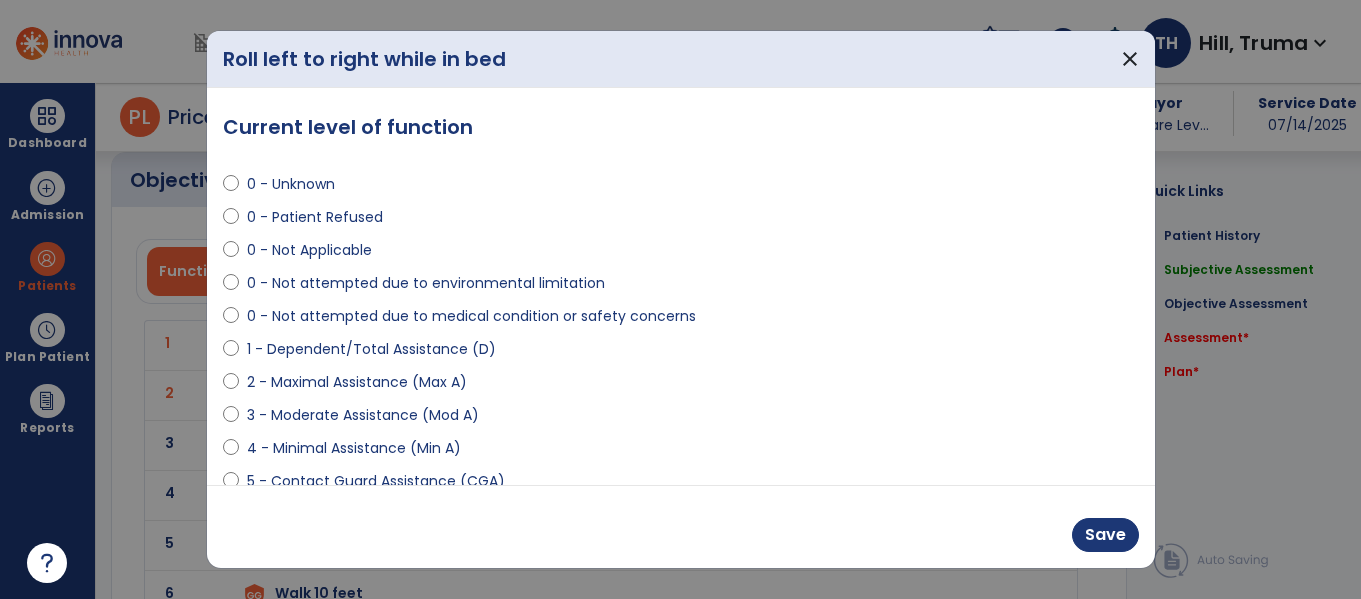 scroll, scrollTop: 2200, scrollLeft: 0, axis: vertical 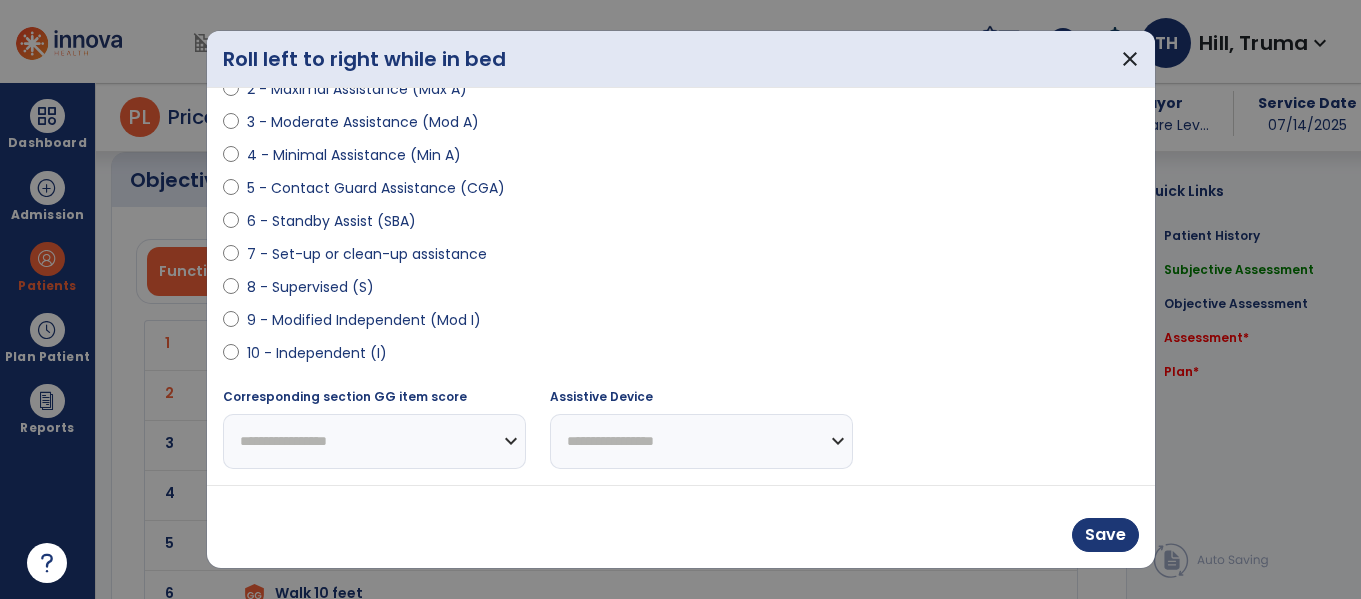 click on "9 - Modified Independent (Mod I)" at bounding box center (364, 320) 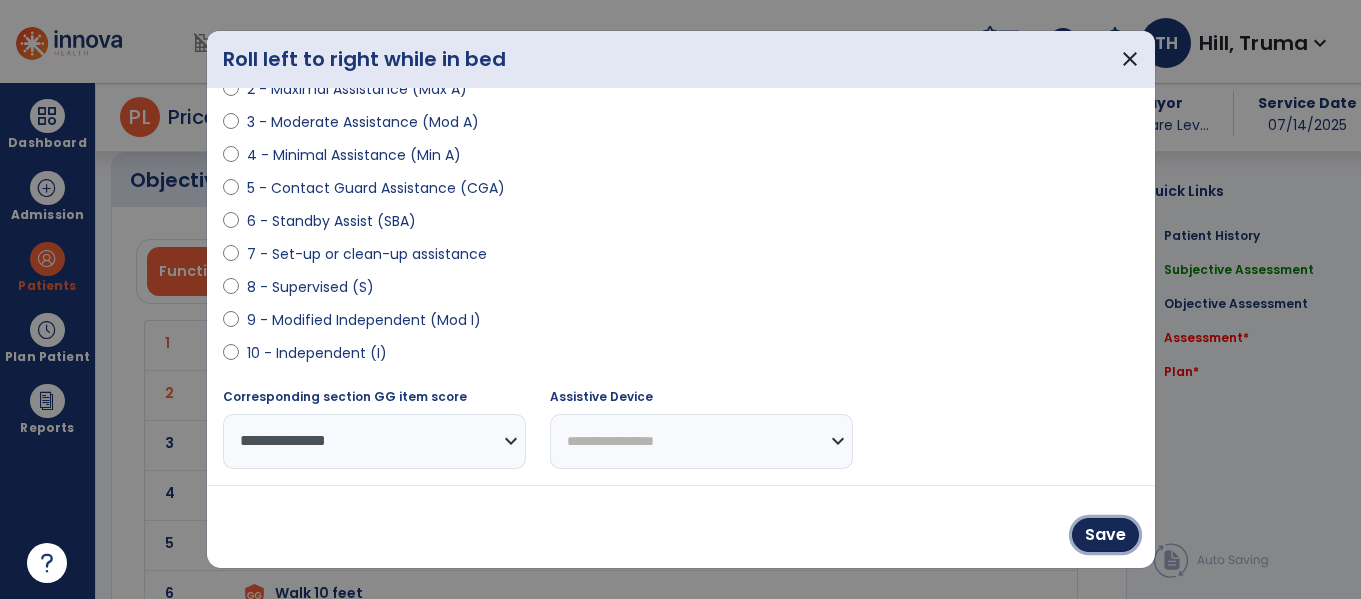 drag, startPoint x: 1106, startPoint y: 539, endPoint x: 1064, endPoint y: 511, distance: 50.47772 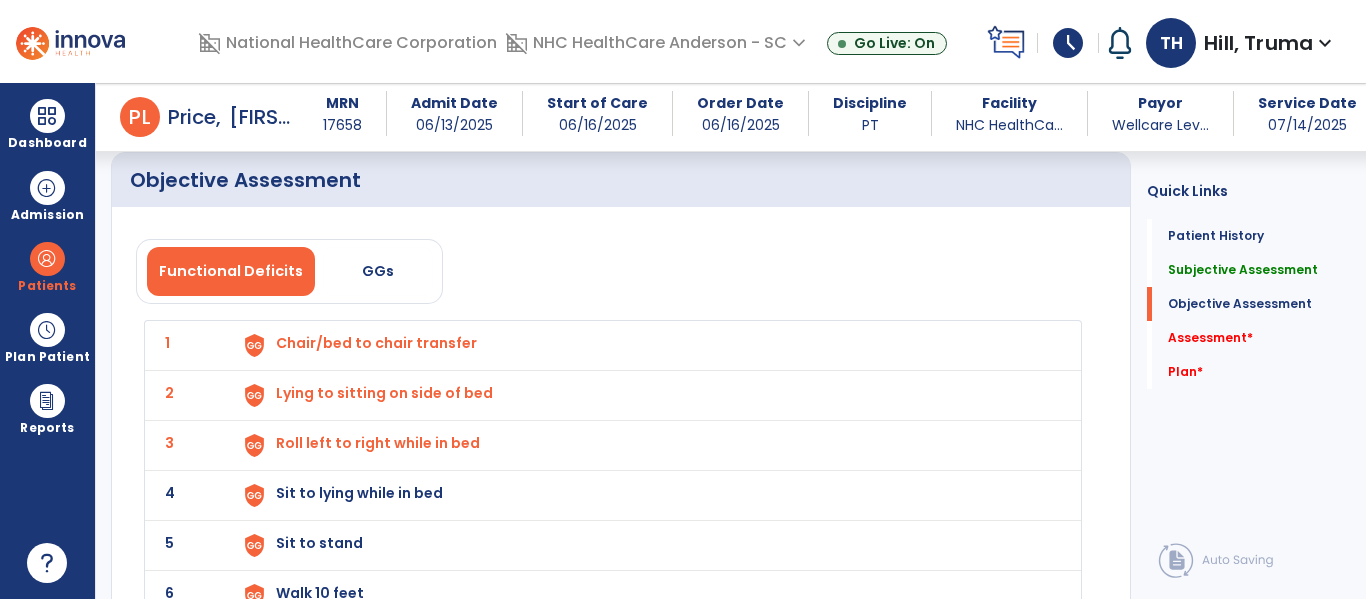 click on "Sit to lying while in bed" at bounding box center [646, 345] 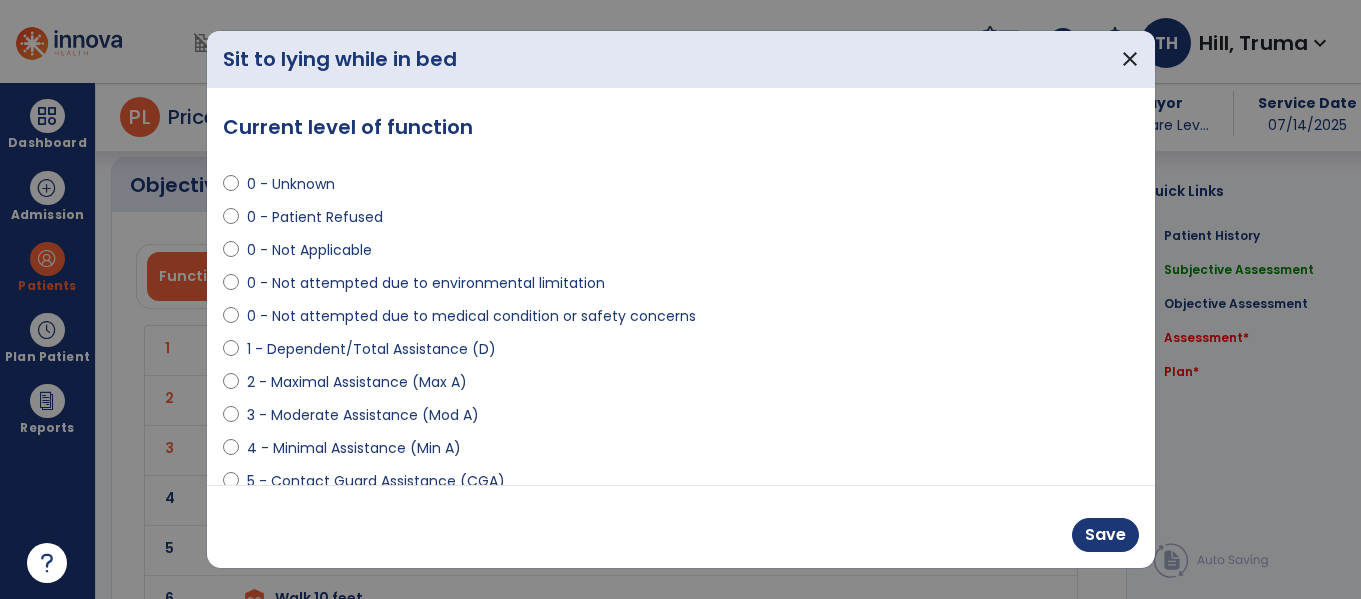 scroll, scrollTop: 2200, scrollLeft: 0, axis: vertical 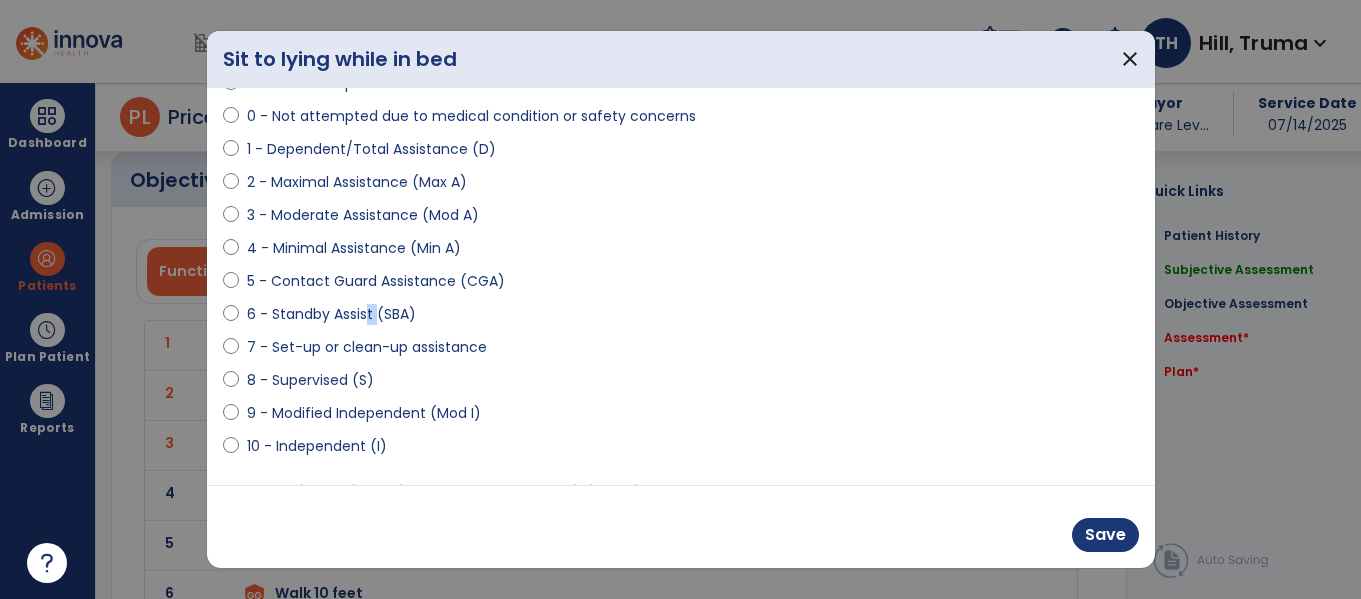 click on "6 - Standby Assist (SBA)" at bounding box center [331, 314] 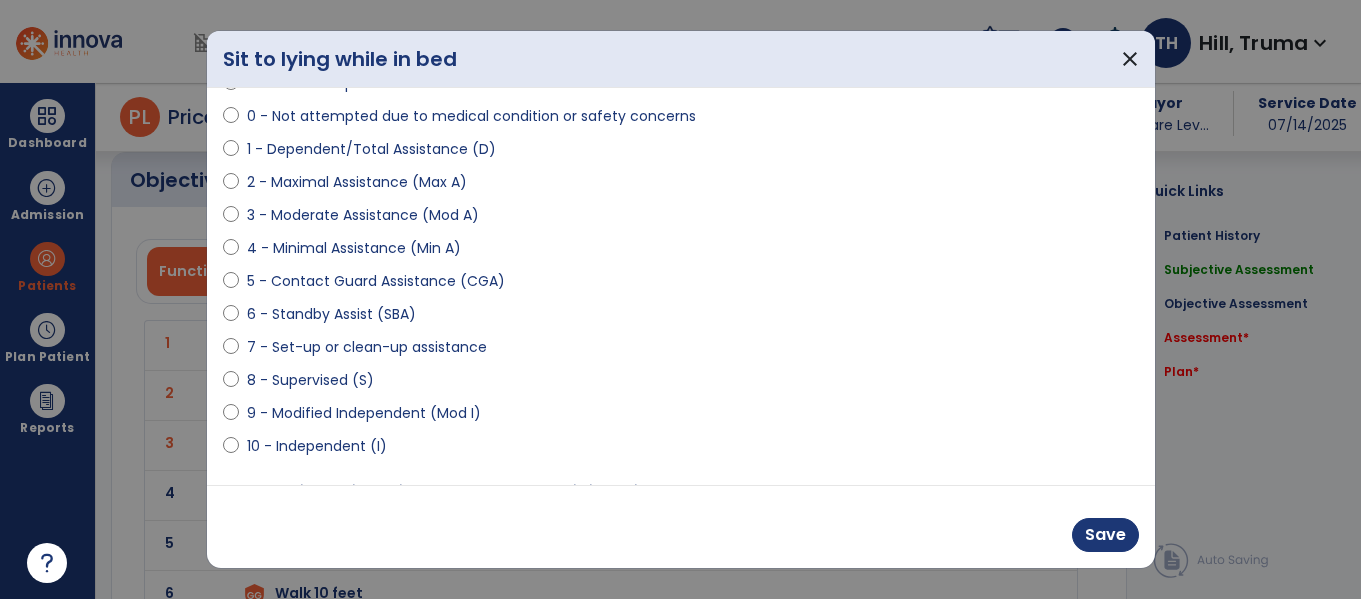 click on "6 - Standby Assist (SBA)" at bounding box center [331, 314] 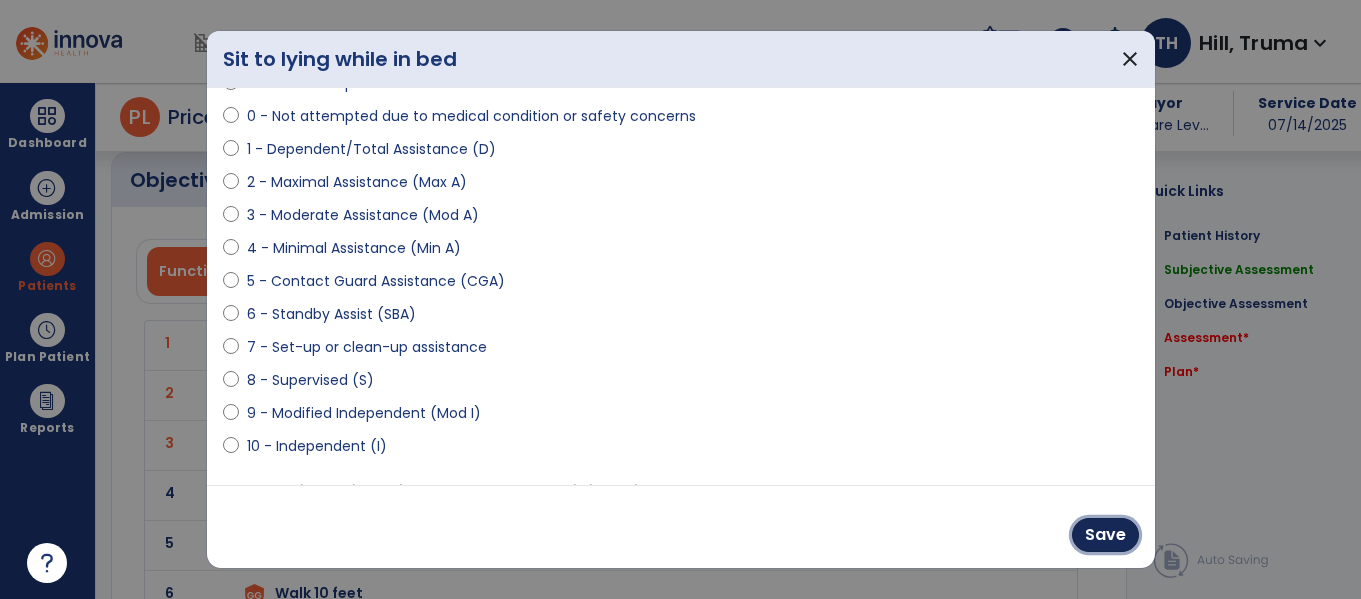 drag, startPoint x: 321, startPoint y: 319, endPoint x: 1109, endPoint y: 530, distance: 815.7604 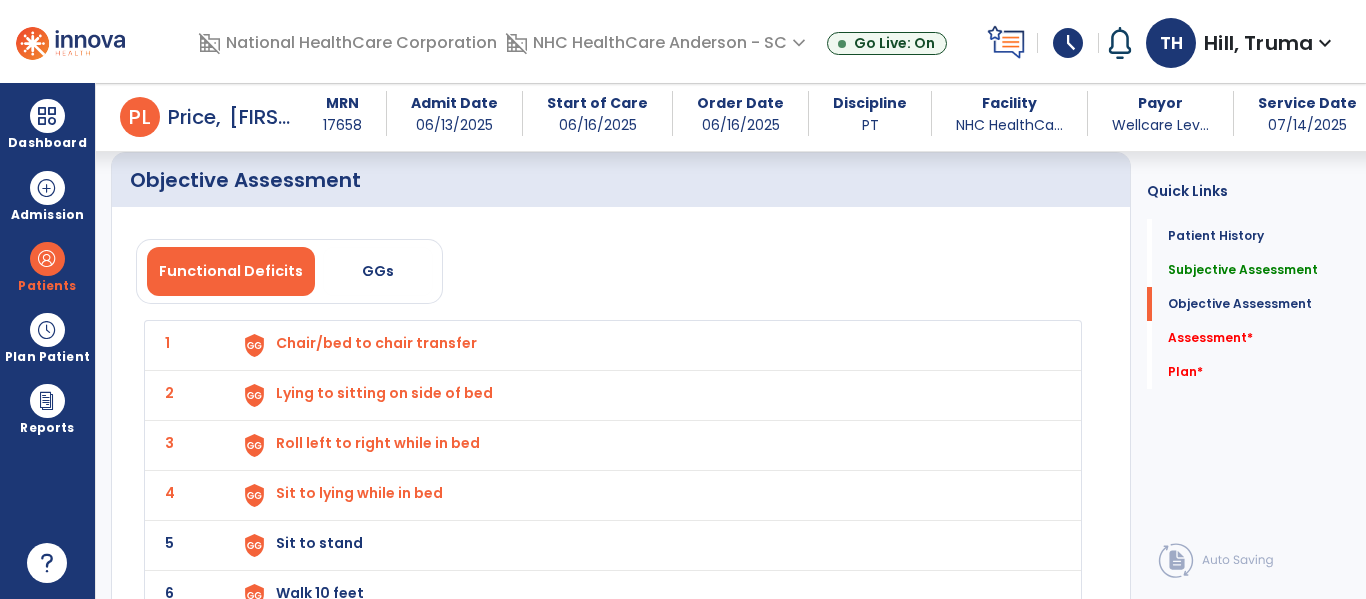 click on "Sit to stand" at bounding box center [376, 343] 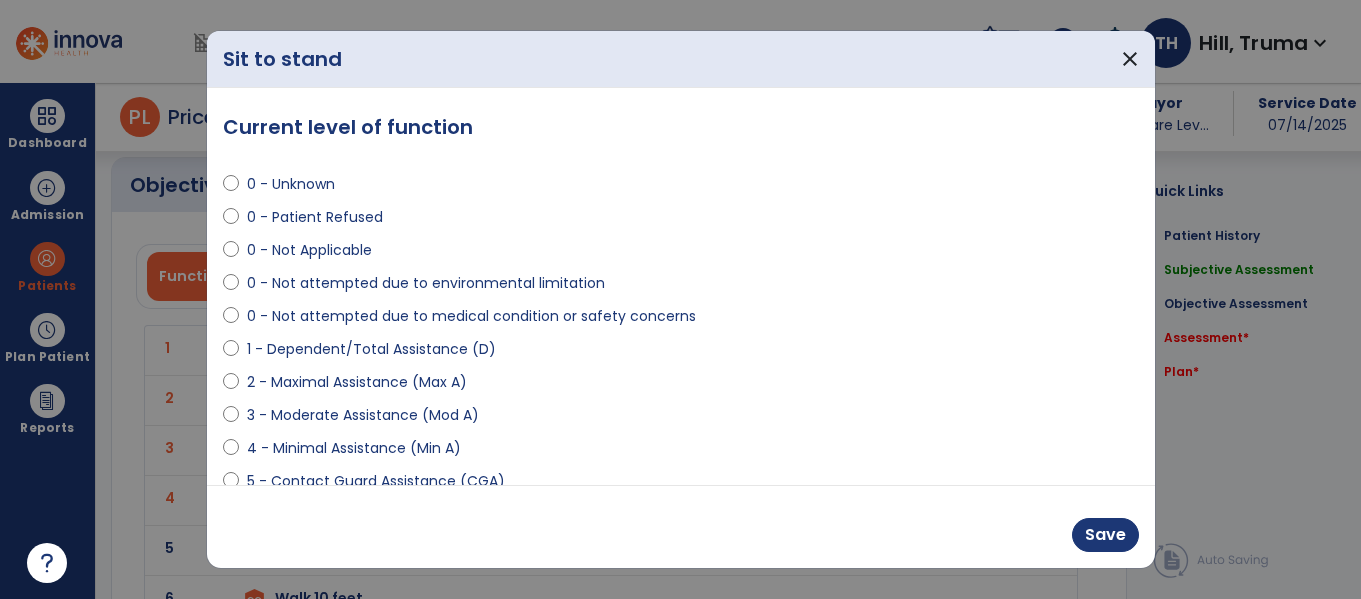 scroll, scrollTop: 2200, scrollLeft: 0, axis: vertical 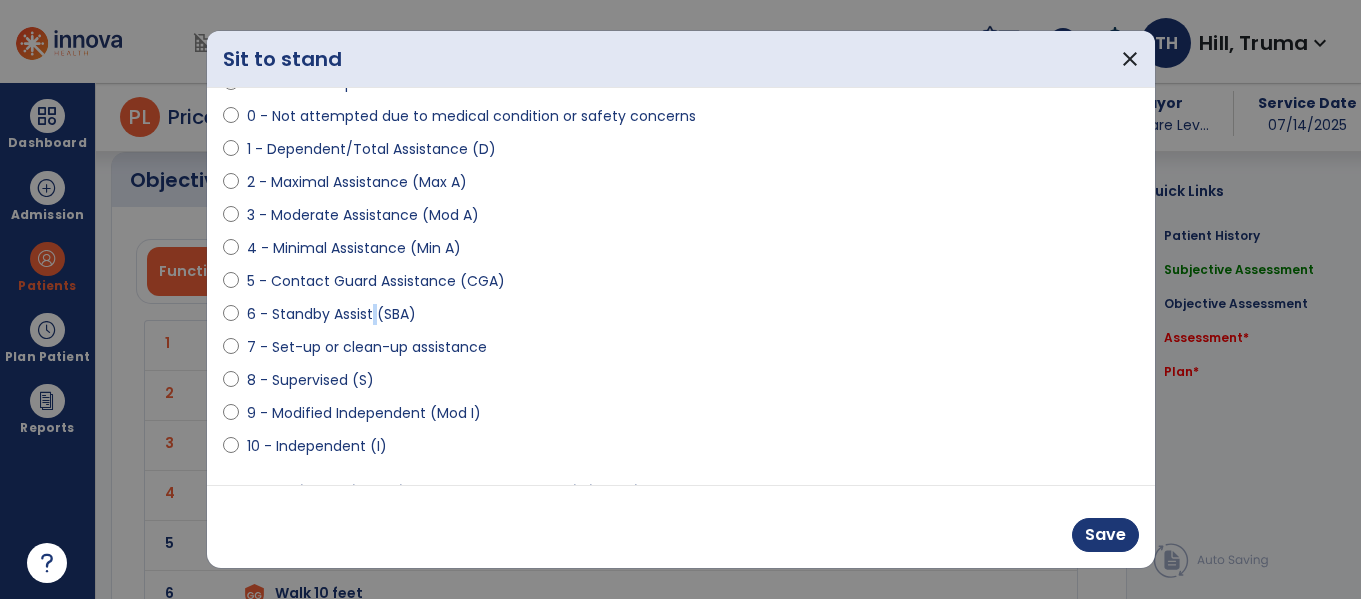 click on "6 - Standby Assist (SBA)" at bounding box center [331, 314] 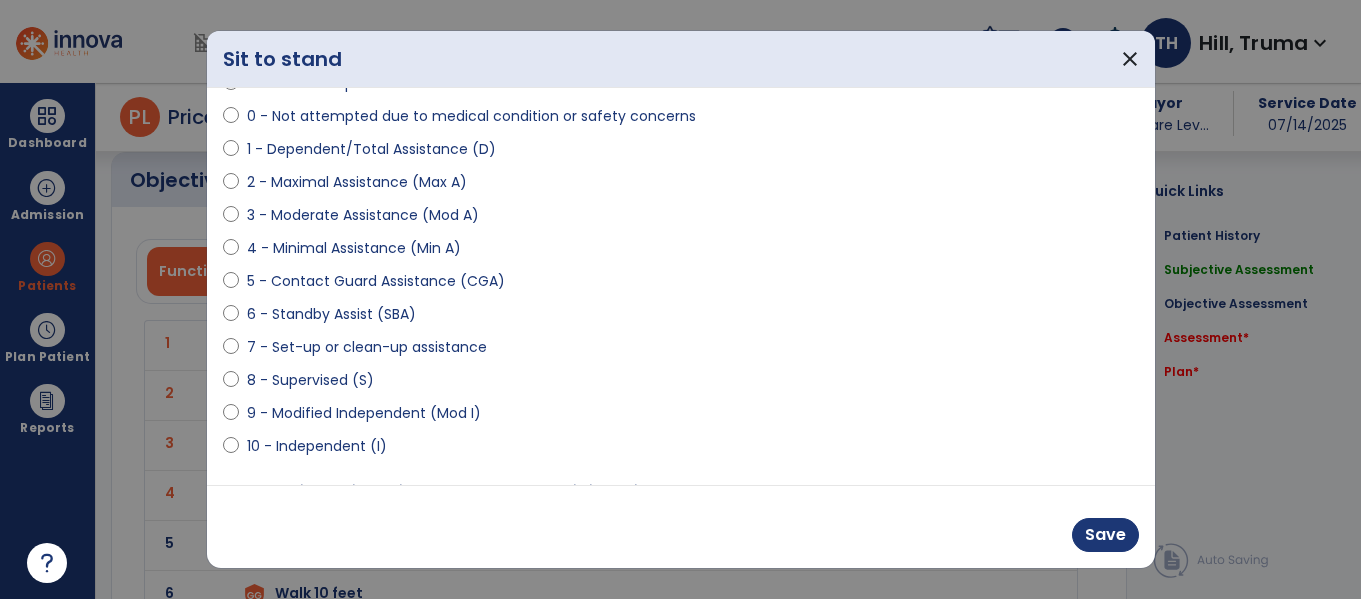 click on "6 - Standby Assist (SBA)" at bounding box center (331, 314) 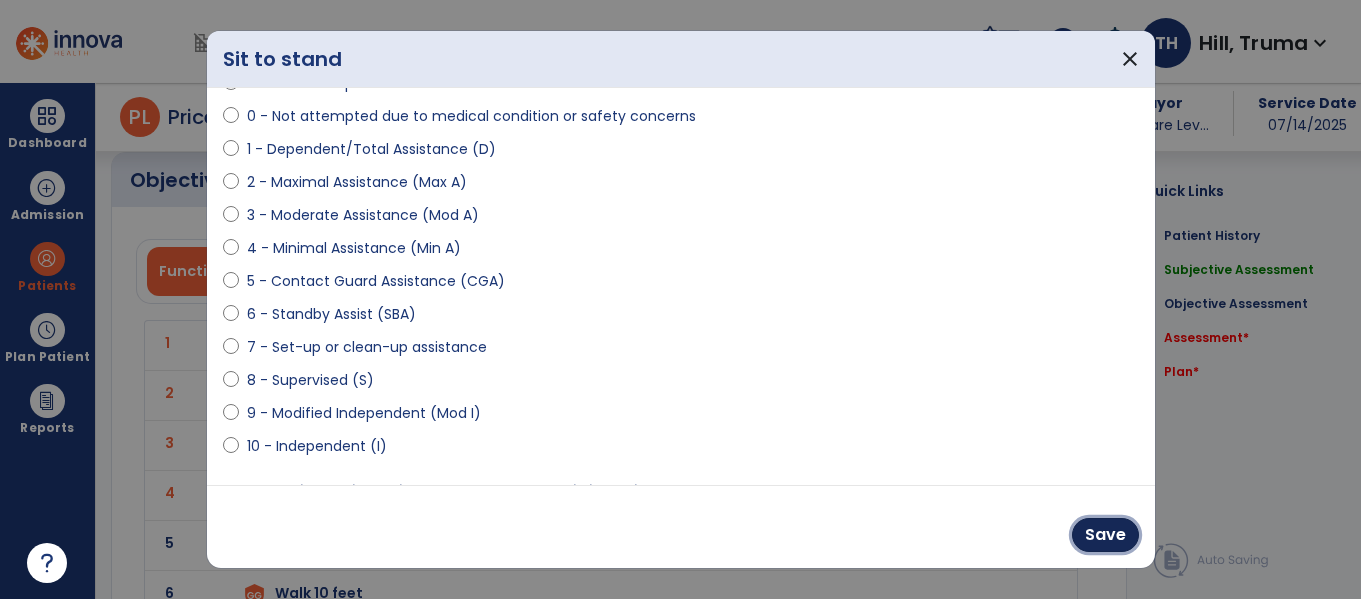 drag, startPoint x: 1109, startPoint y: 532, endPoint x: 1000, endPoint y: 515, distance: 110.317726 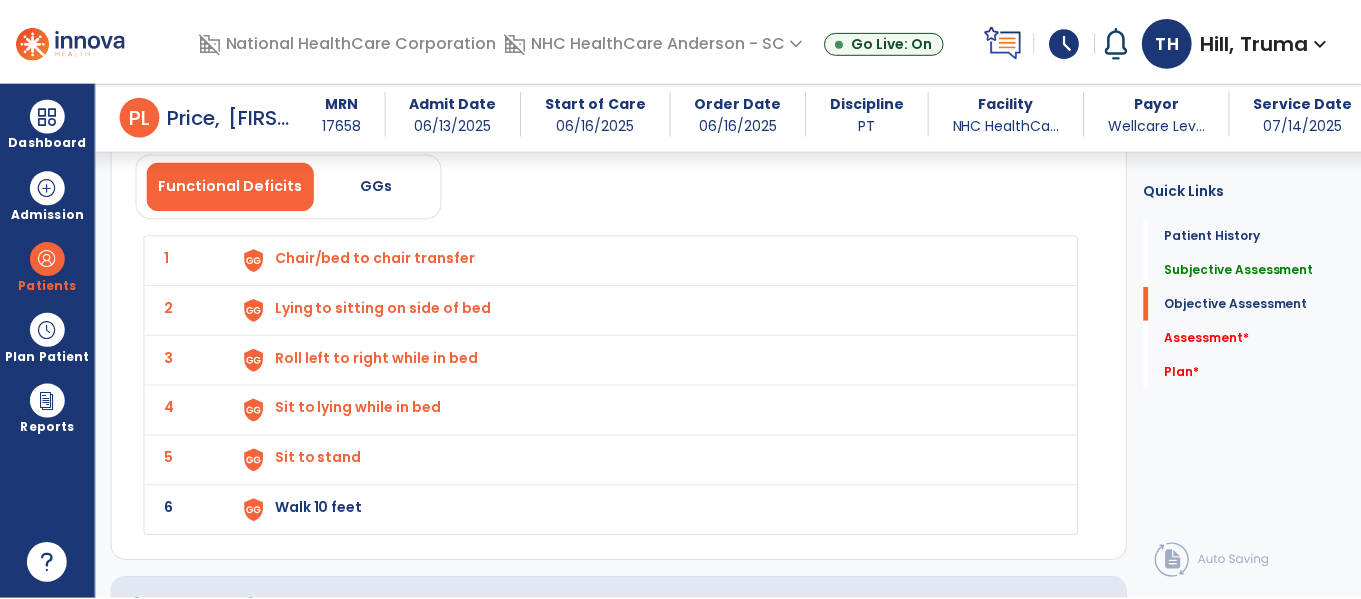 scroll, scrollTop: 2400, scrollLeft: 0, axis: vertical 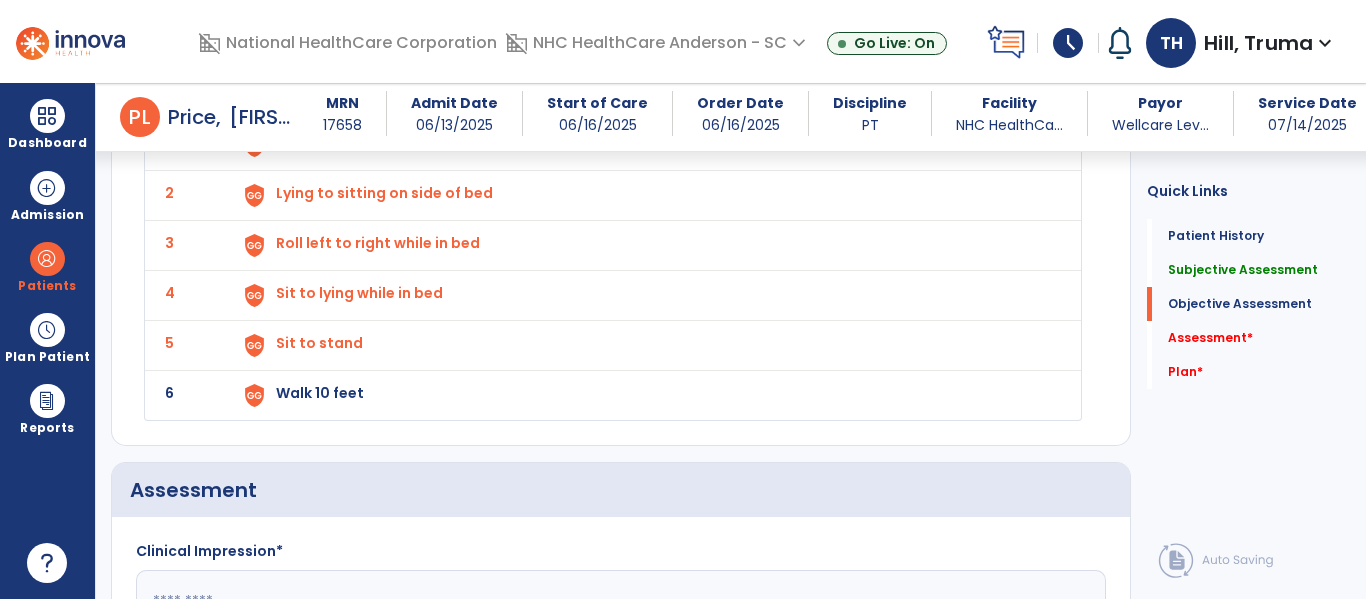 click on "Walk 10 feet" at bounding box center (376, 143) 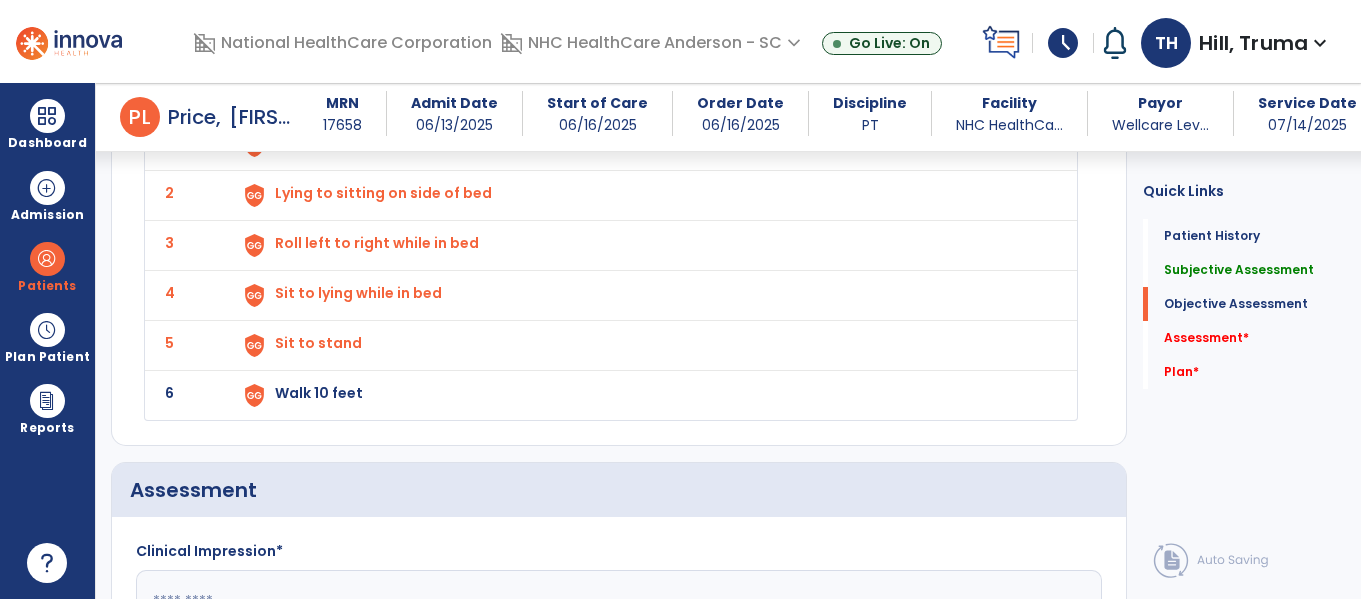 scroll, scrollTop: 2400, scrollLeft: 0, axis: vertical 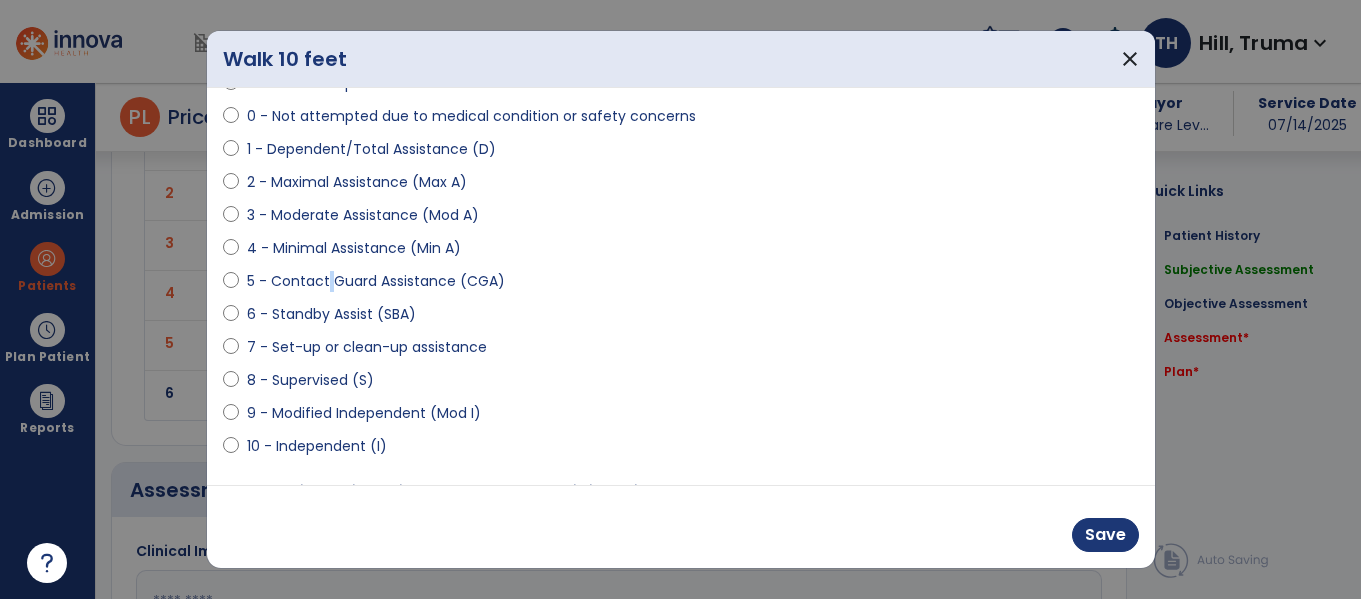 click on "5 - Contact Guard Assistance (CGA)" at bounding box center [376, 281] 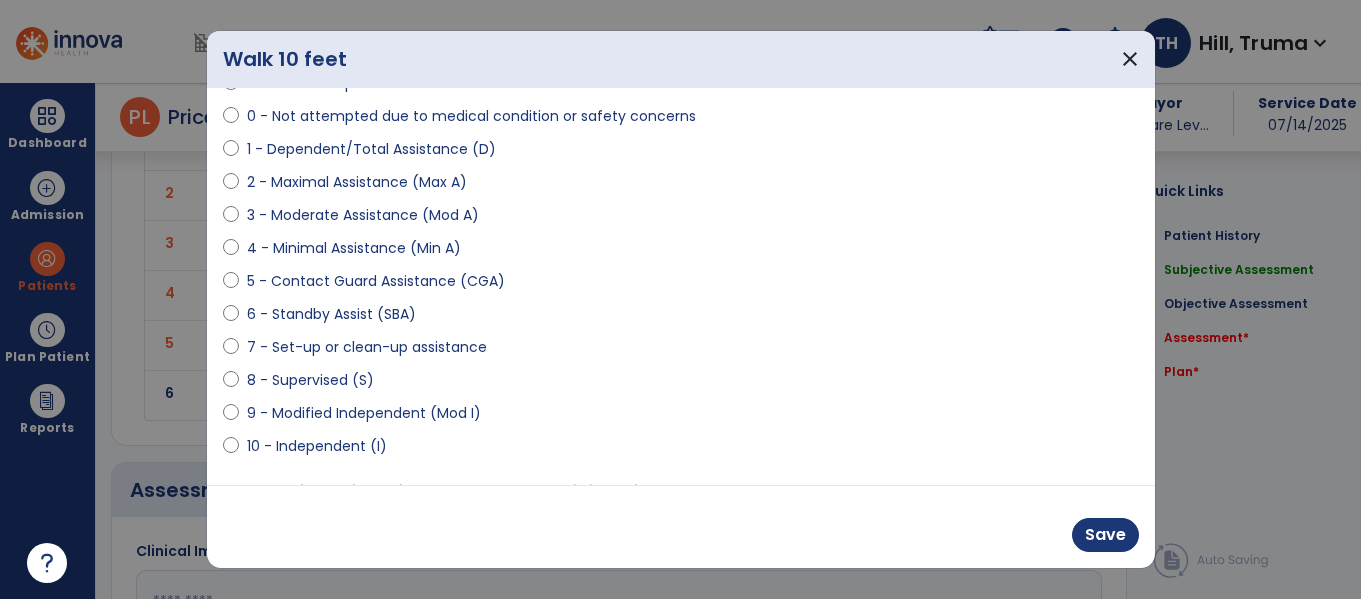 click on "5 - Contact Guard Assistance (CGA)" at bounding box center [376, 281] 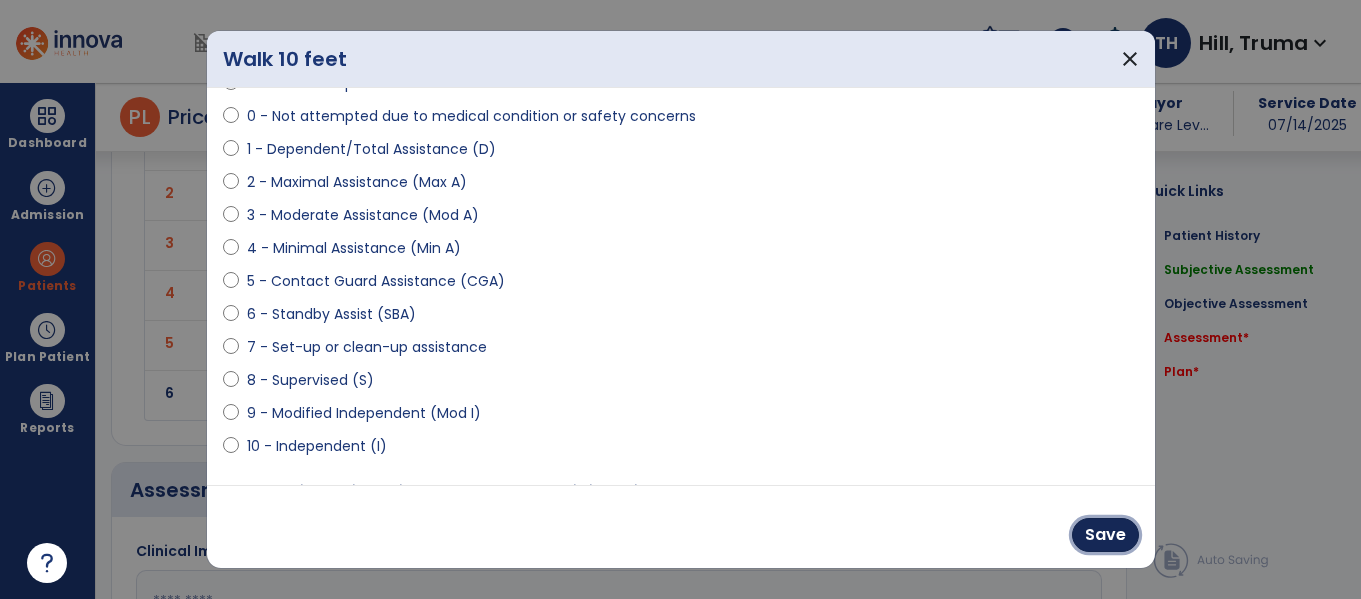drag, startPoint x: 1087, startPoint y: 545, endPoint x: 1076, endPoint y: 531, distance: 17.804493 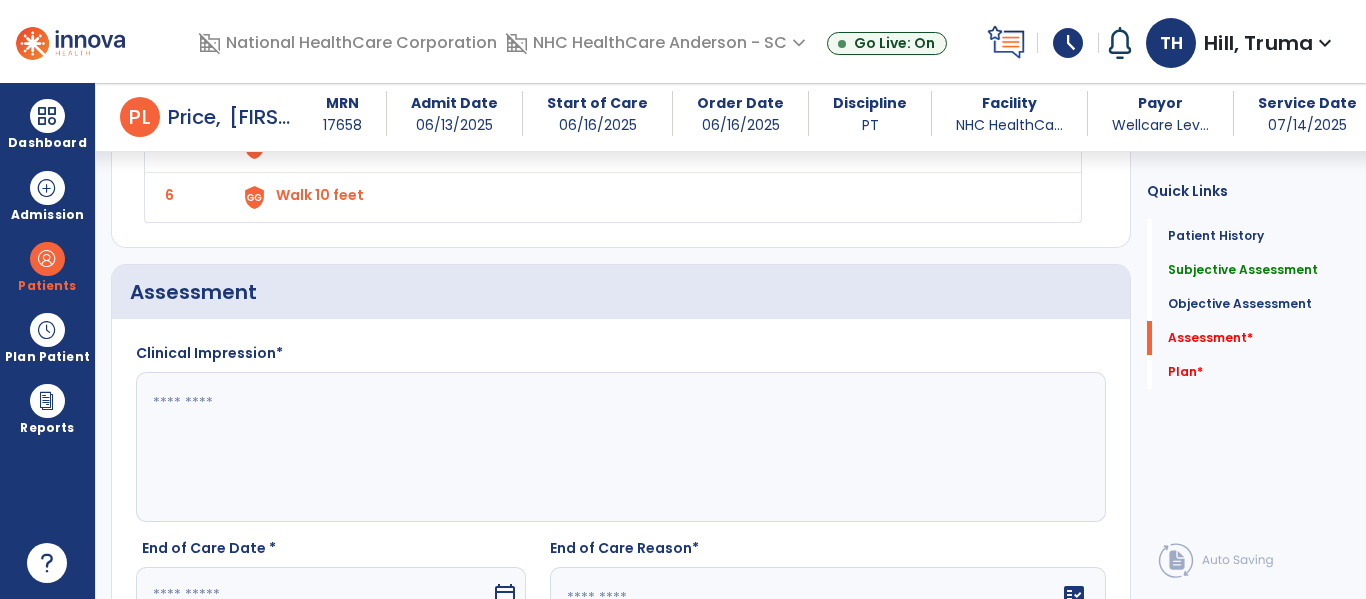 scroll, scrollTop: 2600, scrollLeft: 0, axis: vertical 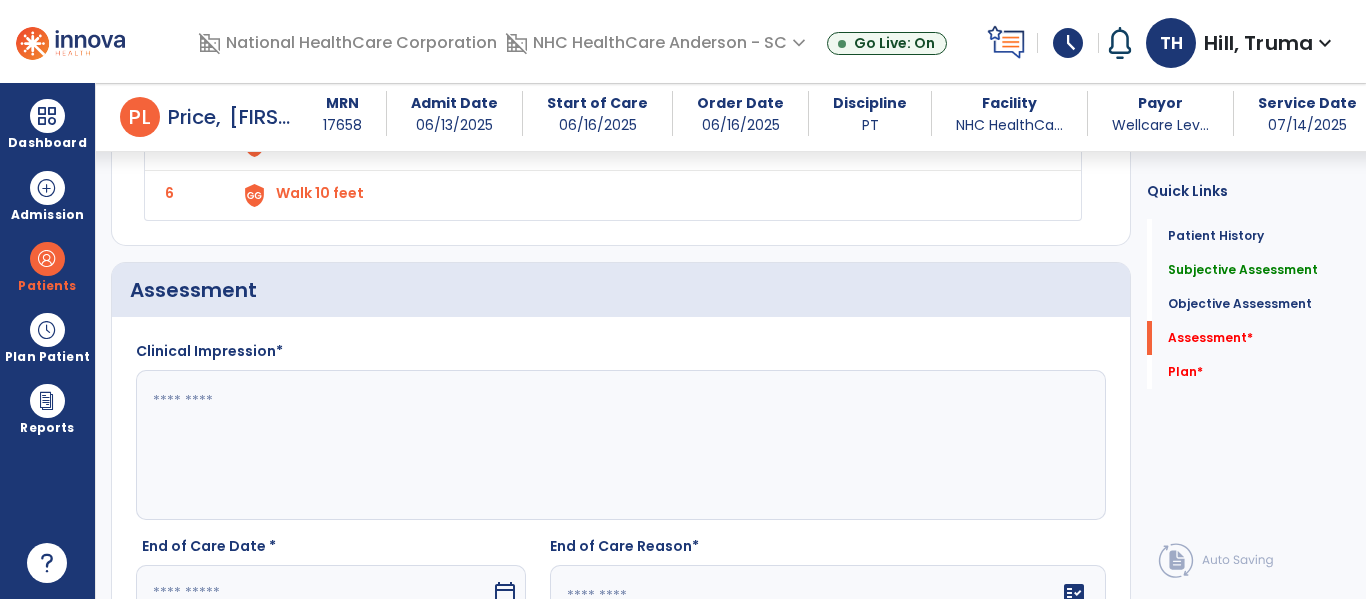 click 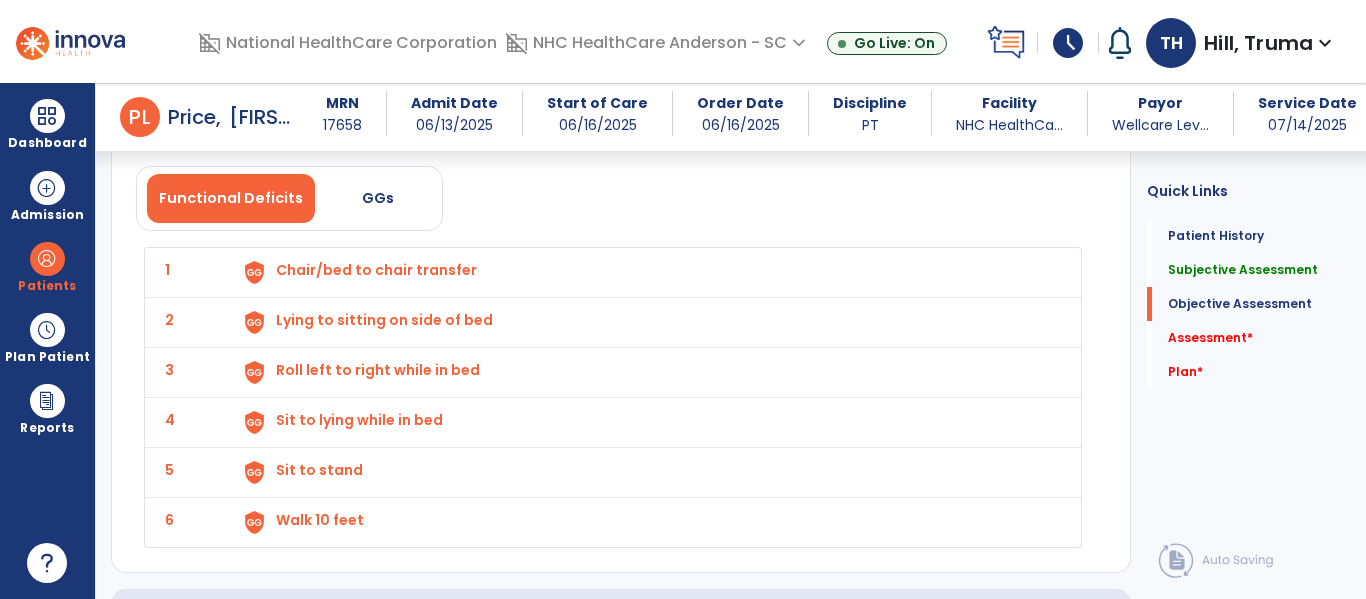 scroll, scrollTop: 2200, scrollLeft: 0, axis: vertical 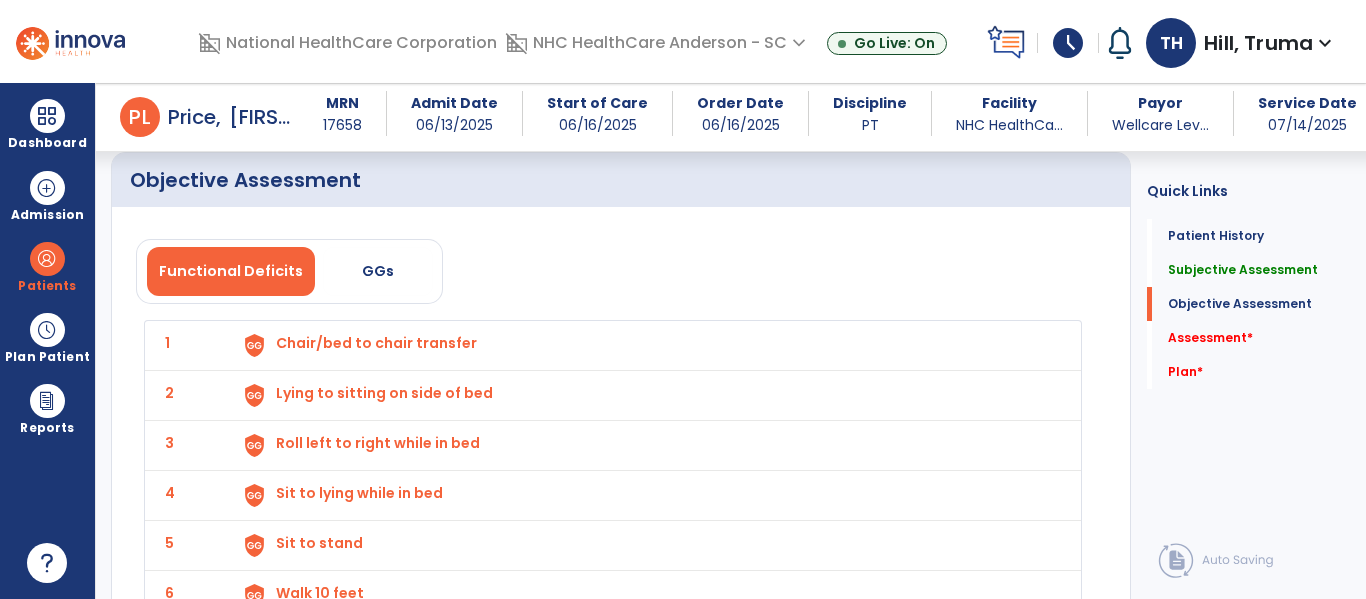 type on "**********" 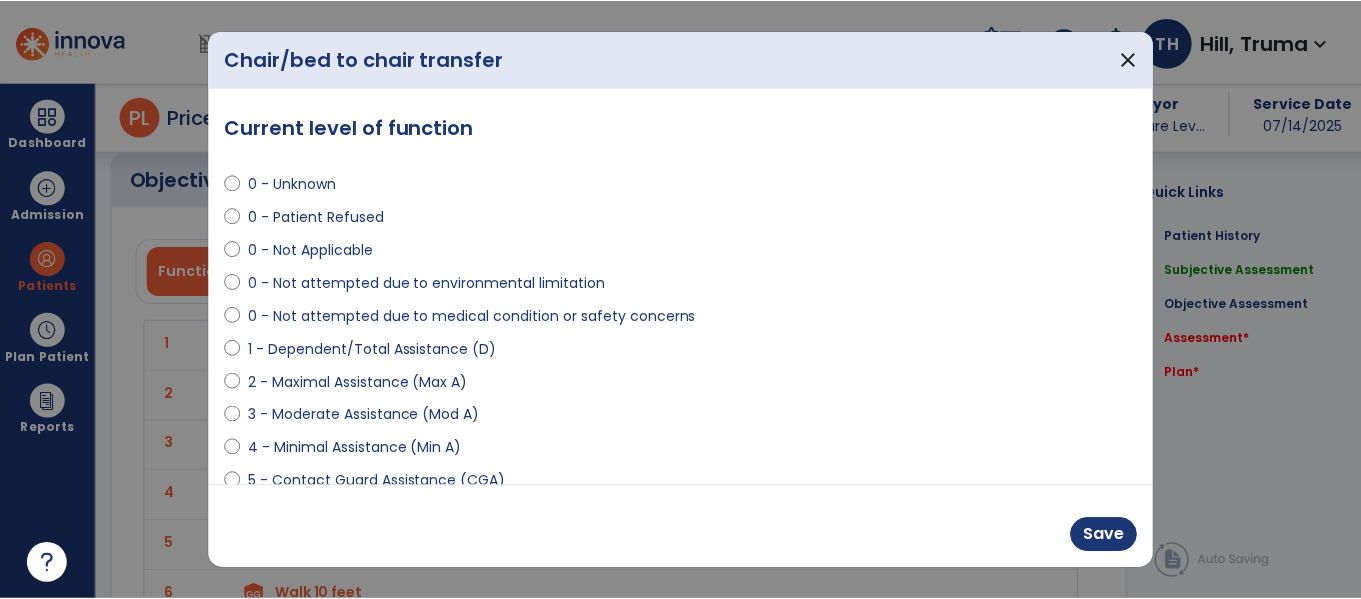 scroll, scrollTop: 2200, scrollLeft: 0, axis: vertical 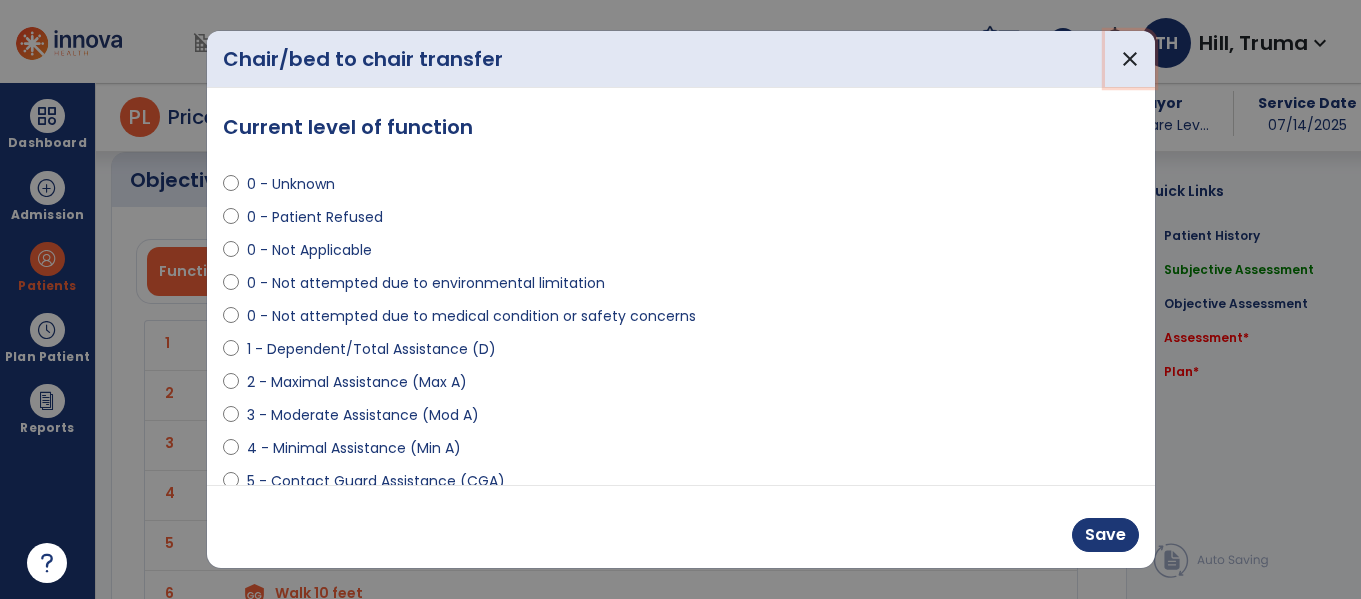click on "close" at bounding box center [1130, 59] 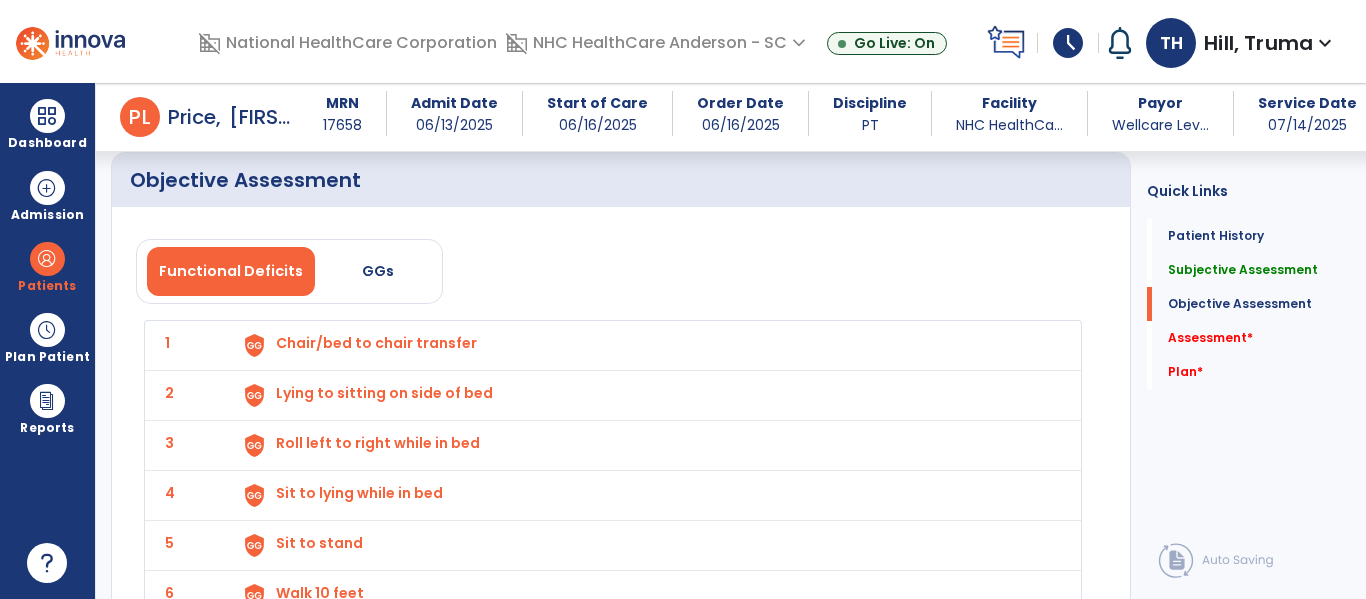 drag, startPoint x: 377, startPoint y: 381, endPoint x: 371, endPoint y: 390, distance: 10.816654 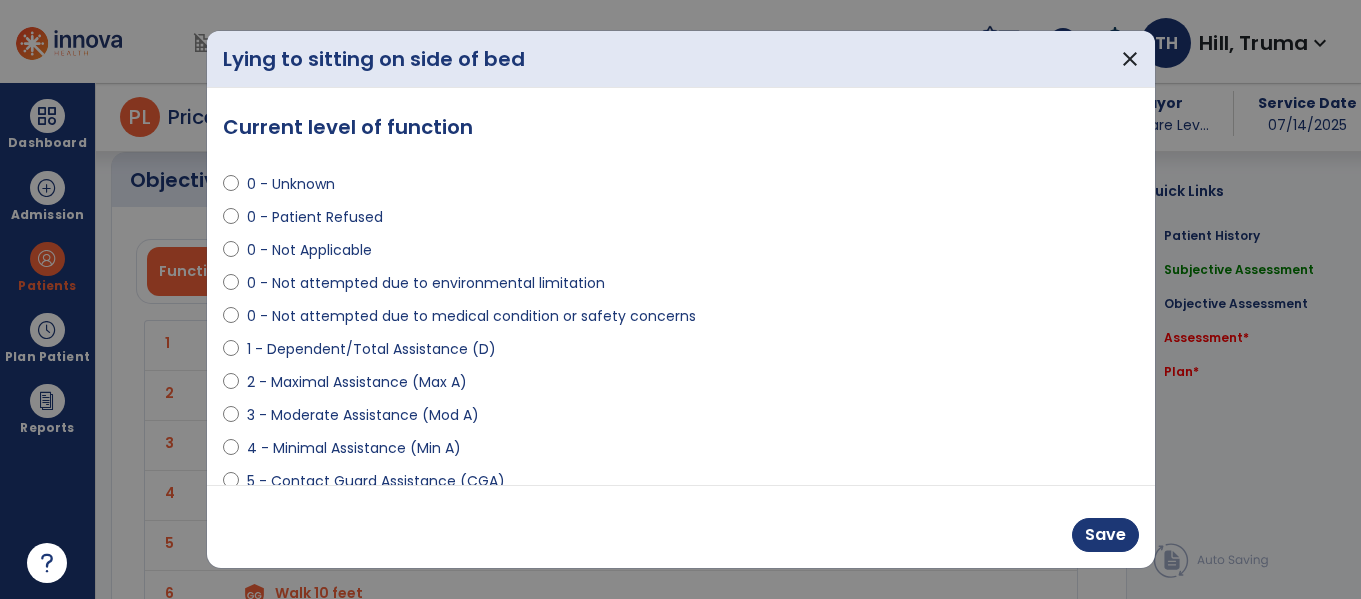 scroll, scrollTop: 2200, scrollLeft: 0, axis: vertical 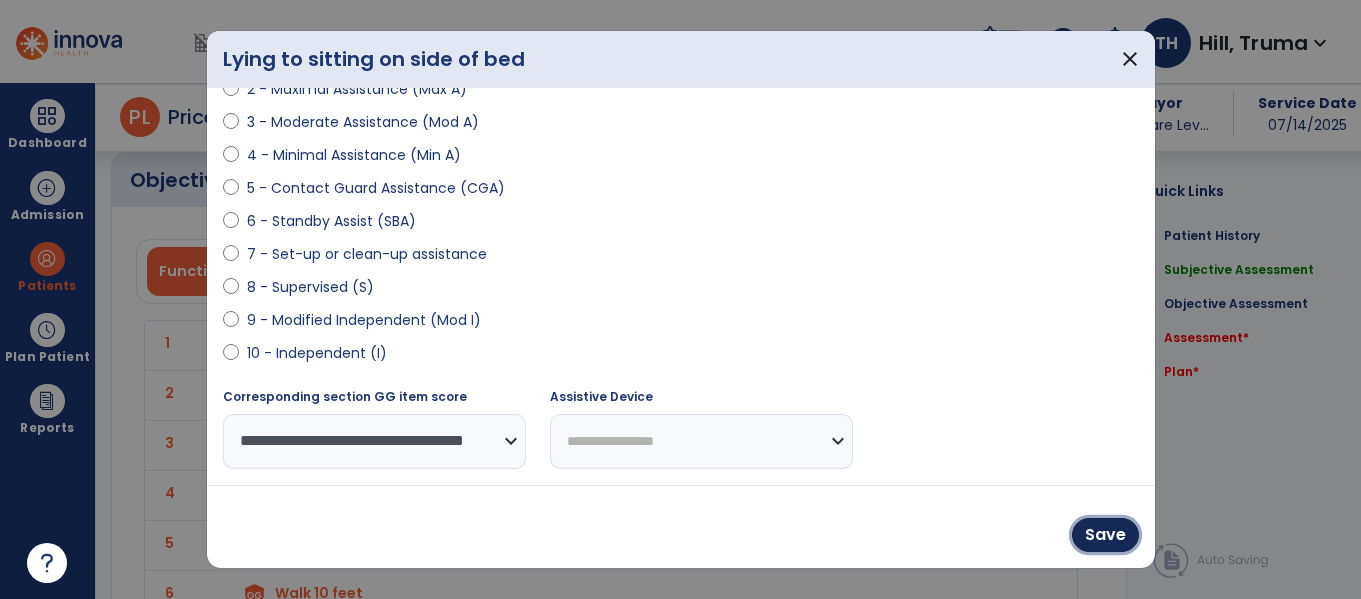 drag, startPoint x: 1102, startPoint y: 536, endPoint x: 1029, endPoint y: 517, distance: 75.43209 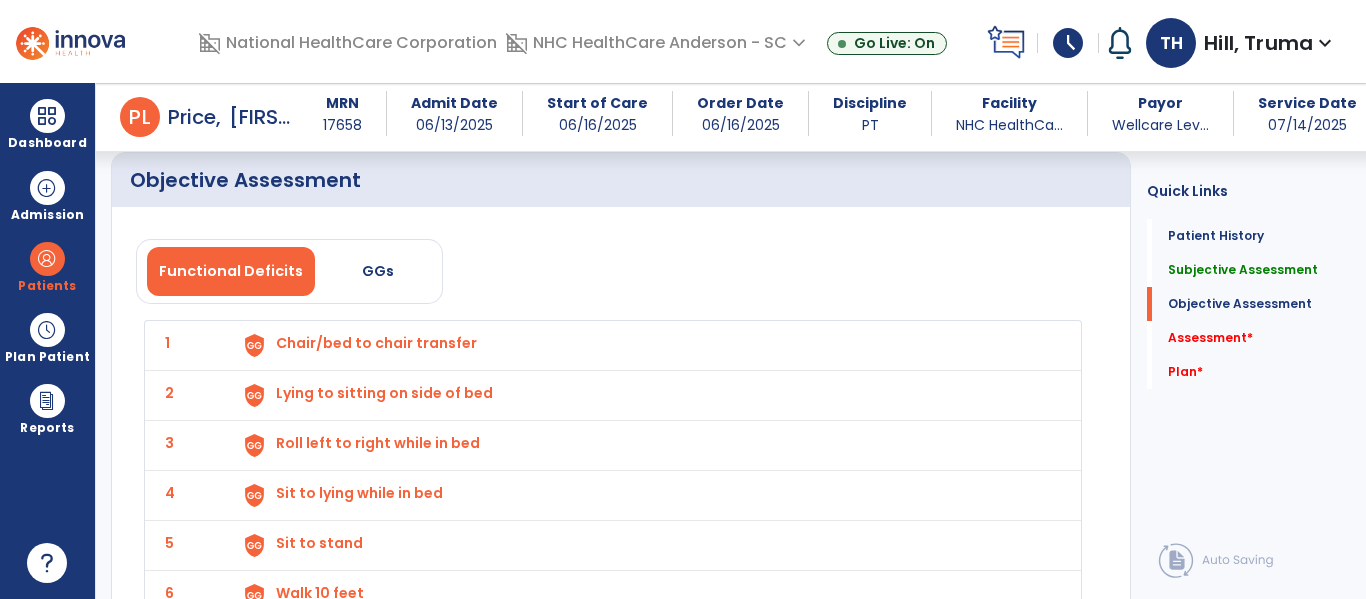 click on "Roll left to right while in bed" at bounding box center (376, 343) 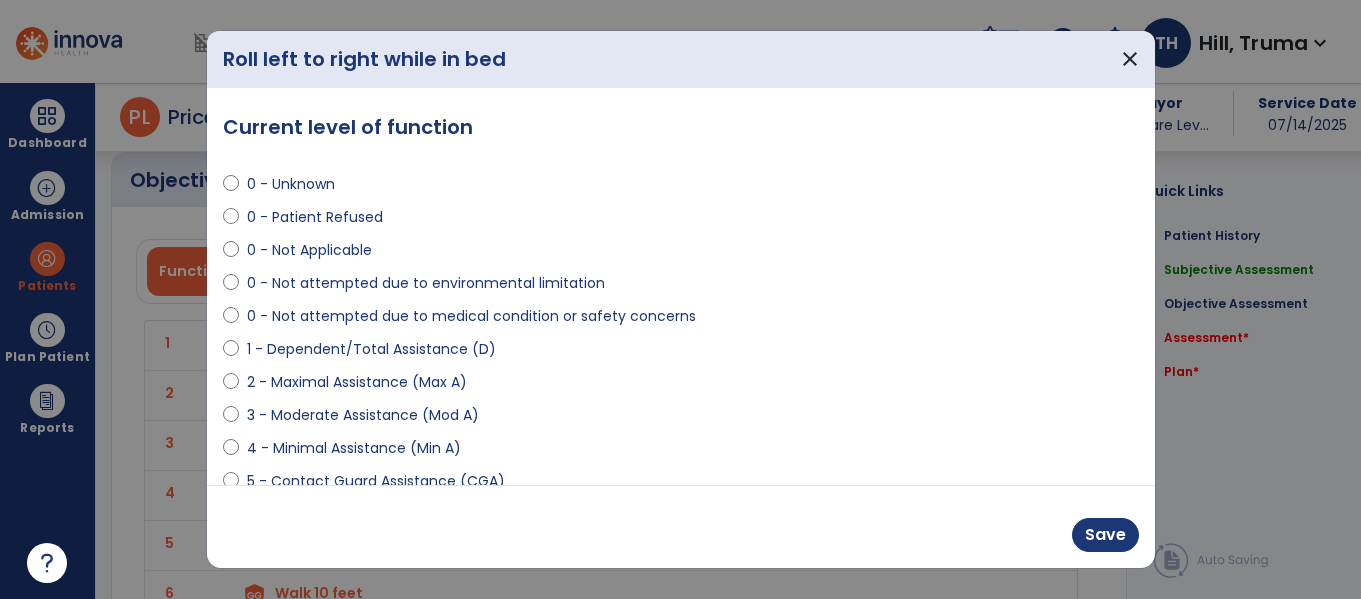 scroll, scrollTop: 2200, scrollLeft: 0, axis: vertical 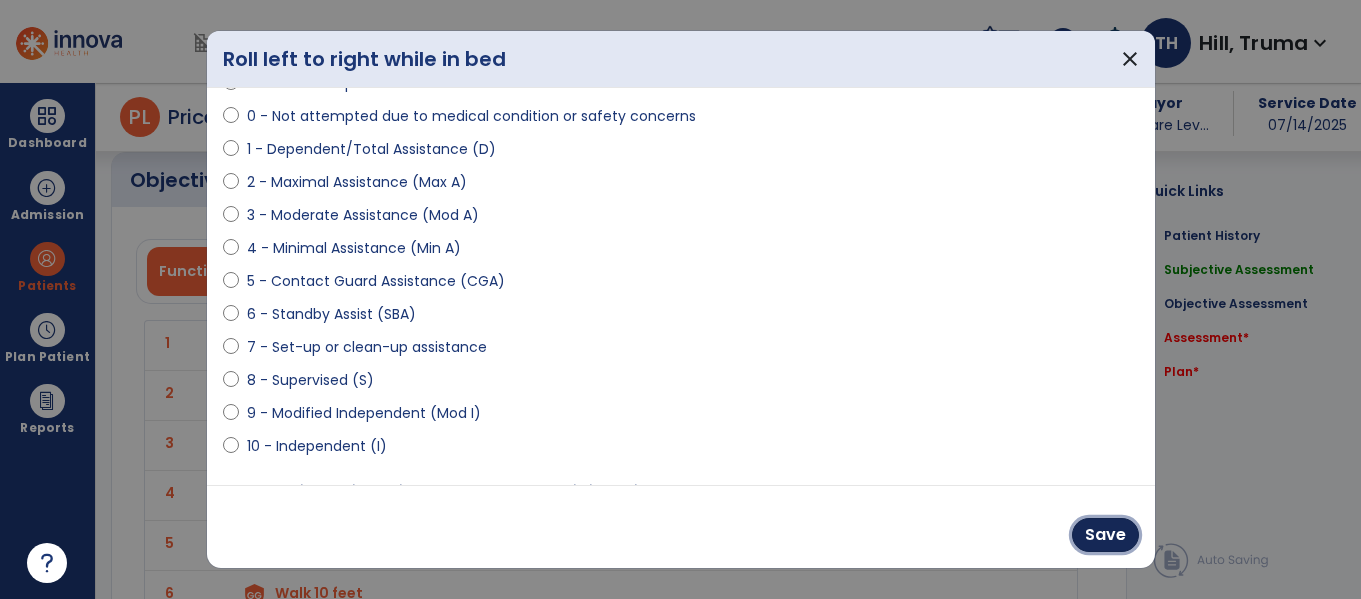 drag, startPoint x: 1108, startPoint y: 535, endPoint x: 1069, endPoint y: 529, distance: 39.45884 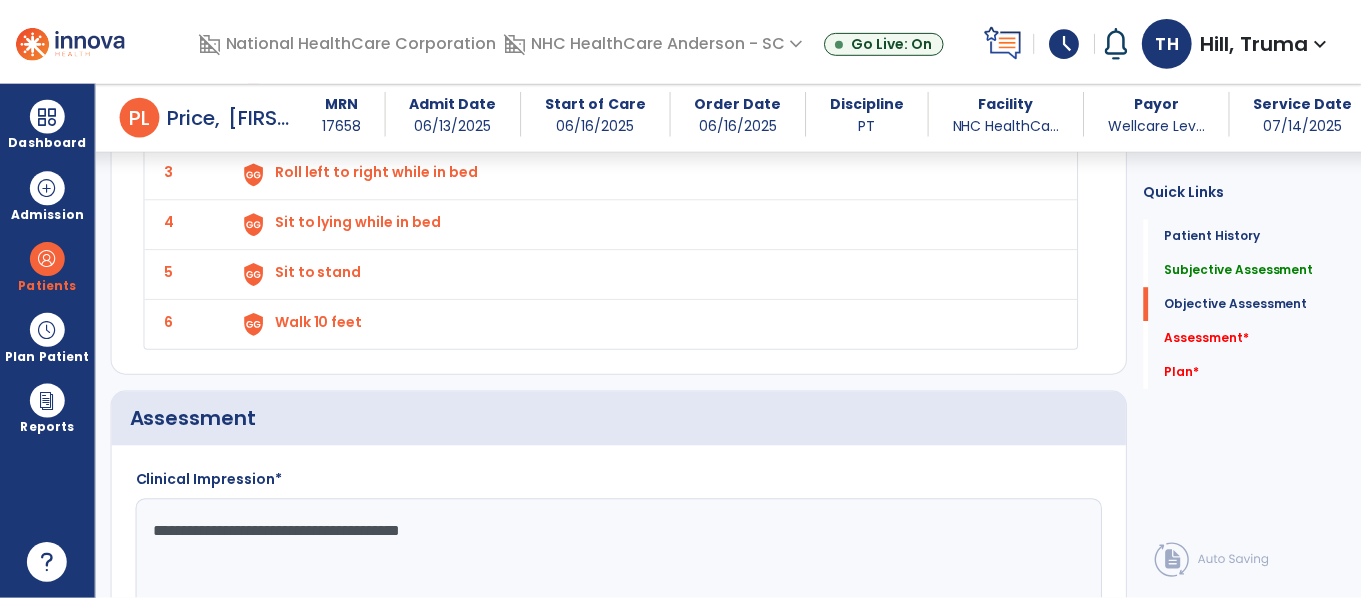 scroll, scrollTop: 2500, scrollLeft: 0, axis: vertical 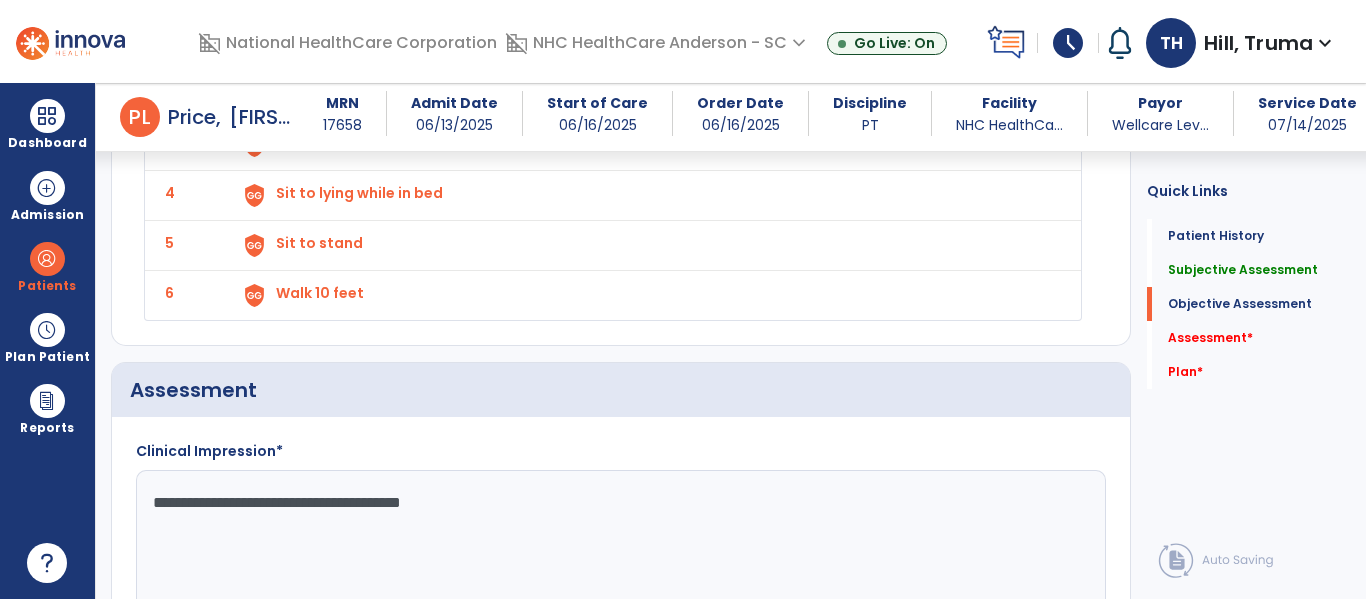 click on "Sit to lying while in bed" at bounding box center (376, 43) 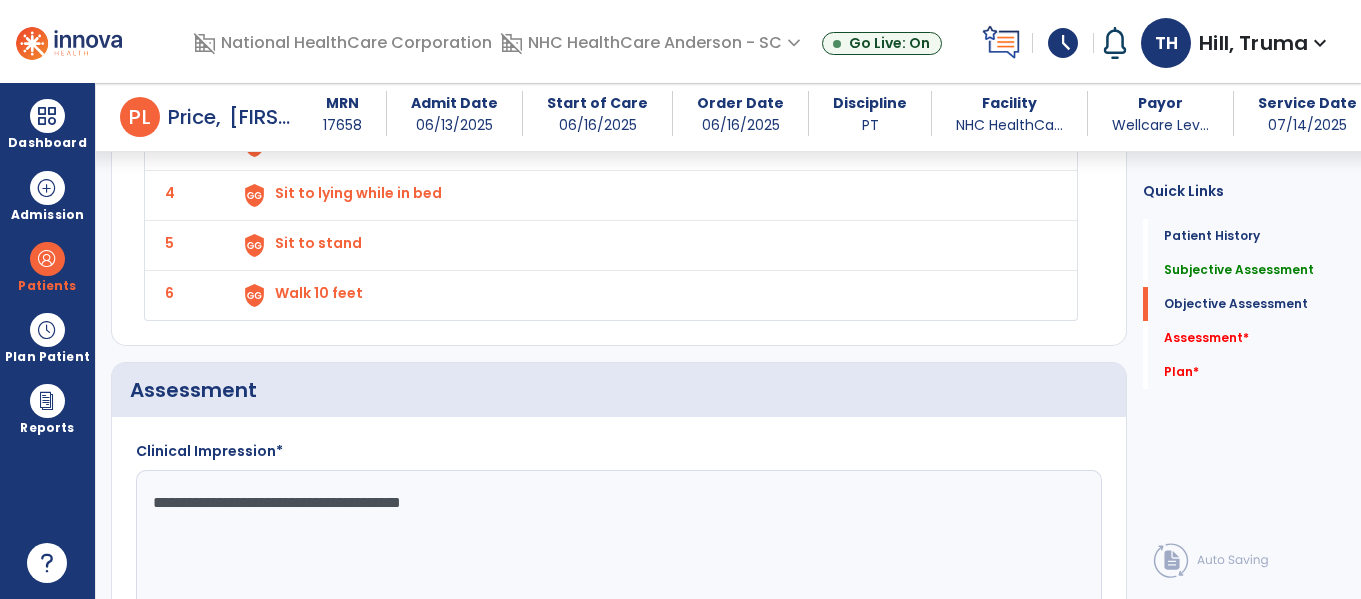 scroll, scrollTop: 2500, scrollLeft: 0, axis: vertical 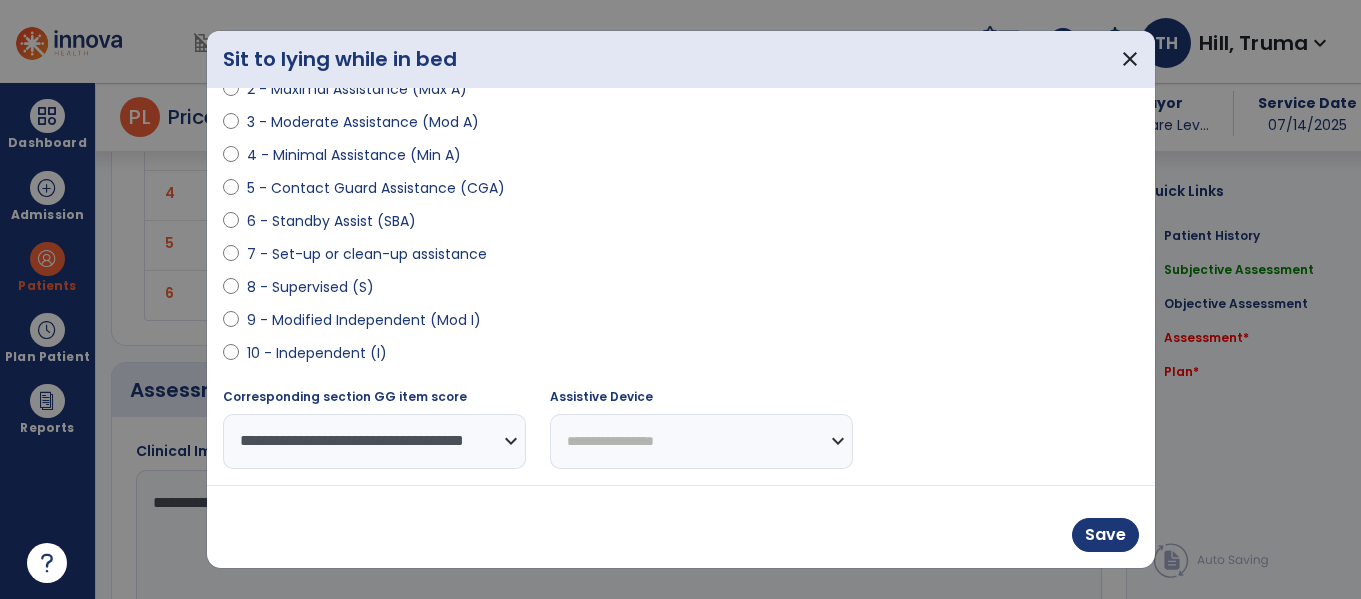 click on "8 - Supervised (S)" at bounding box center [310, 287] 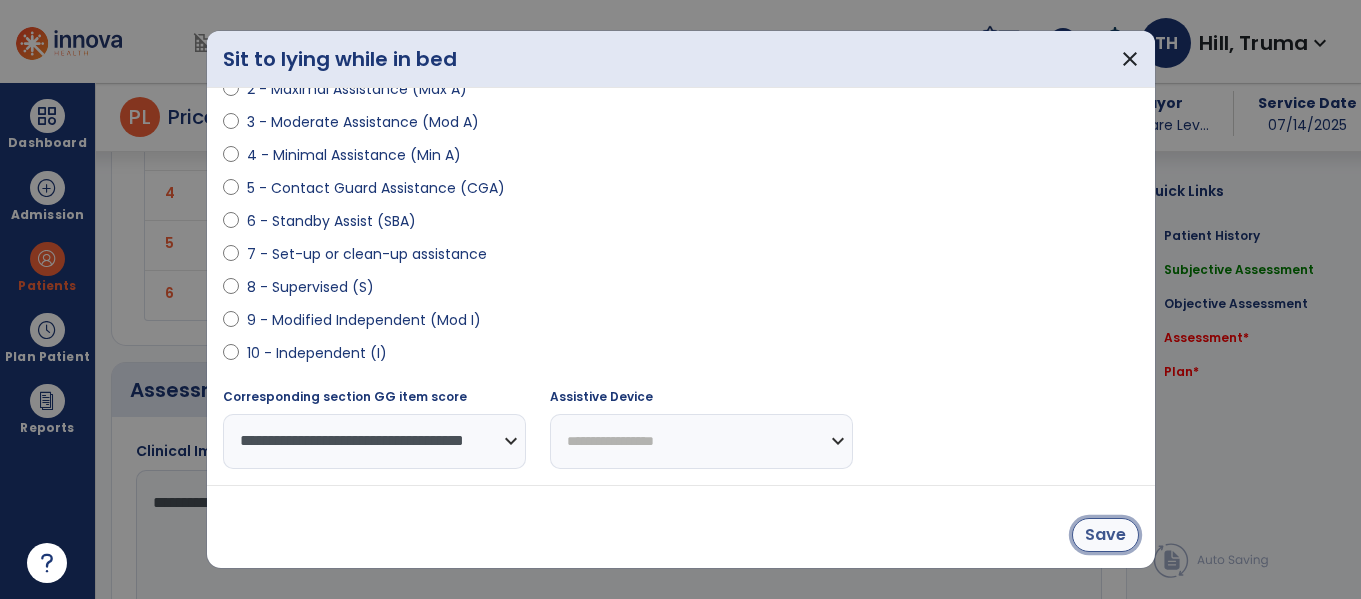 click on "Save" at bounding box center [1105, 535] 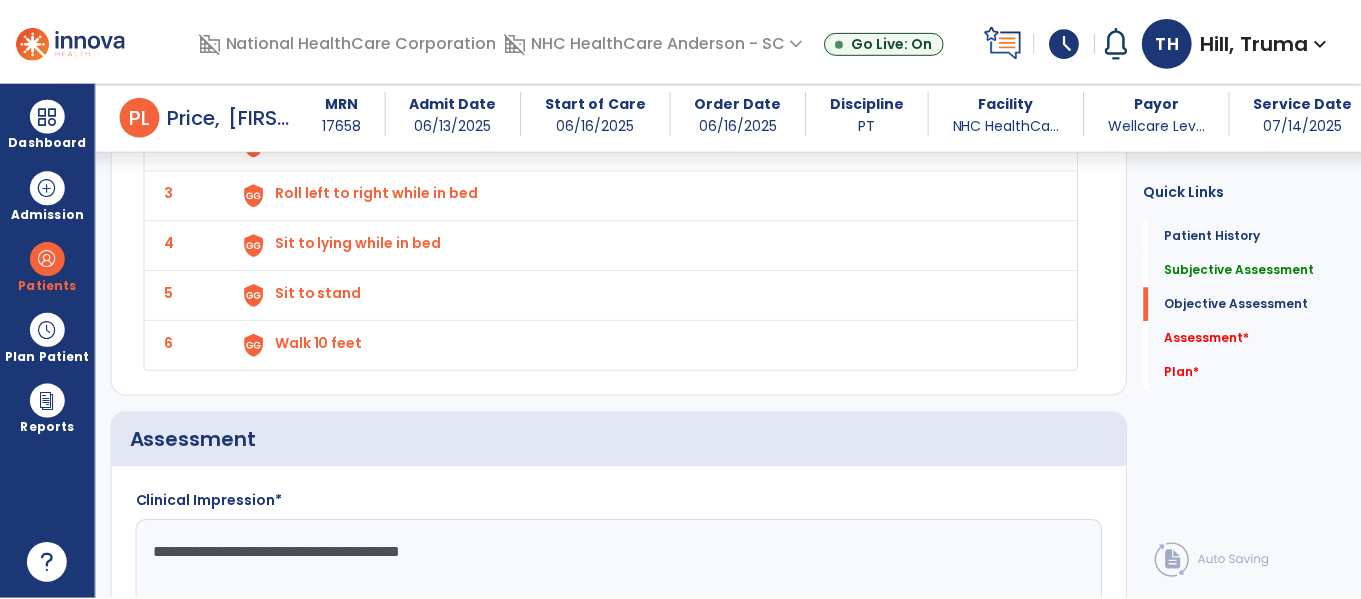 scroll, scrollTop: 2400, scrollLeft: 0, axis: vertical 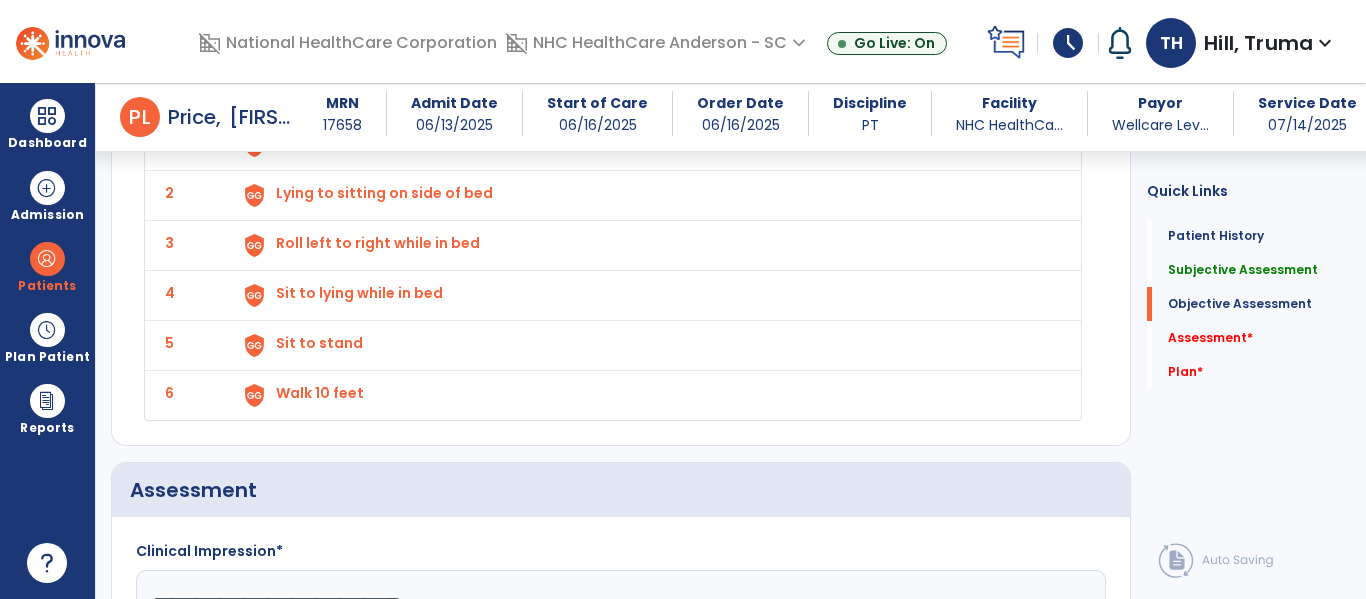 click on "Sit to stand" at bounding box center [376, 143] 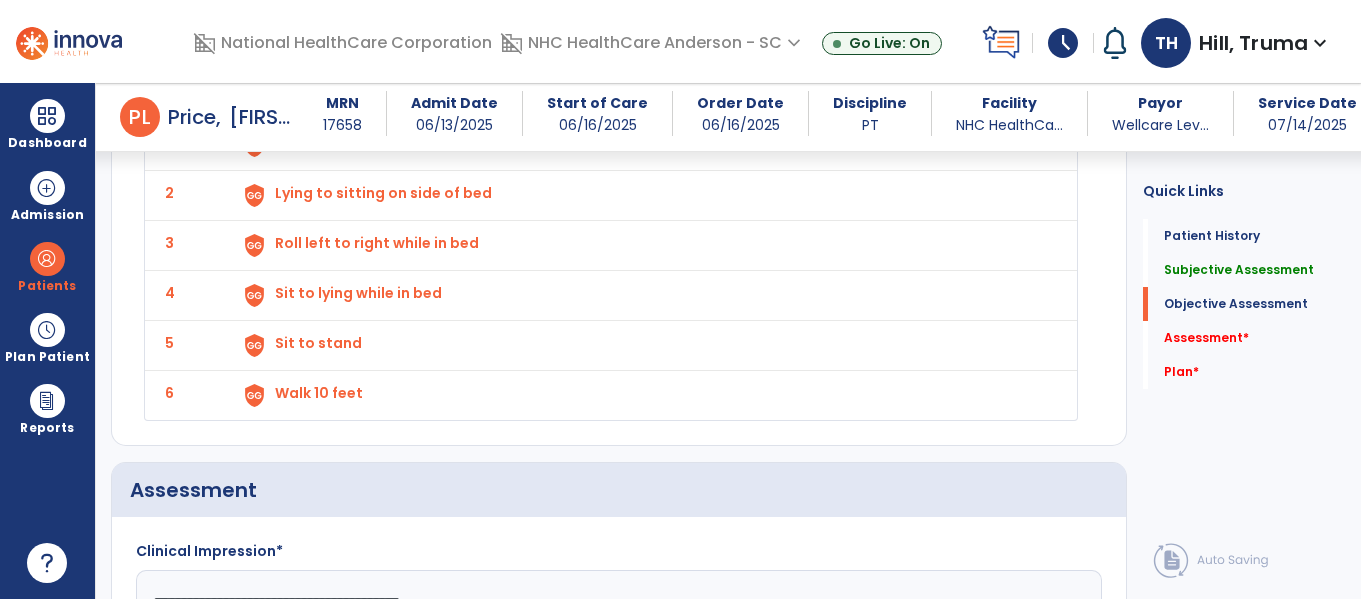 scroll, scrollTop: 2400, scrollLeft: 0, axis: vertical 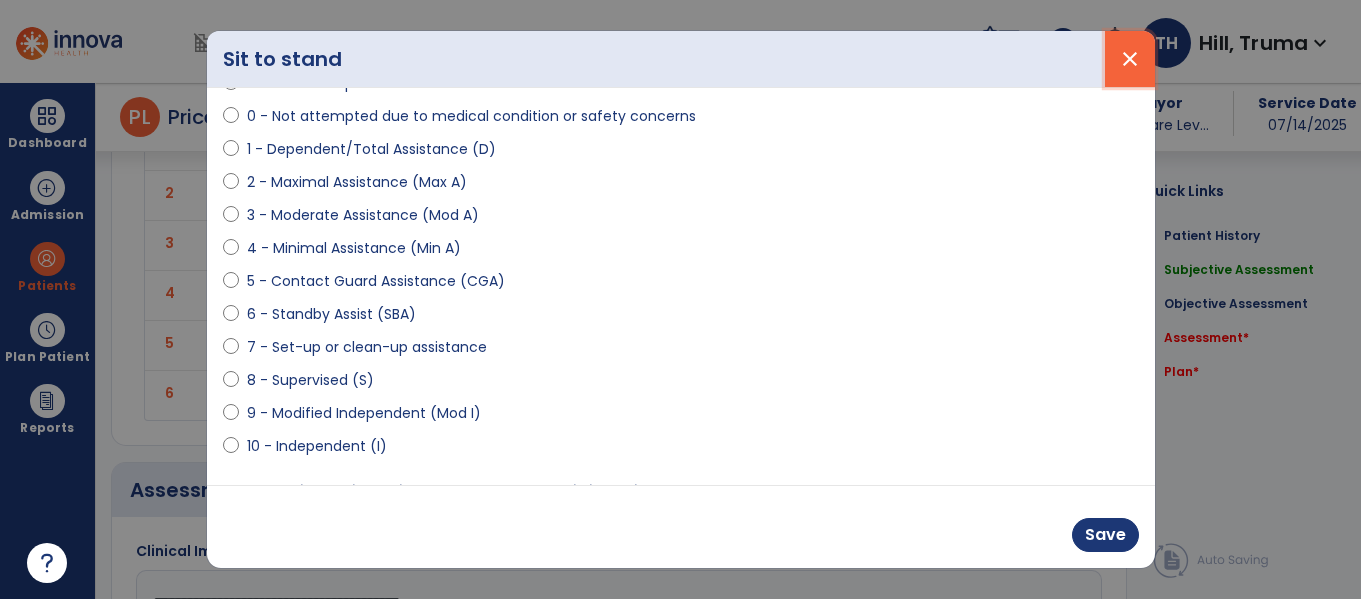 click on "close" at bounding box center (1130, 59) 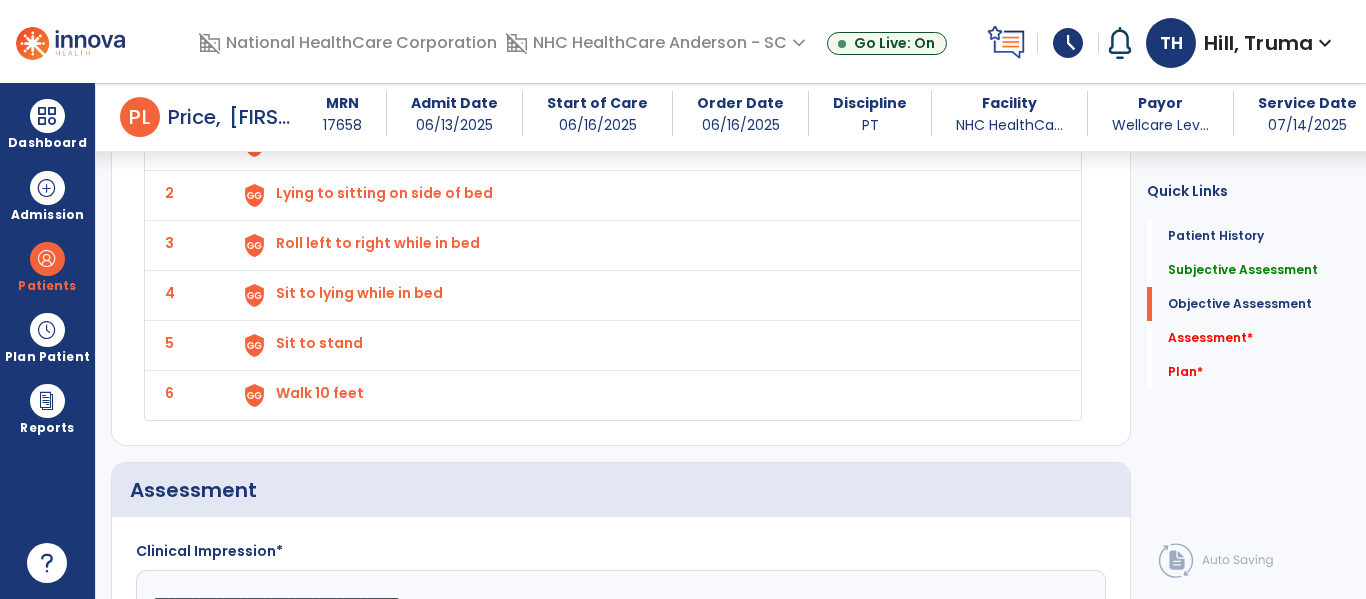 click on "Sit to lying while in bed" at bounding box center (376, 143) 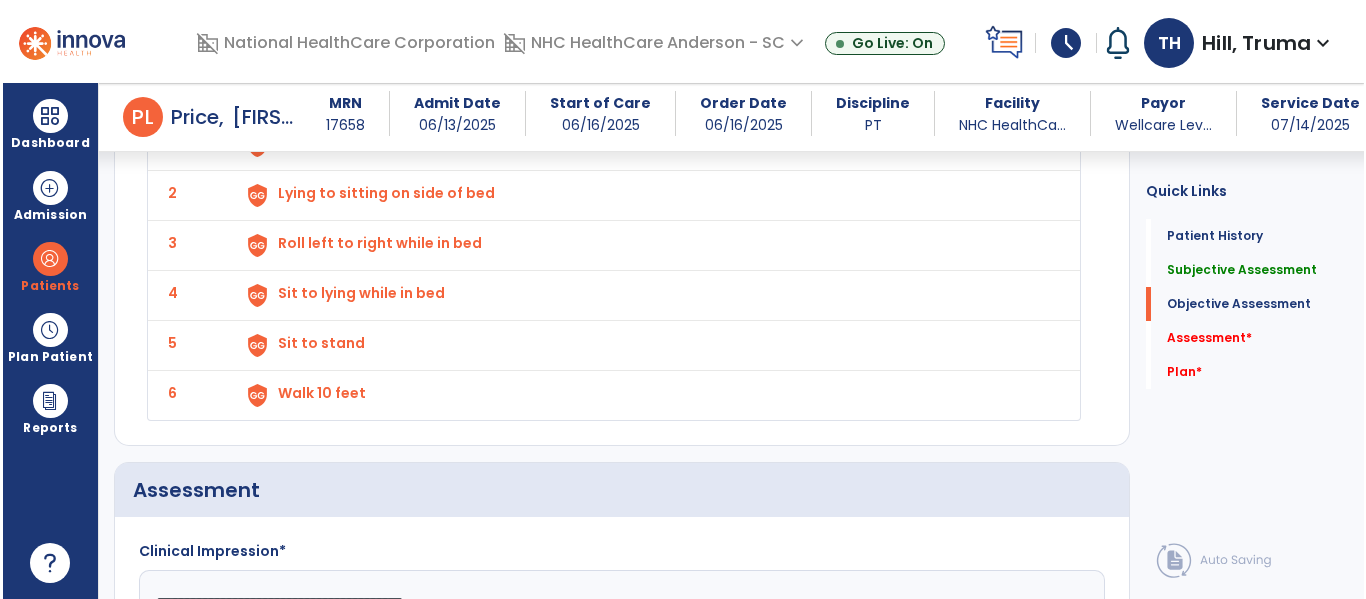 scroll, scrollTop: 2400, scrollLeft: 0, axis: vertical 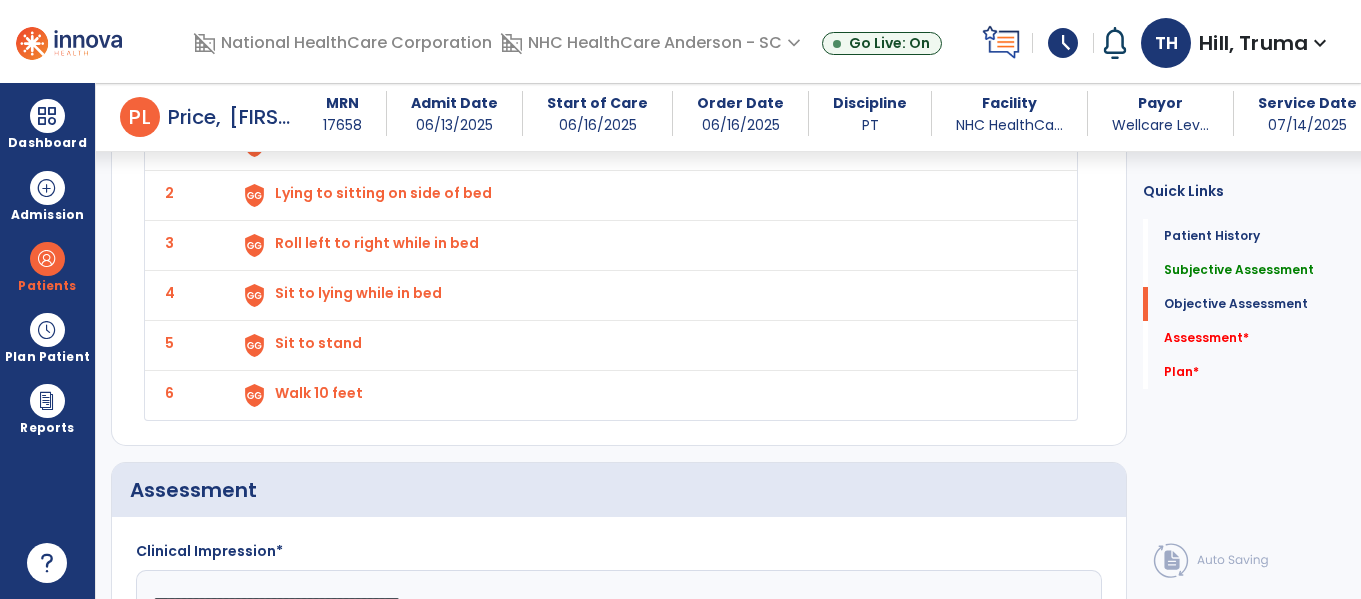 select on "**********" 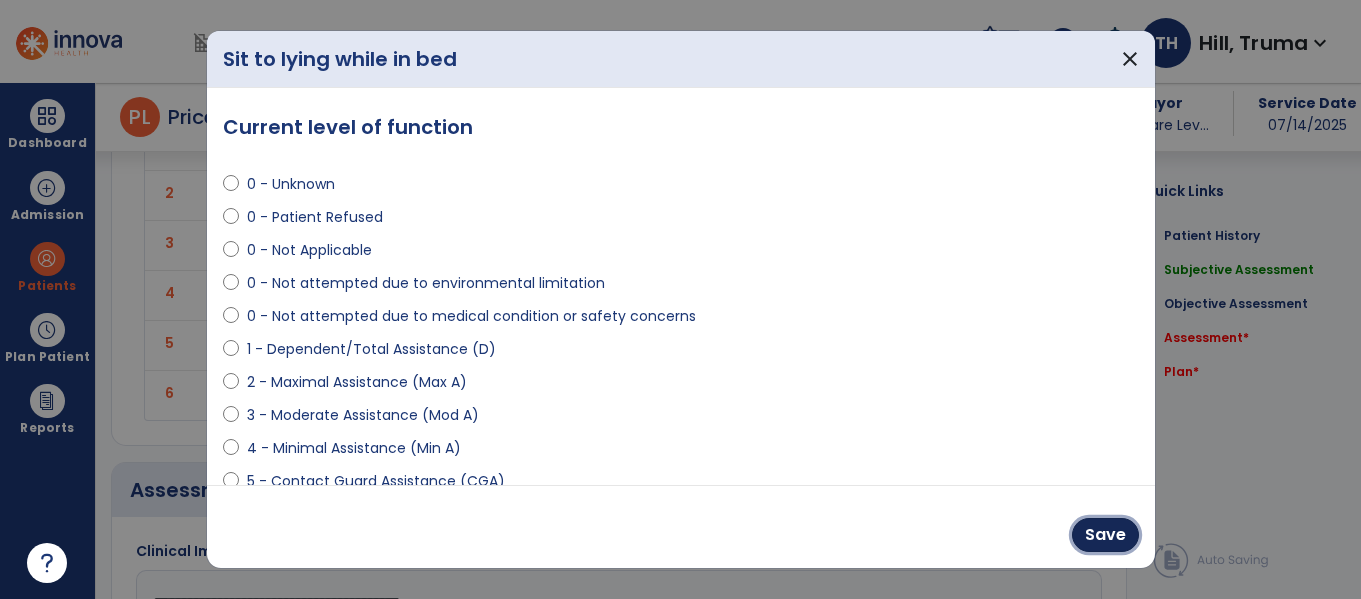 click on "Save" at bounding box center [1105, 535] 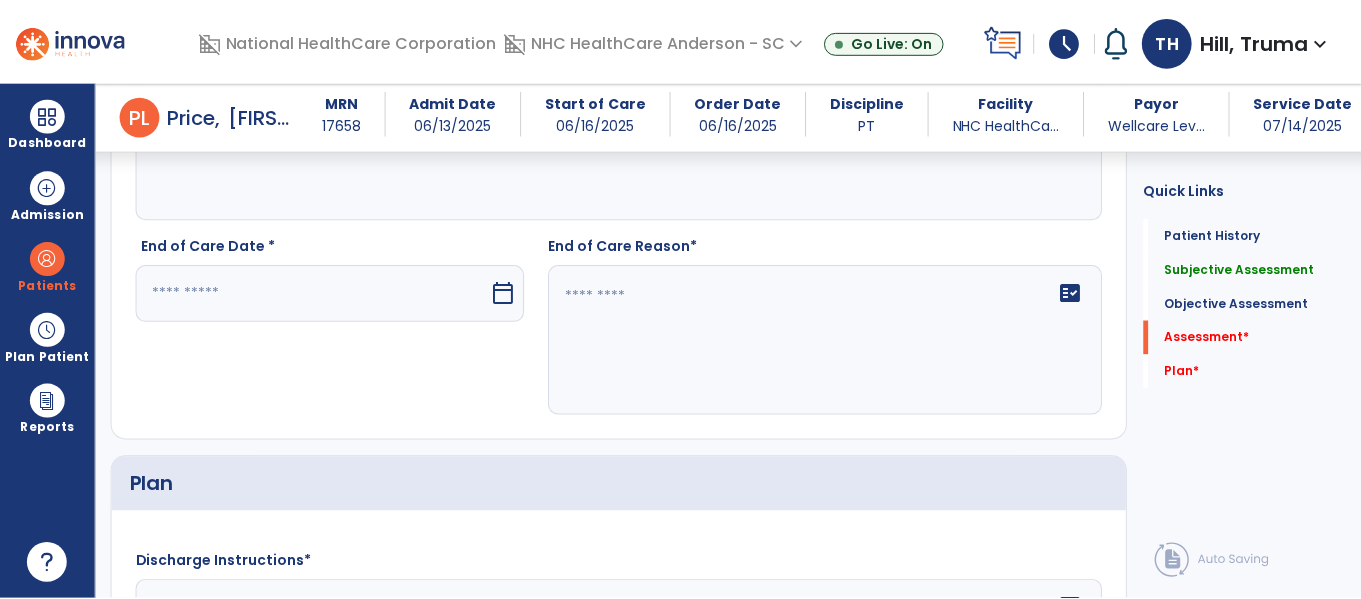 scroll, scrollTop: 2700, scrollLeft: 0, axis: vertical 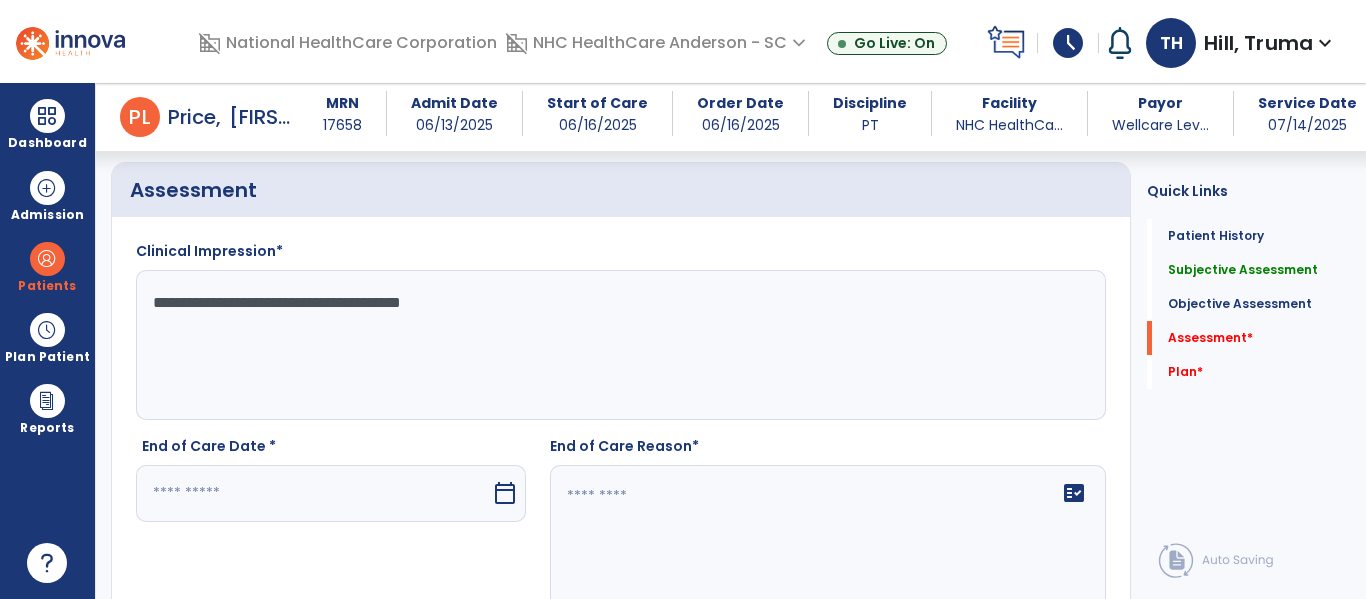 click on "**********" 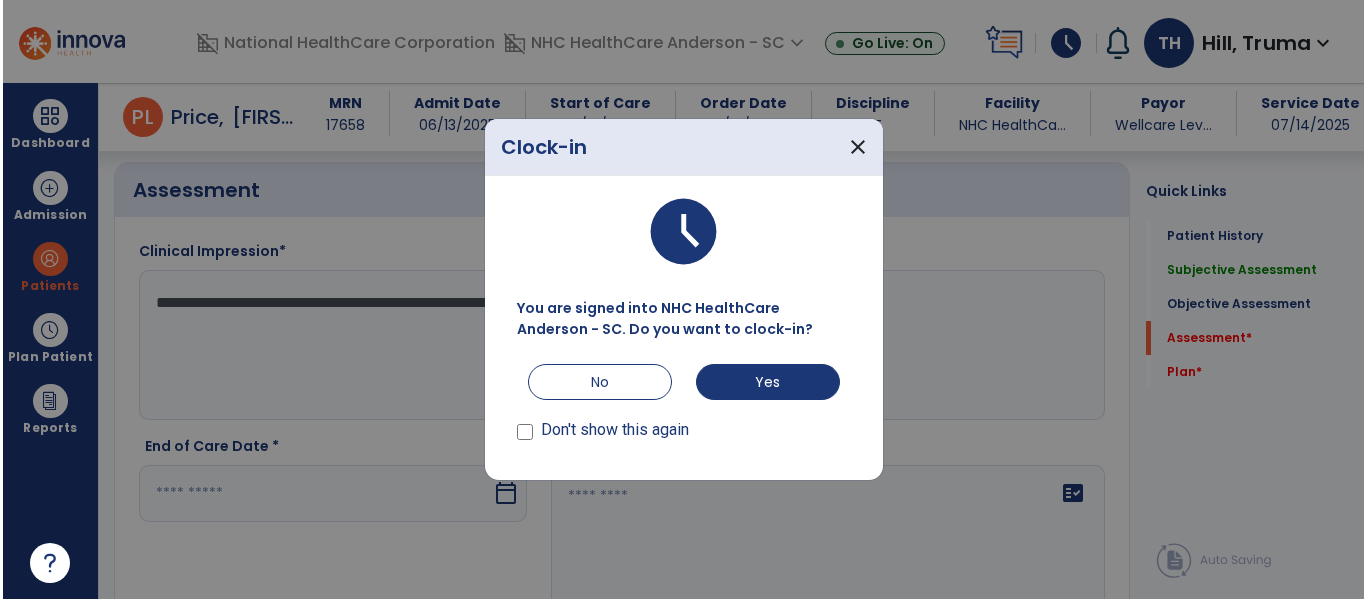 scroll, scrollTop: 2700, scrollLeft: 0, axis: vertical 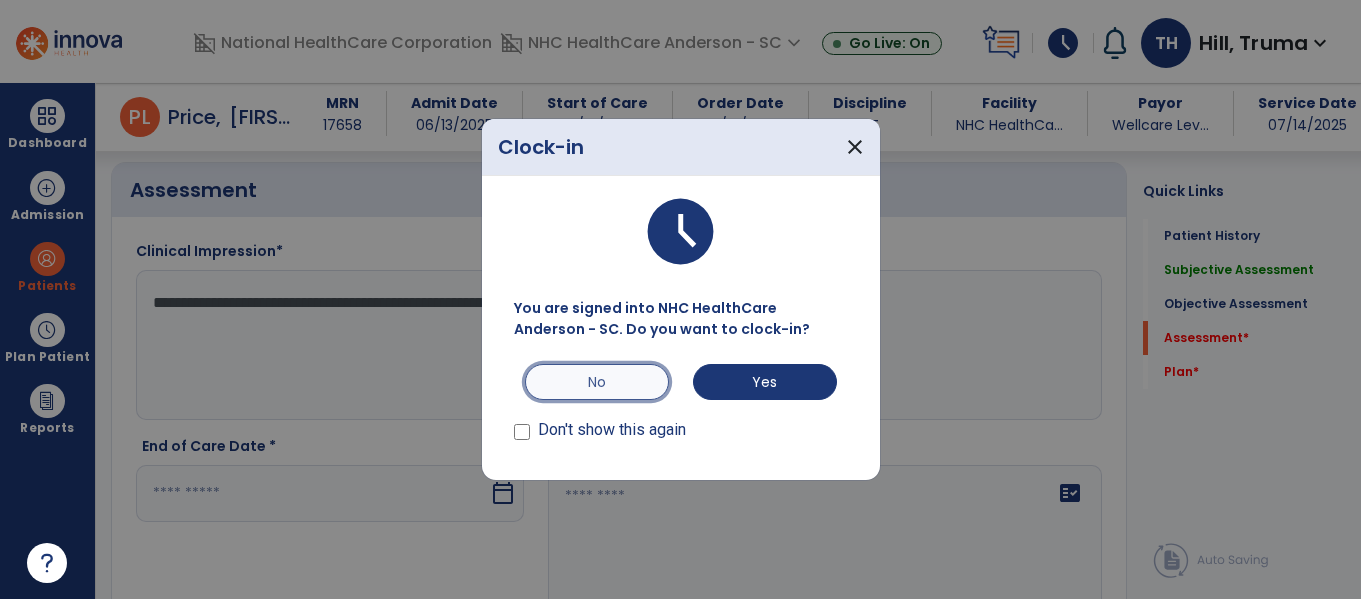 click on "No" at bounding box center [597, 382] 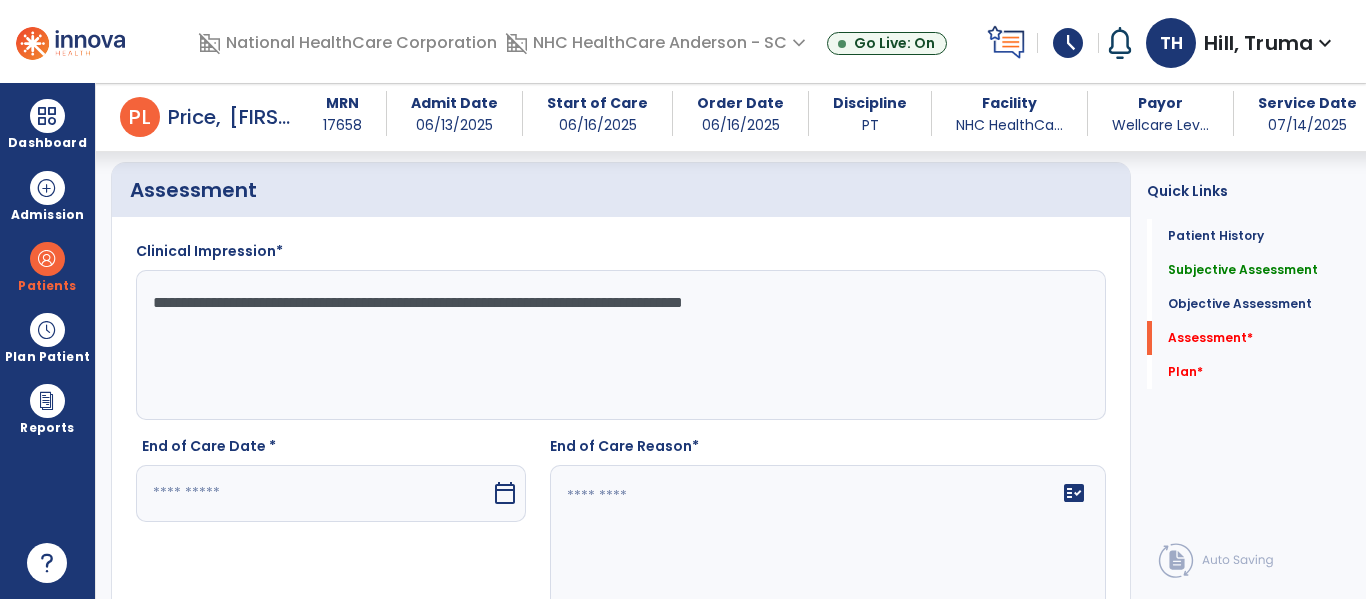 click on "**********" 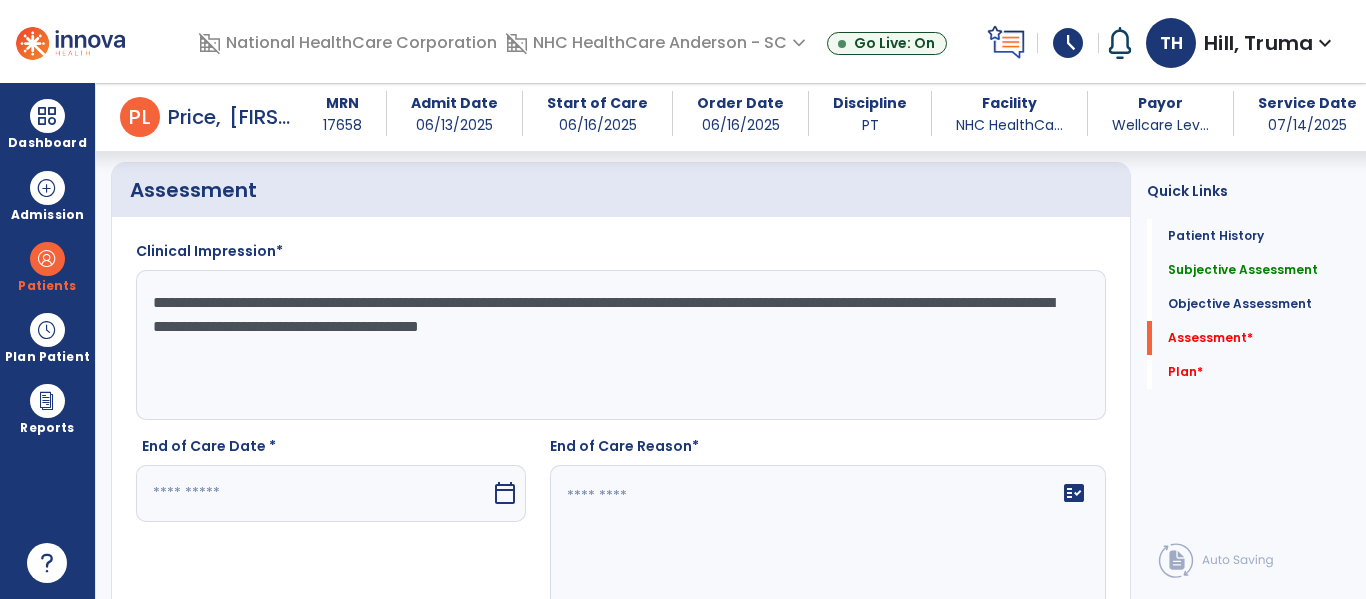 type on "**********" 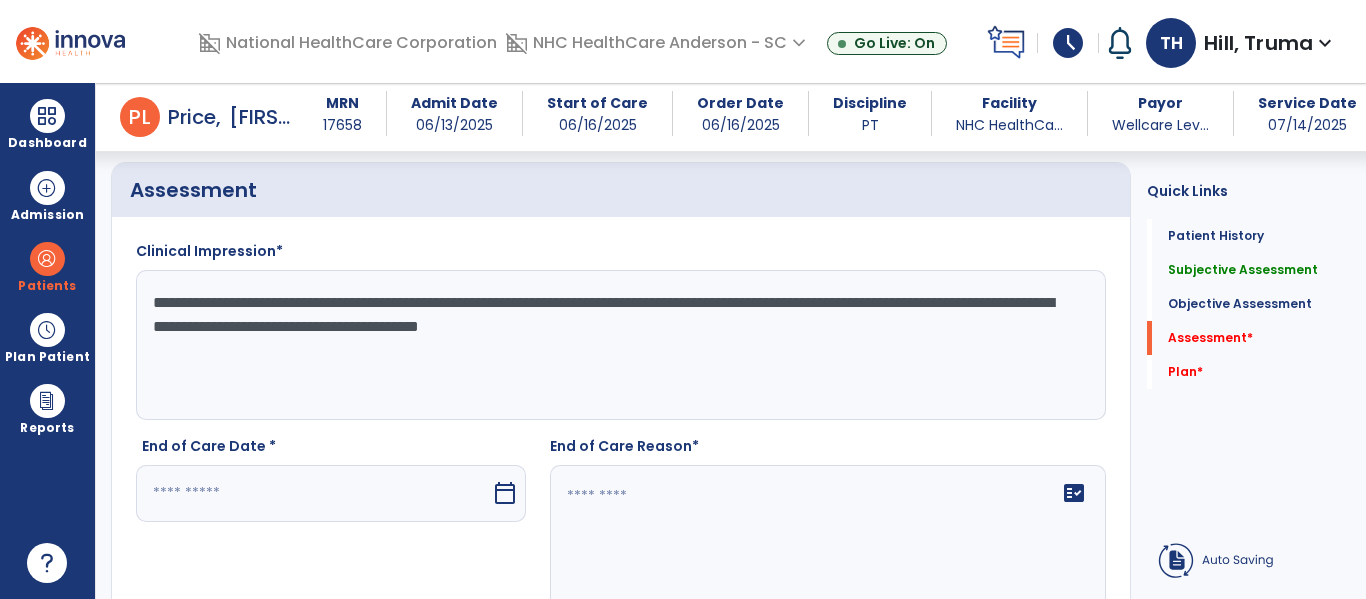 drag, startPoint x: 496, startPoint y: 483, endPoint x: 505, endPoint y: 475, distance: 12.0415945 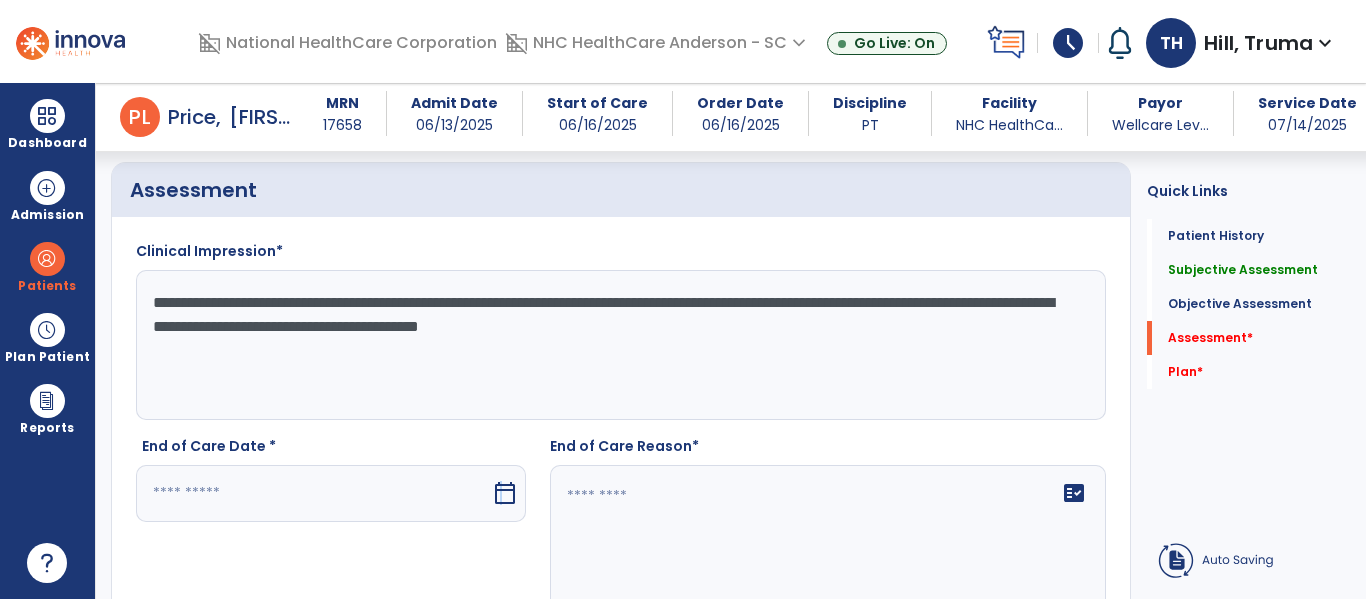 scroll, scrollTop: 3051, scrollLeft: 0, axis: vertical 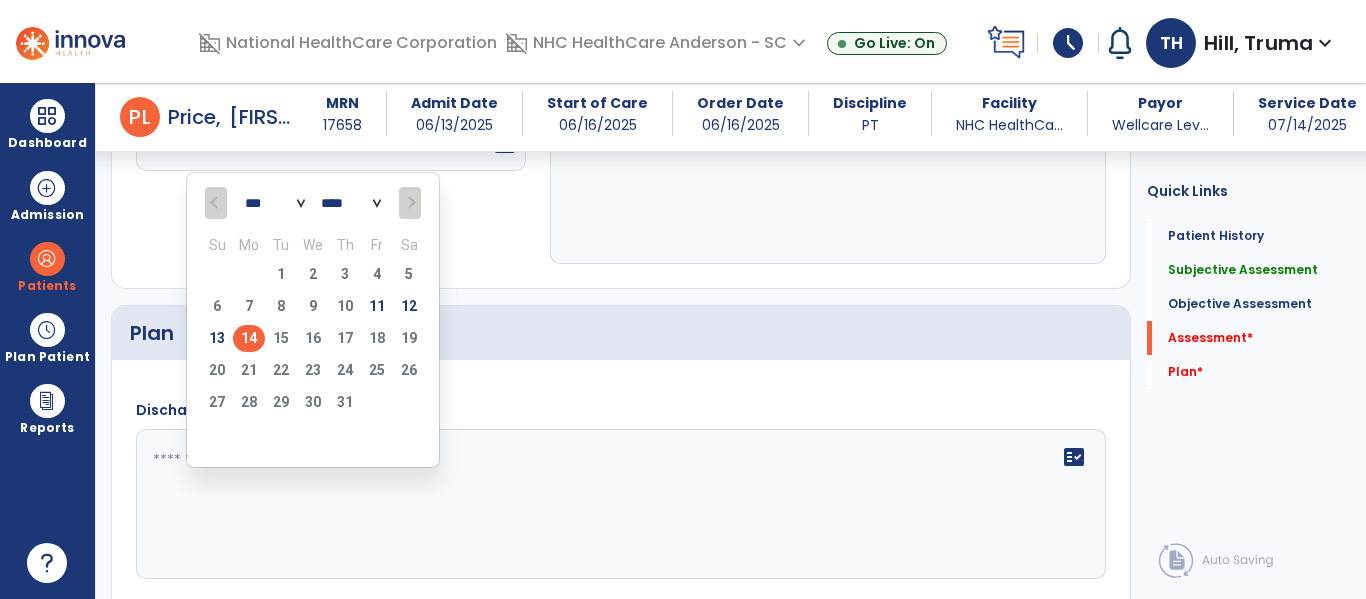 drag, startPoint x: 243, startPoint y: 339, endPoint x: 259, endPoint y: 338, distance: 16.03122 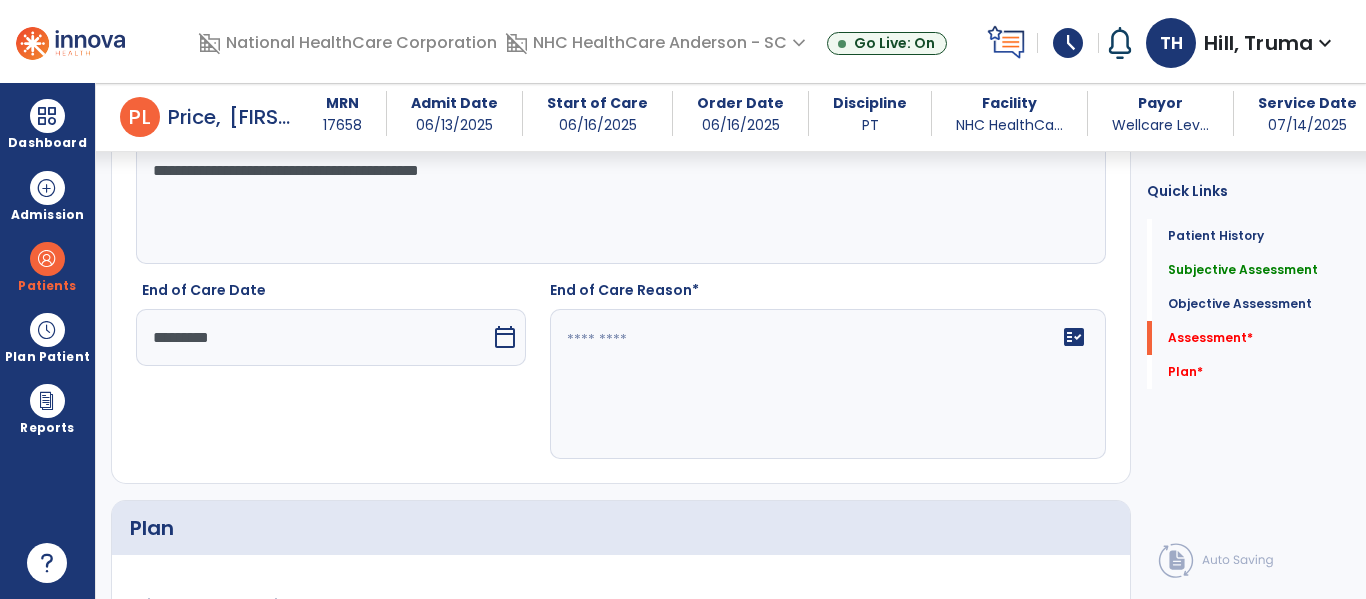 scroll, scrollTop: 2851, scrollLeft: 0, axis: vertical 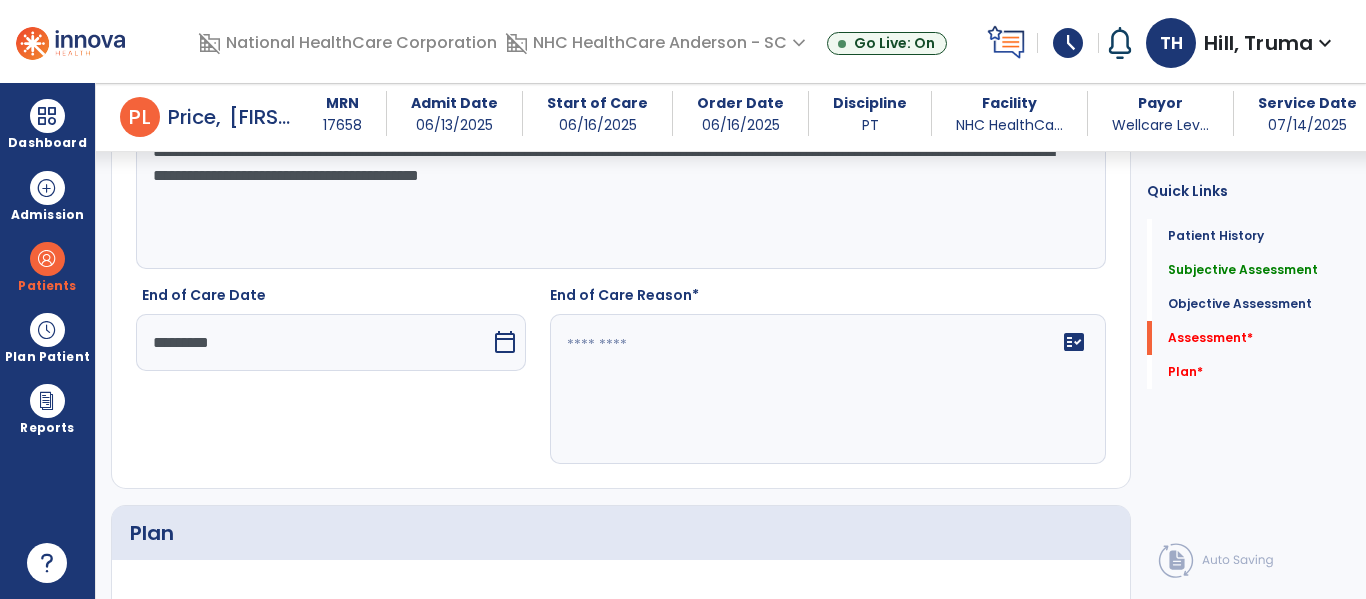 click on "calendar_today" at bounding box center (505, 342) 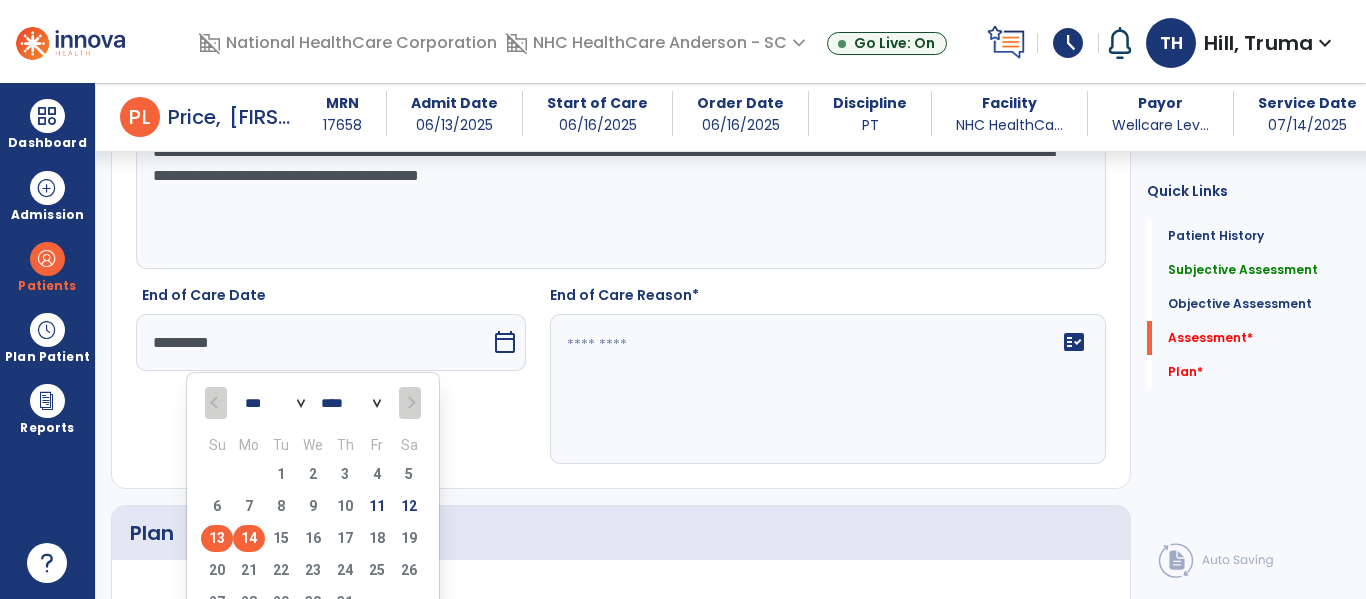 click on "13" at bounding box center (217, 538) 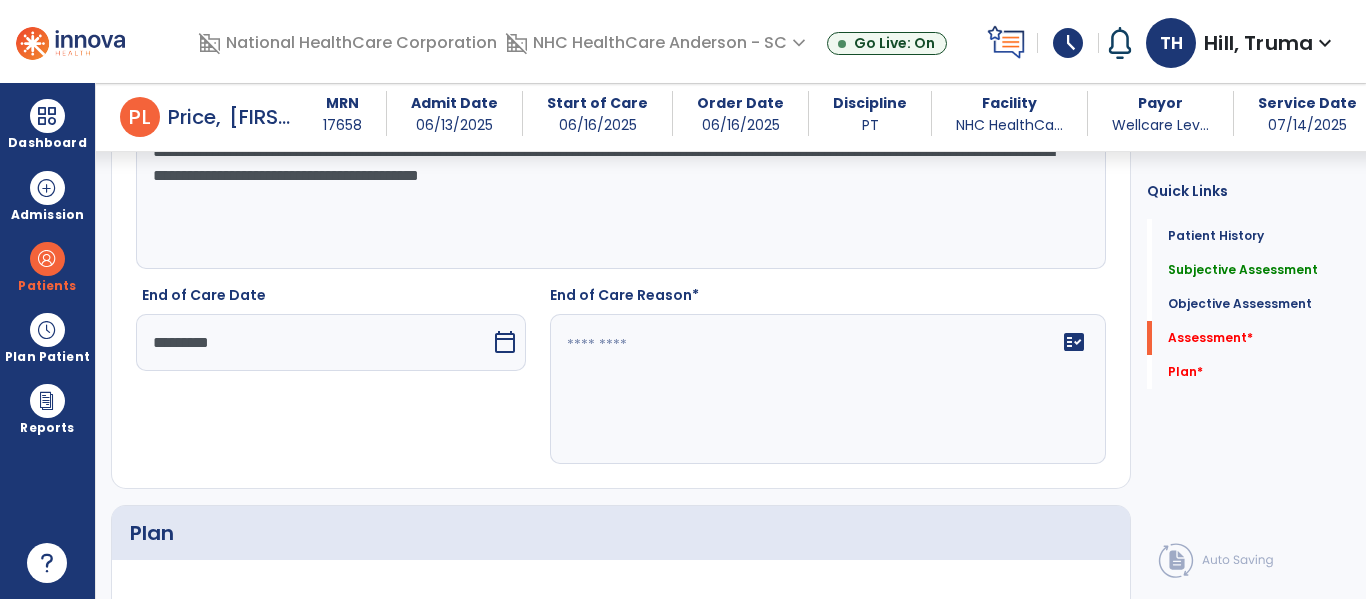 click 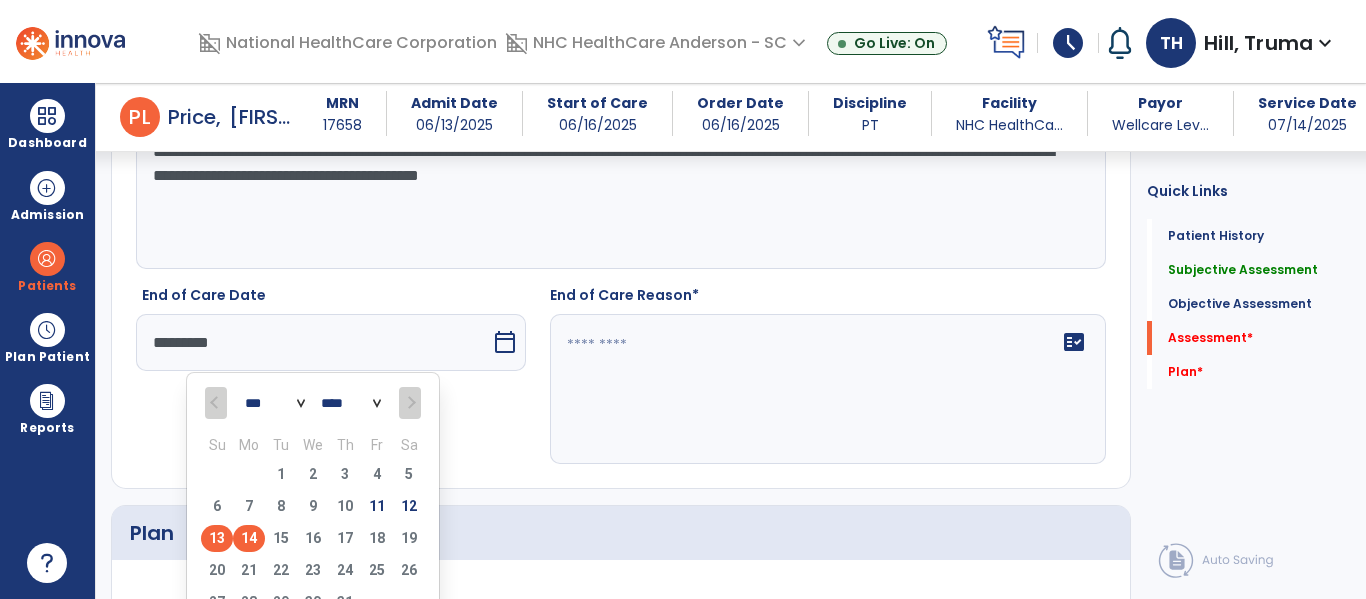 click on "14" at bounding box center (249, 538) 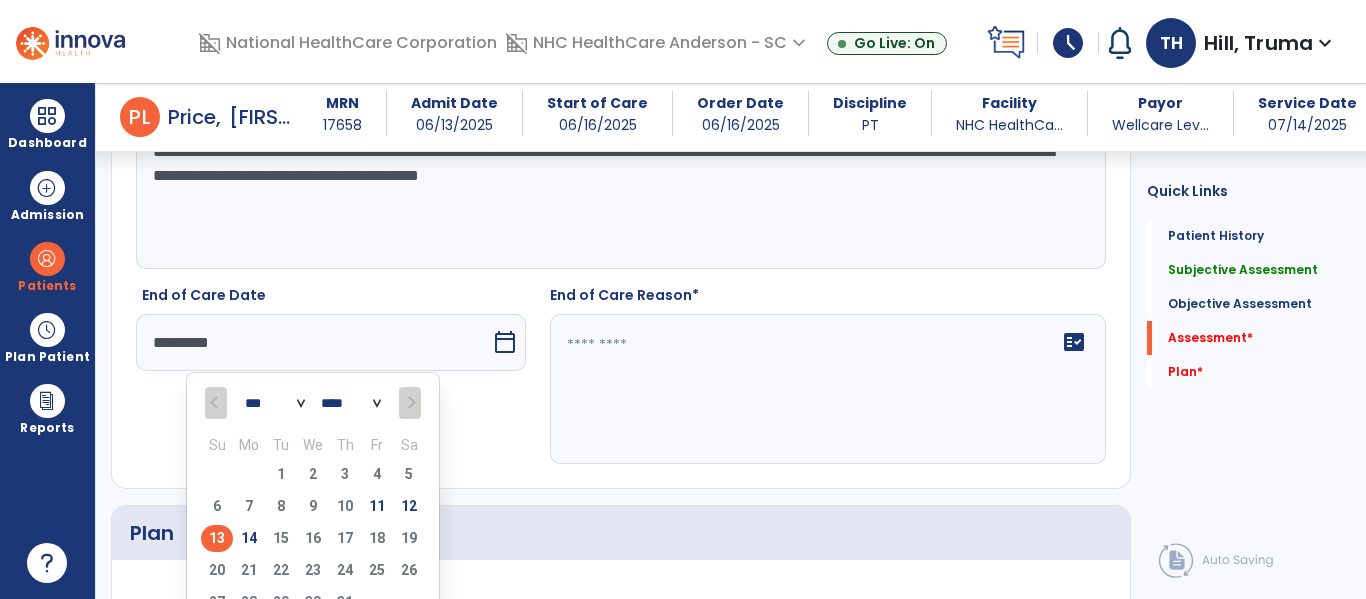 type on "*********" 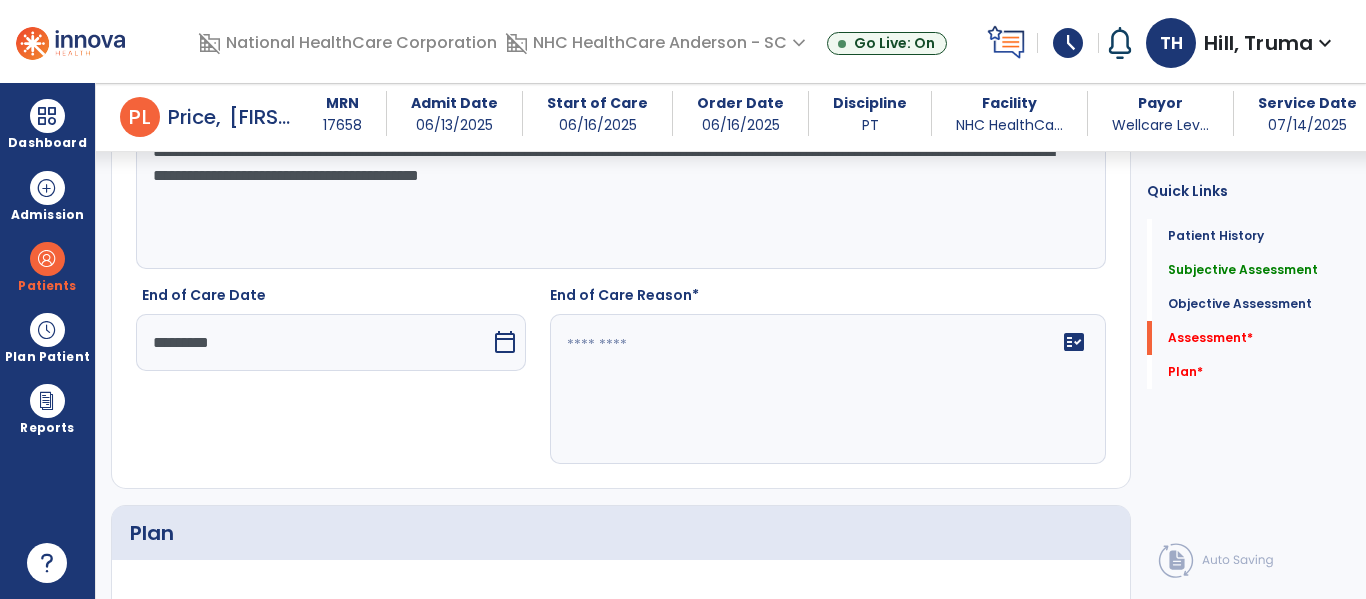 click on "fact_check" 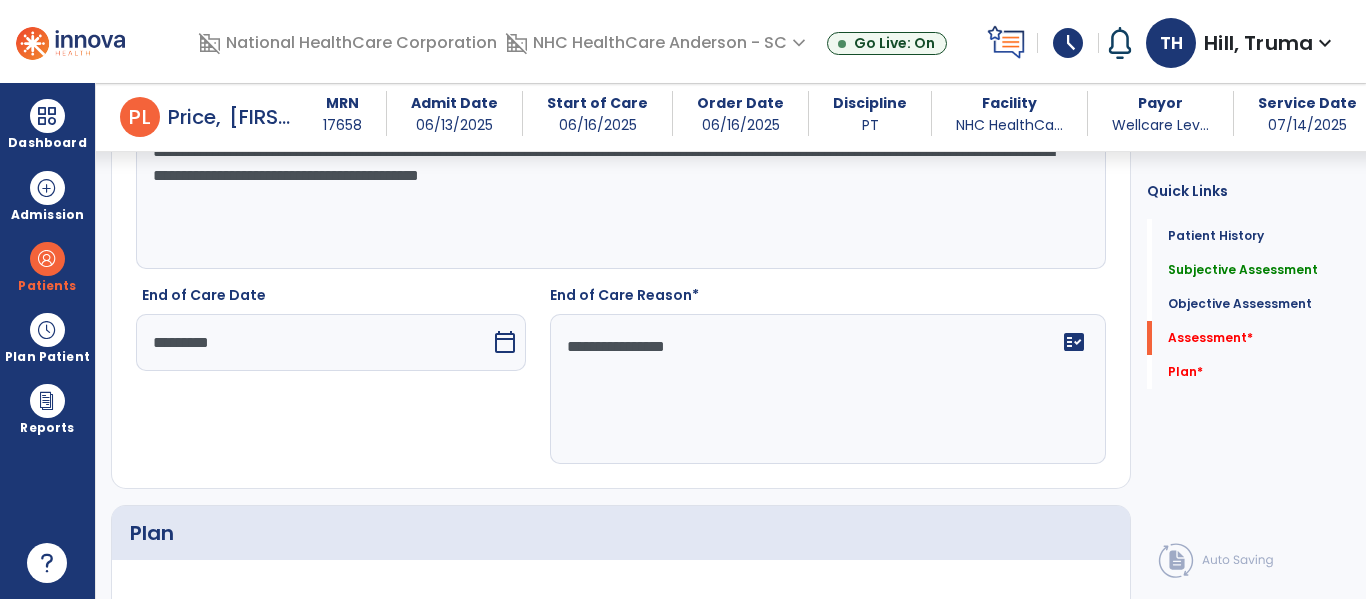 type on "**********" 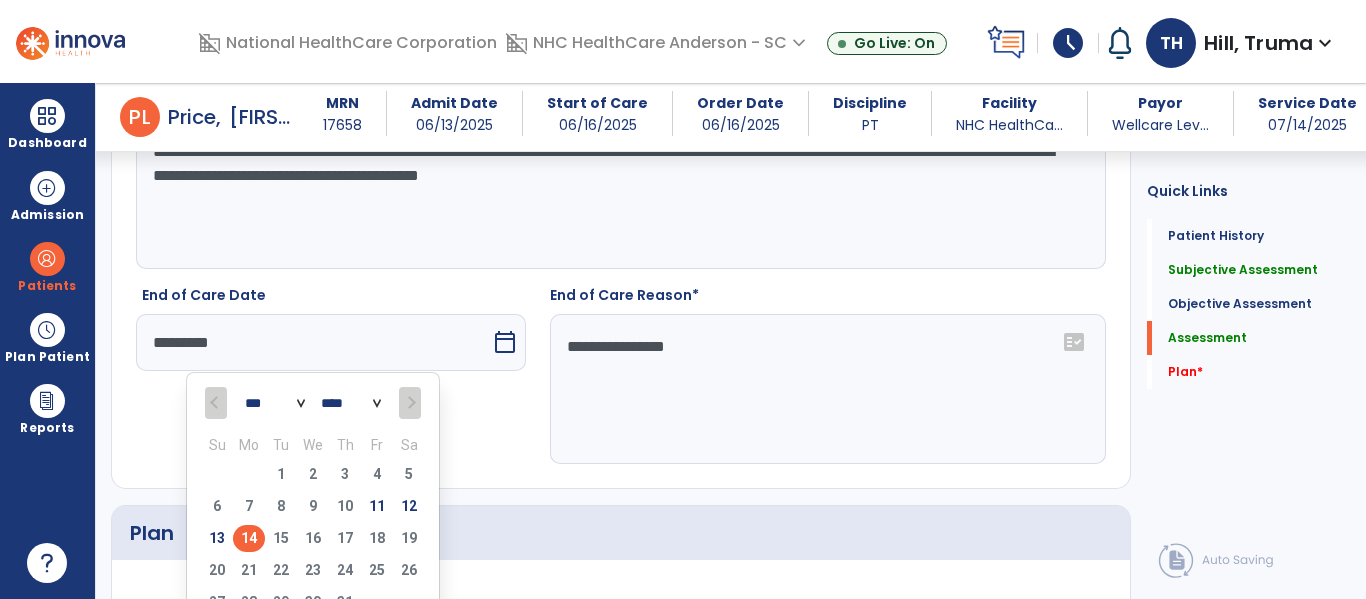 drag, startPoint x: 218, startPoint y: 529, endPoint x: 239, endPoint y: 501, distance: 35 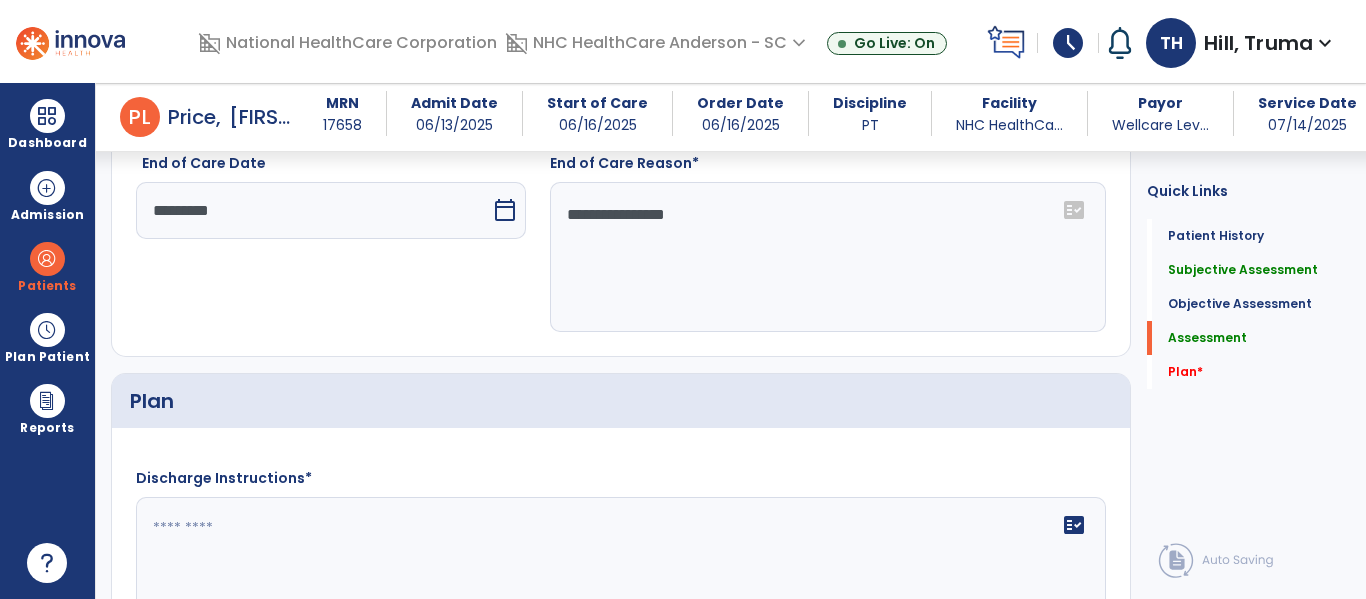 scroll, scrollTop: 3151, scrollLeft: 0, axis: vertical 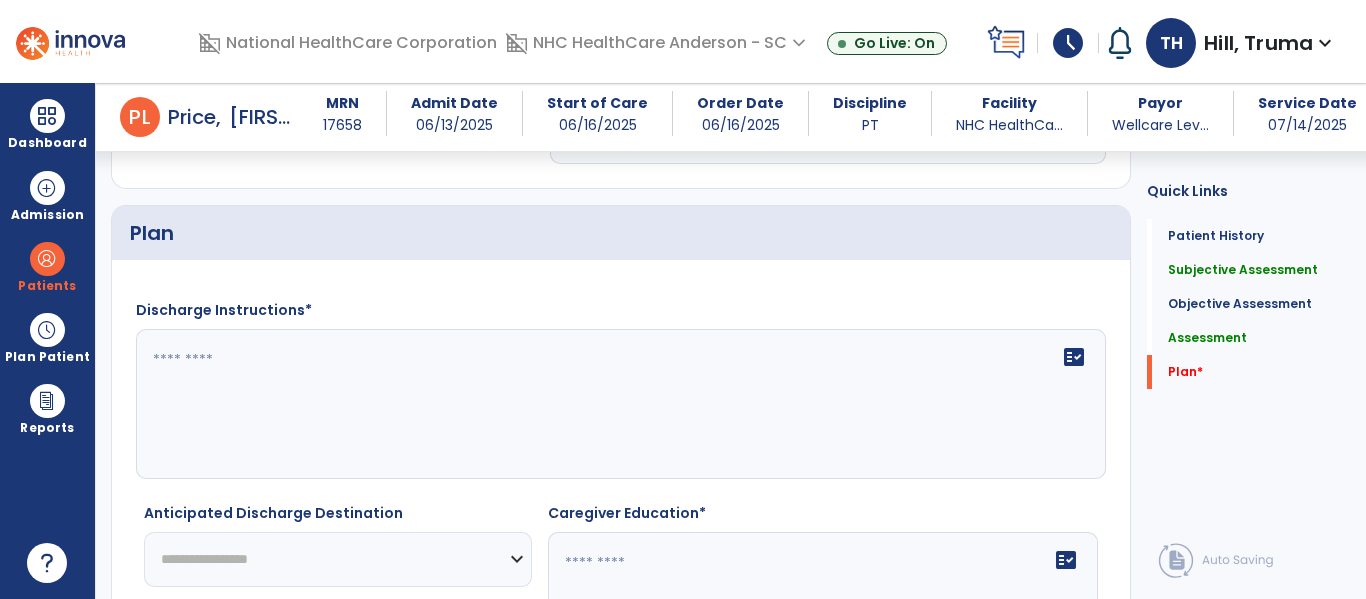 click on "fact_check" 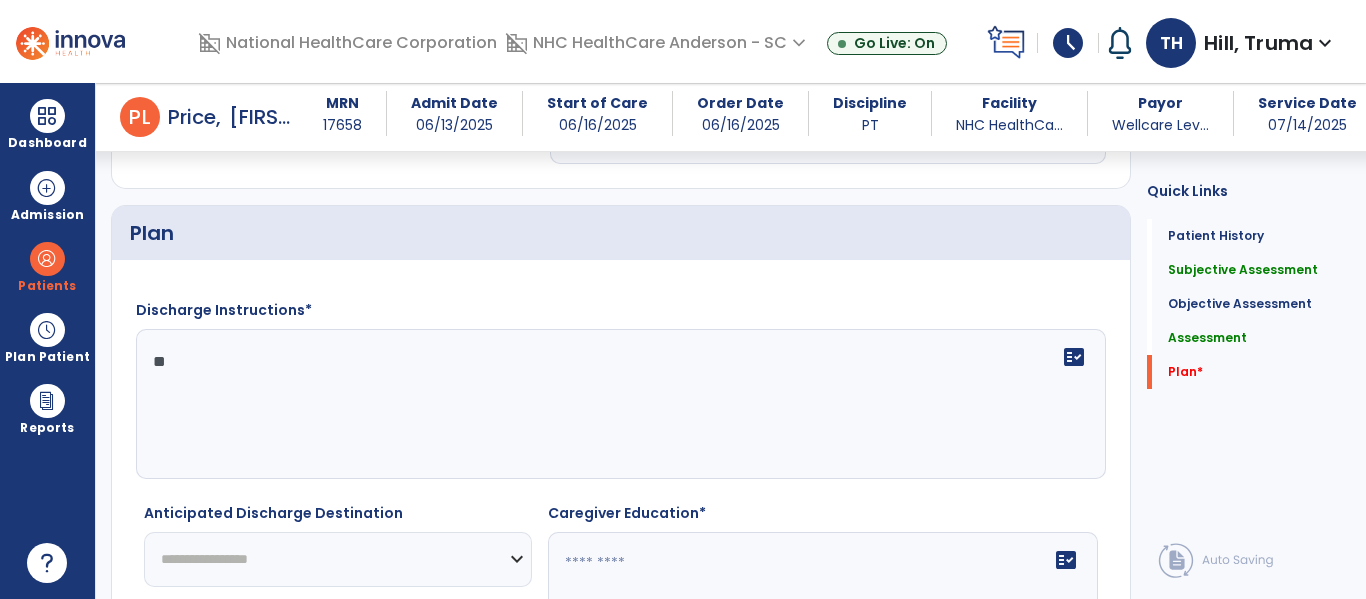 type on "*" 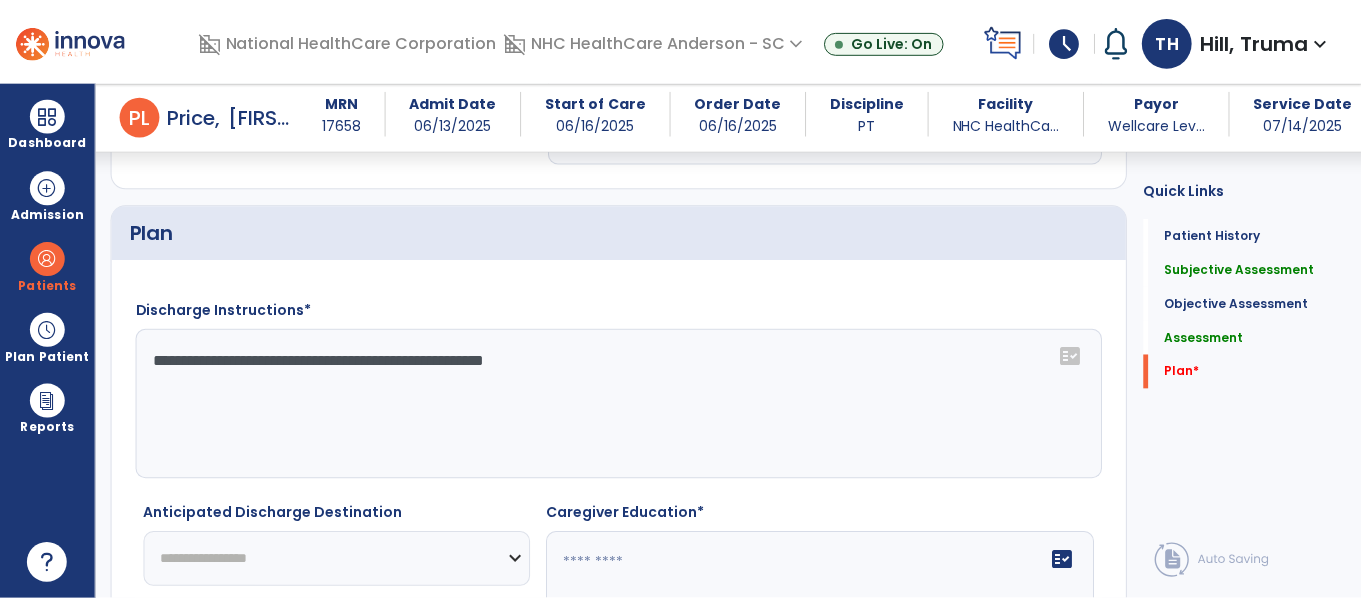 scroll, scrollTop: 3339, scrollLeft: 0, axis: vertical 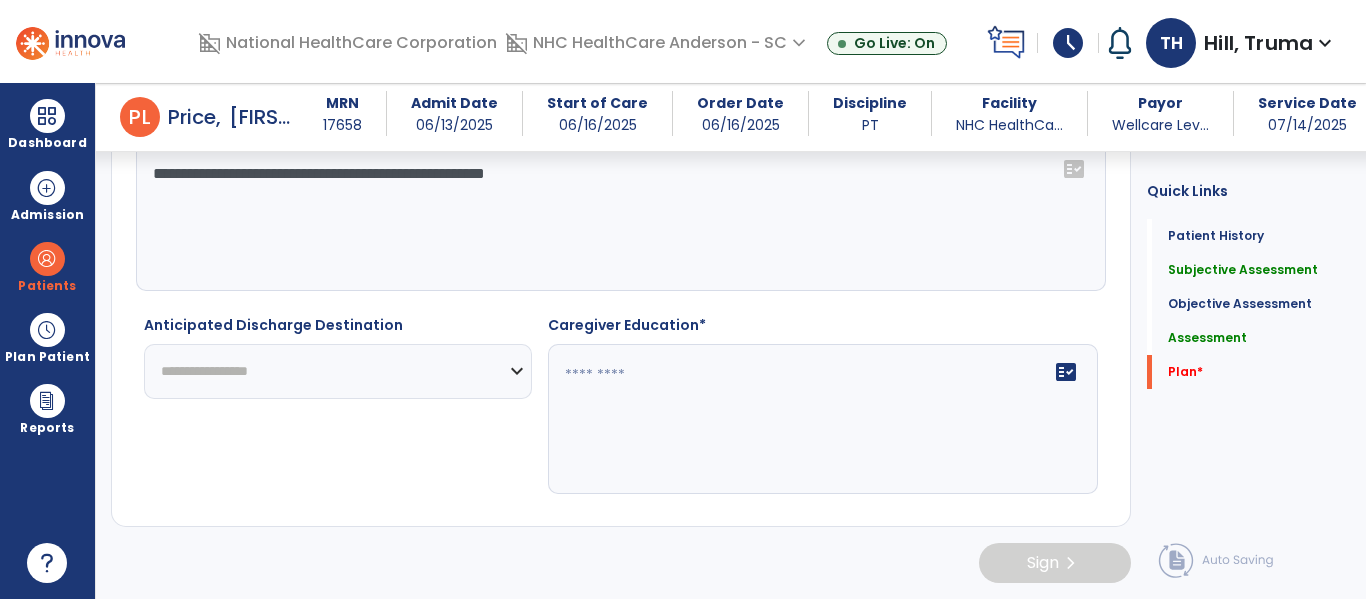 type on "**********" 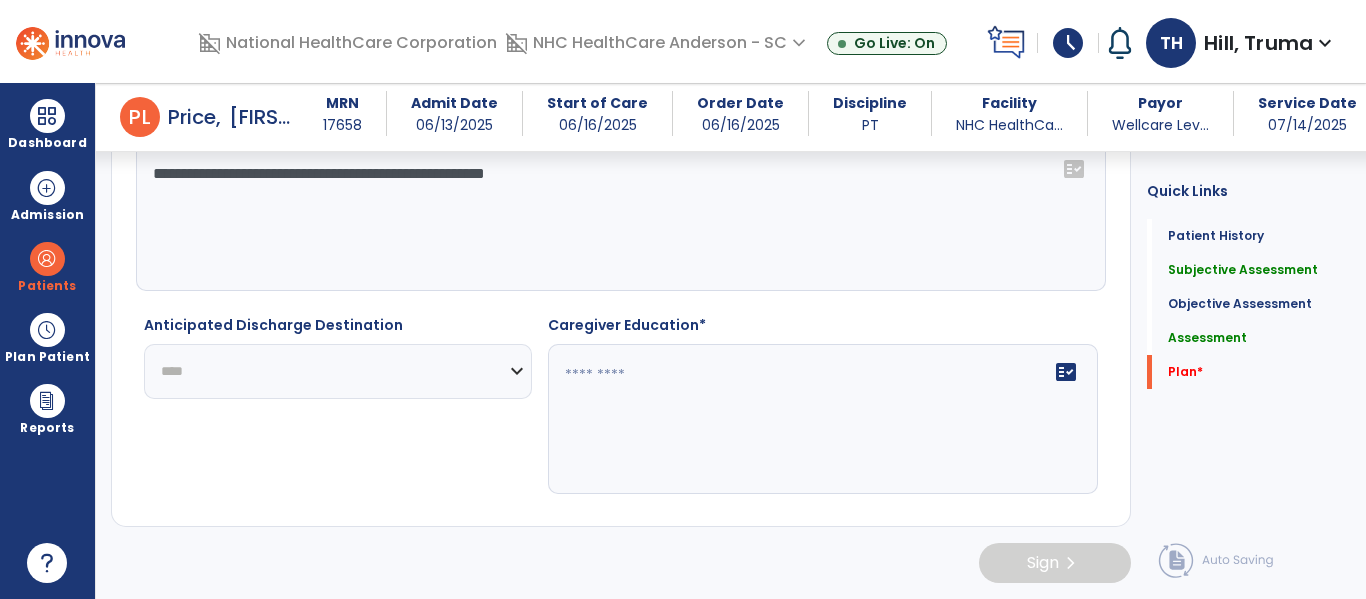 click on "**********" 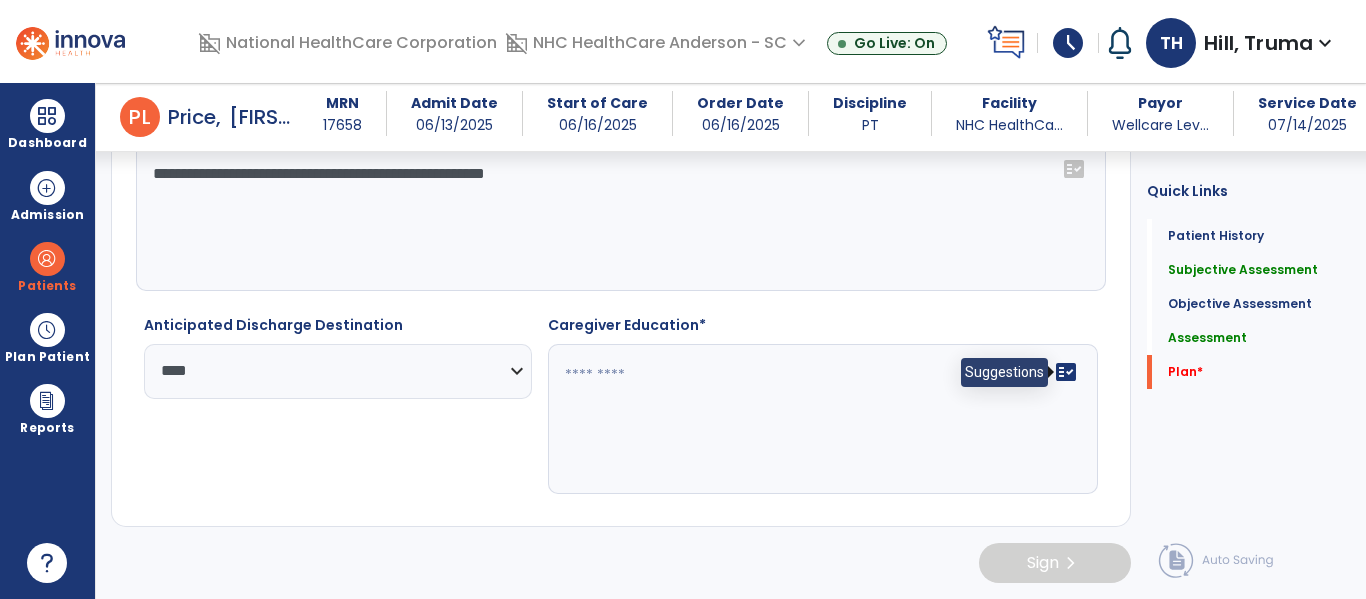 click on "fact_check" 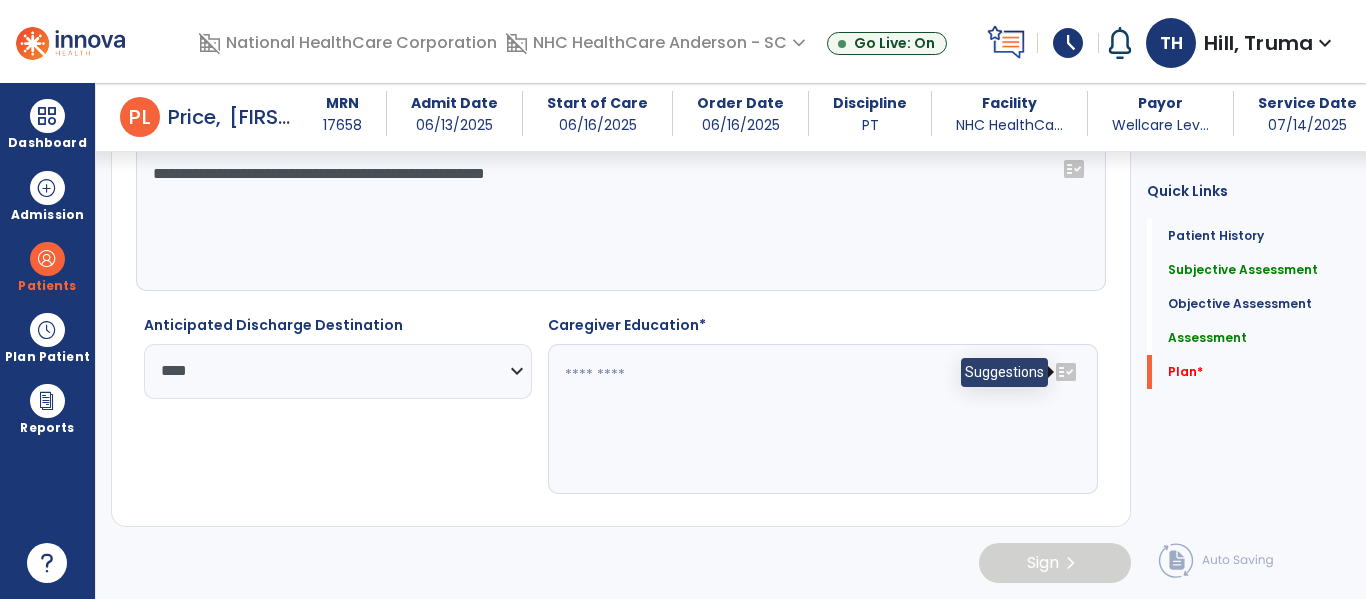 click on "fact_check" 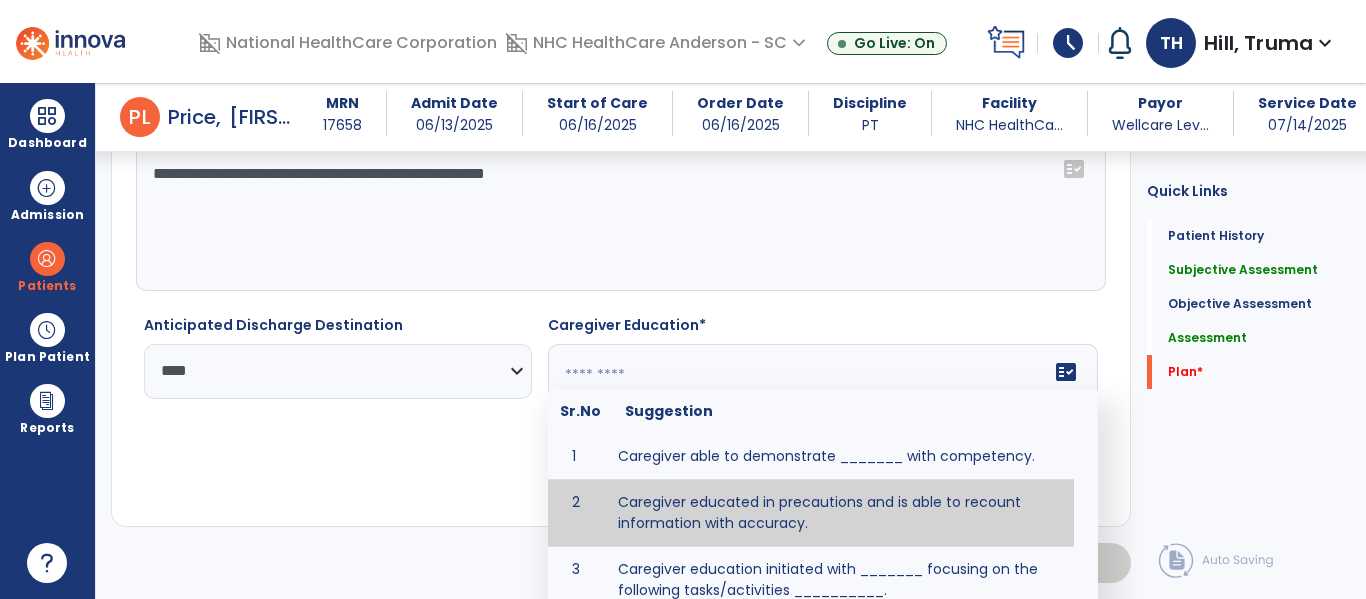 type on "**********" 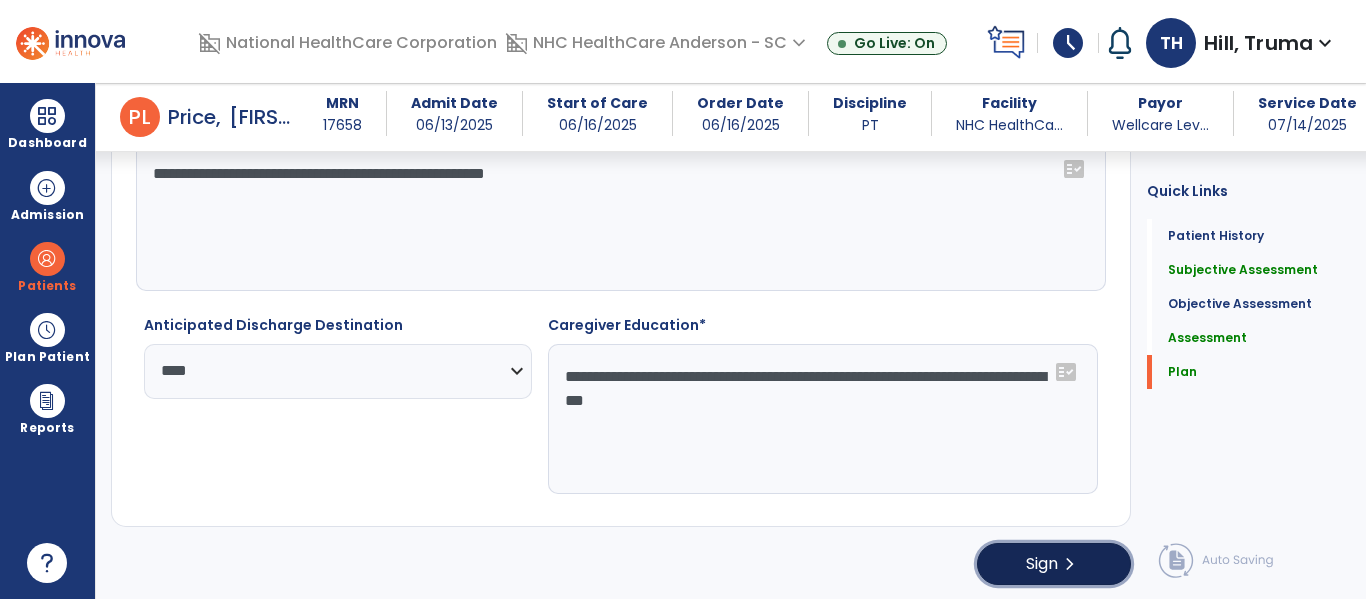 click on "Sign  chevron_right" 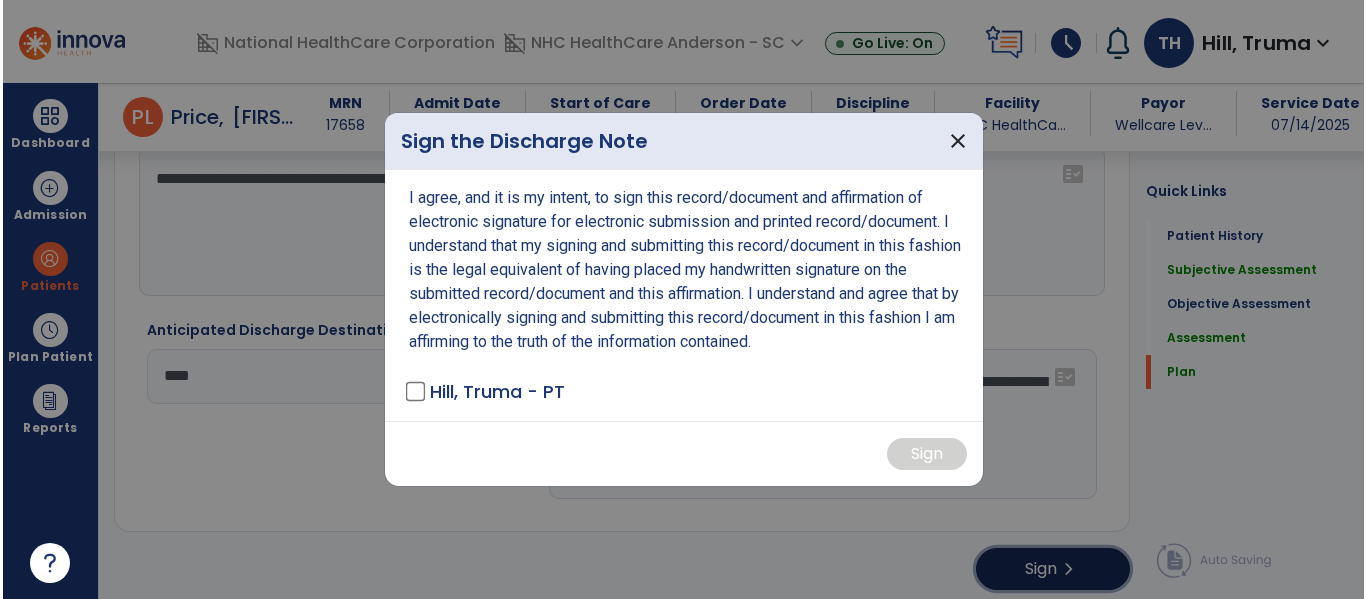 scroll, scrollTop: 3339, scrollLeft: 0, axis: vertical 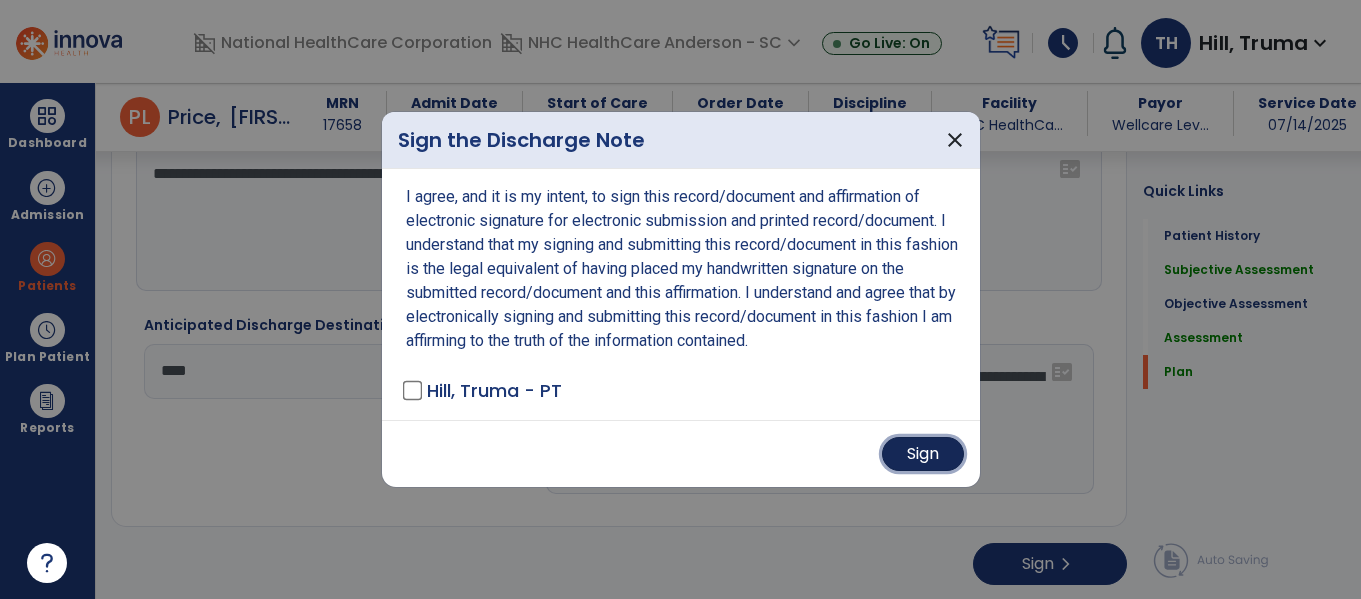 click on "Sign" at bounding box center [923, 454] 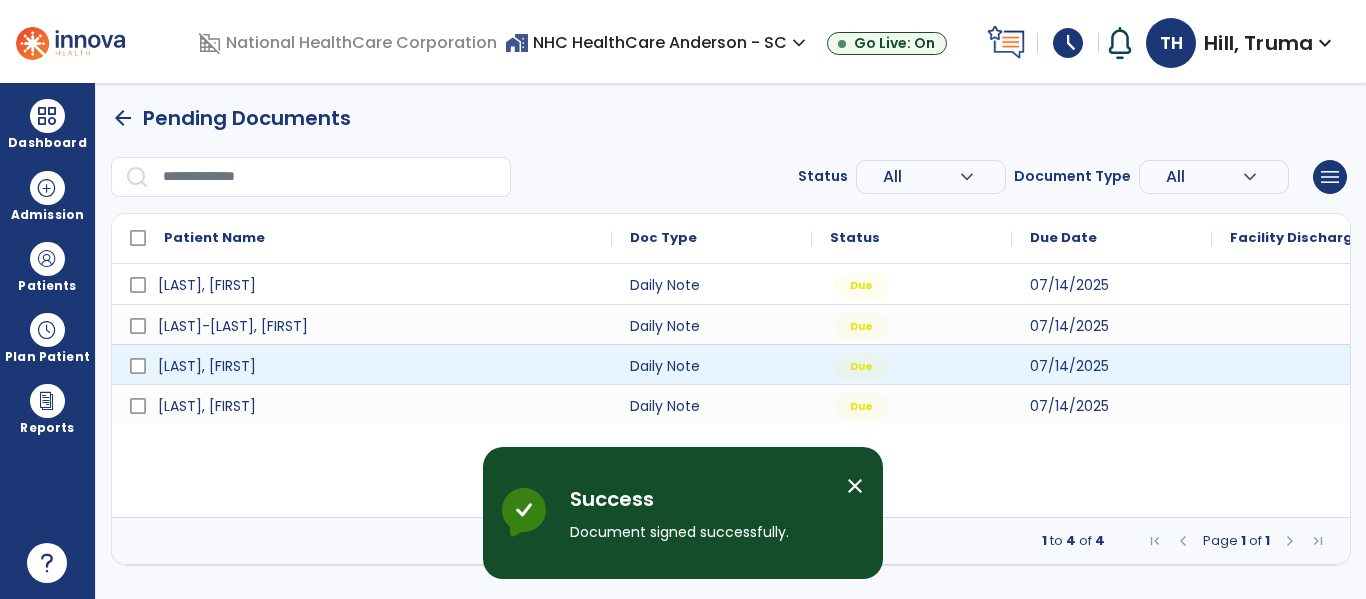 scroll, scrollTop: 0, scrollLeft: 0, axis: both 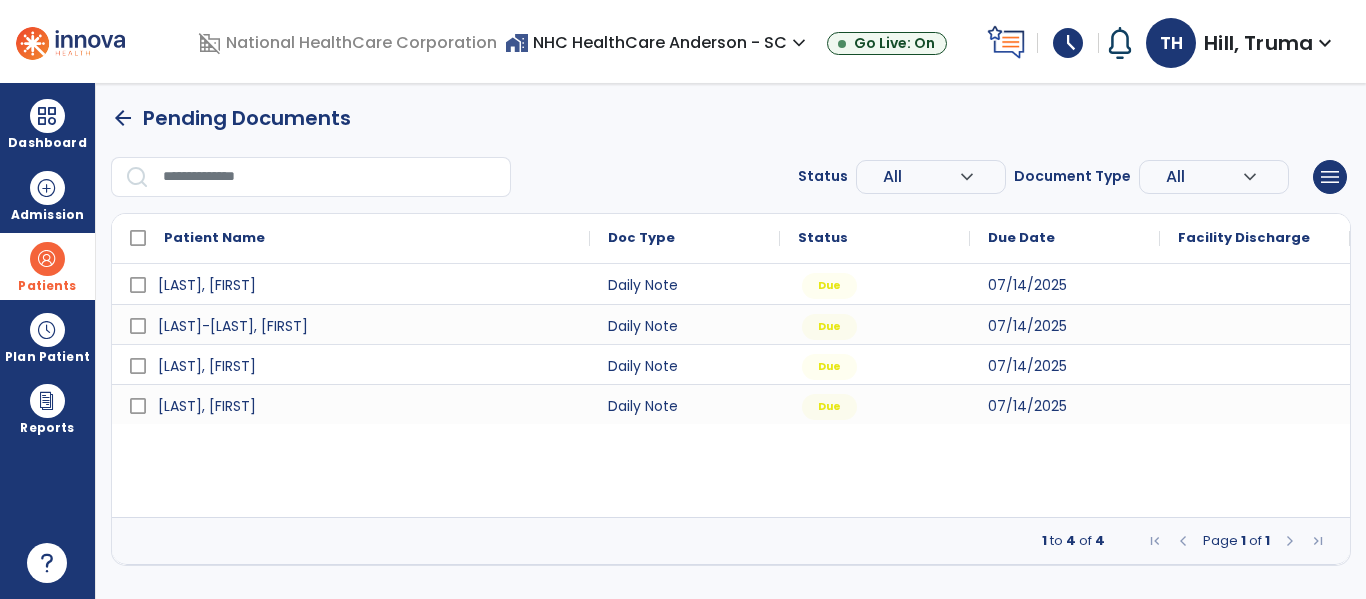click at bounding box center (47, 259) 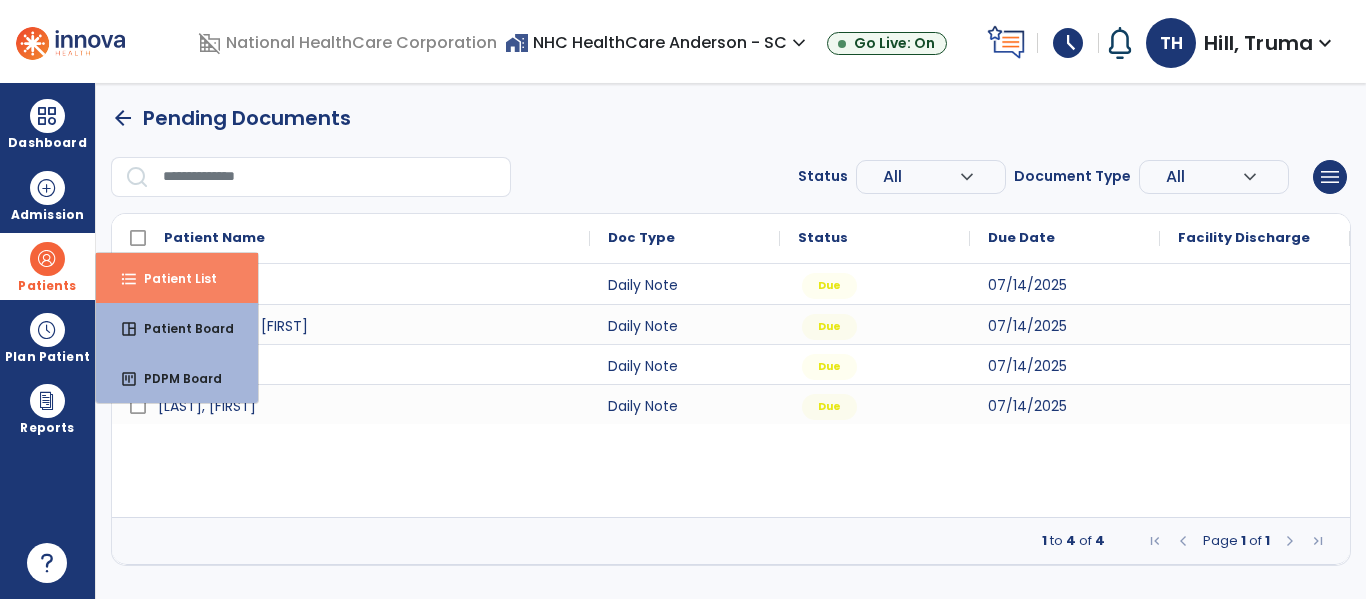 click on "Patient List" at bounding box center [172, 278] 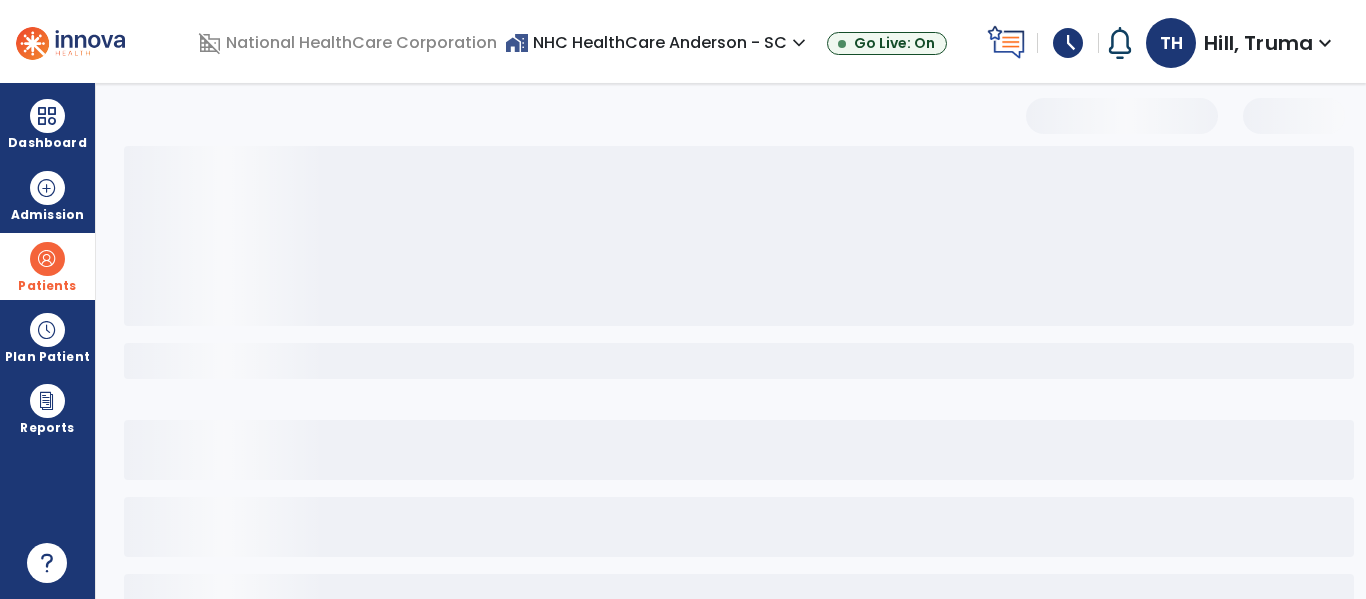 select on "***" 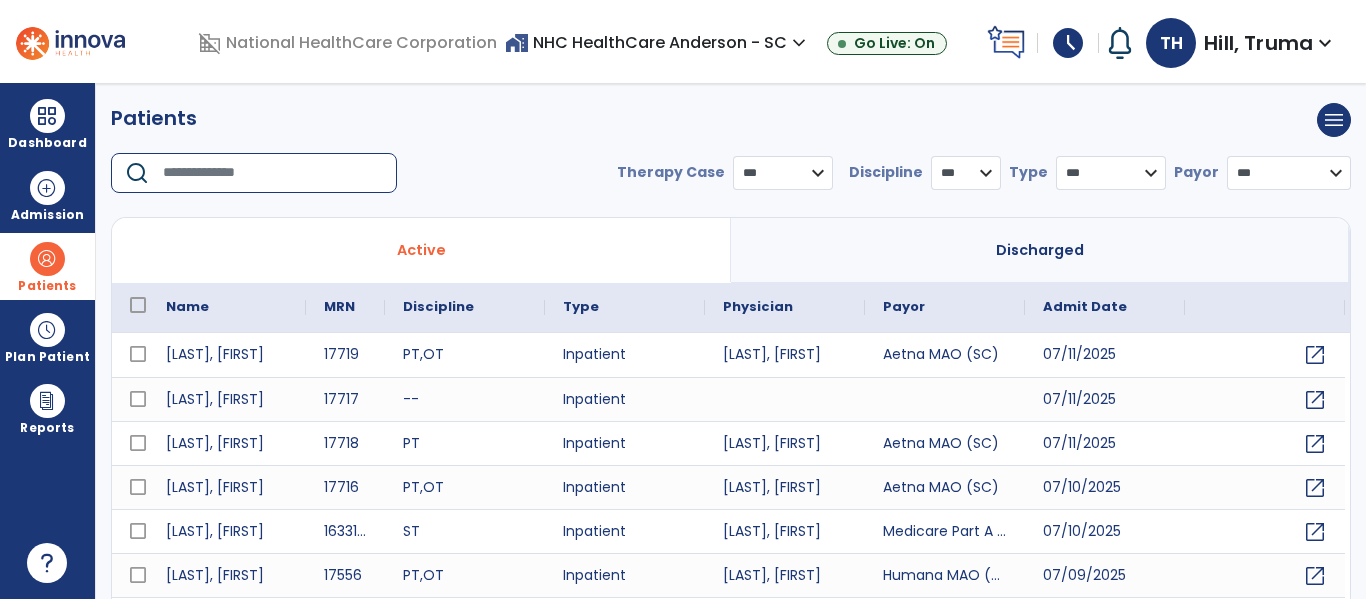 click at bounding box center (273, 173) 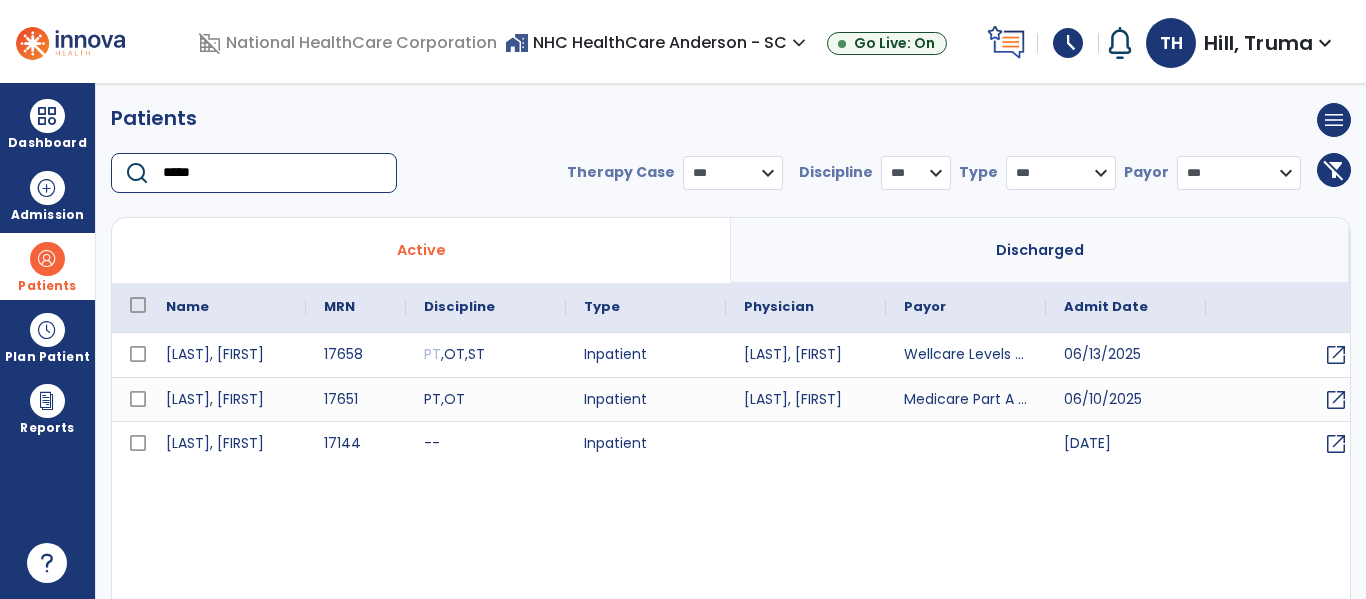 type on "*****" 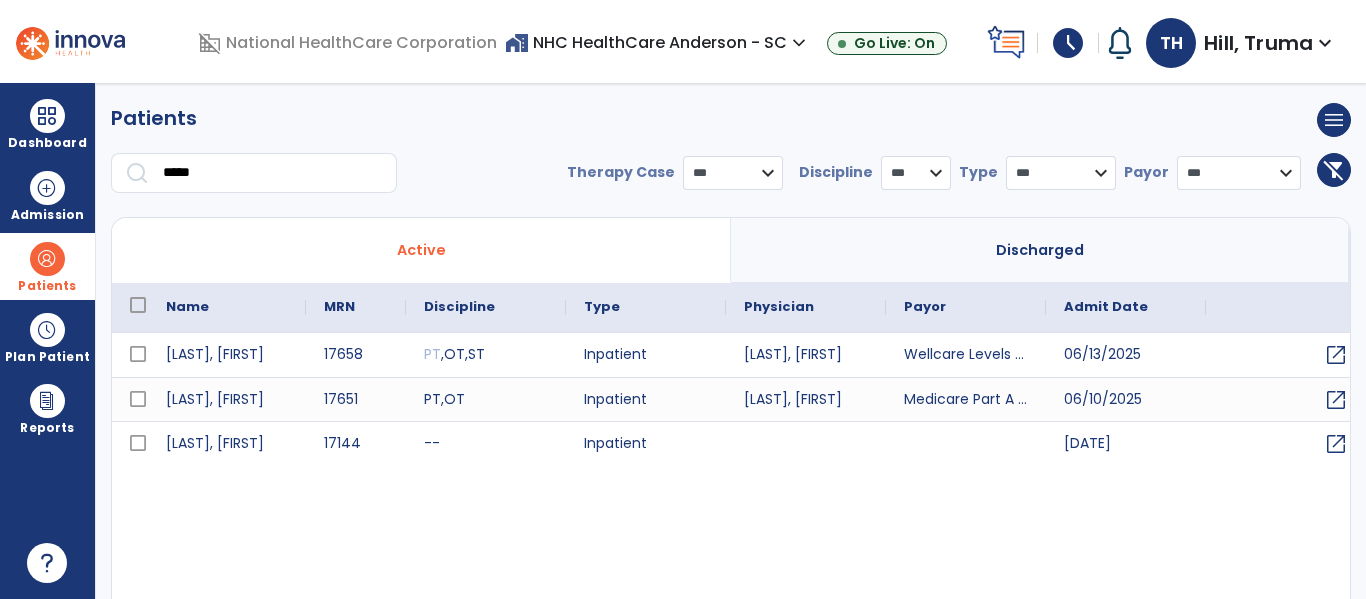 click at bounding box center (137, 172) 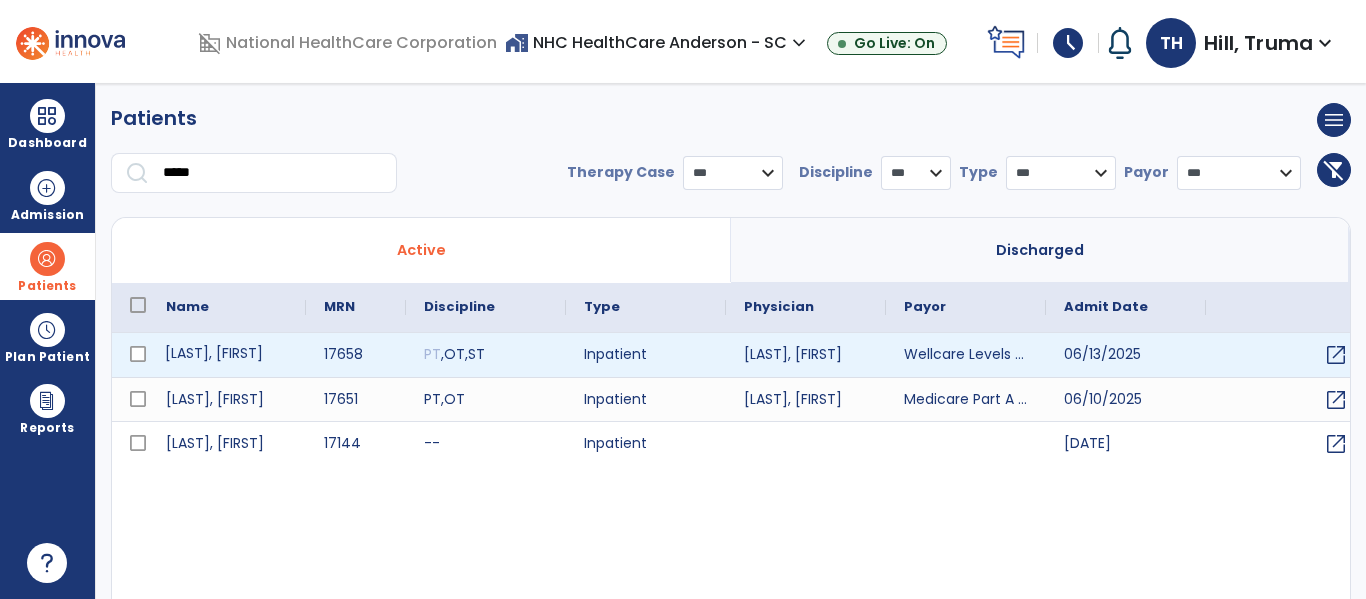 click on "[LAST], [FIRST]" at bounding box center (227, 355) 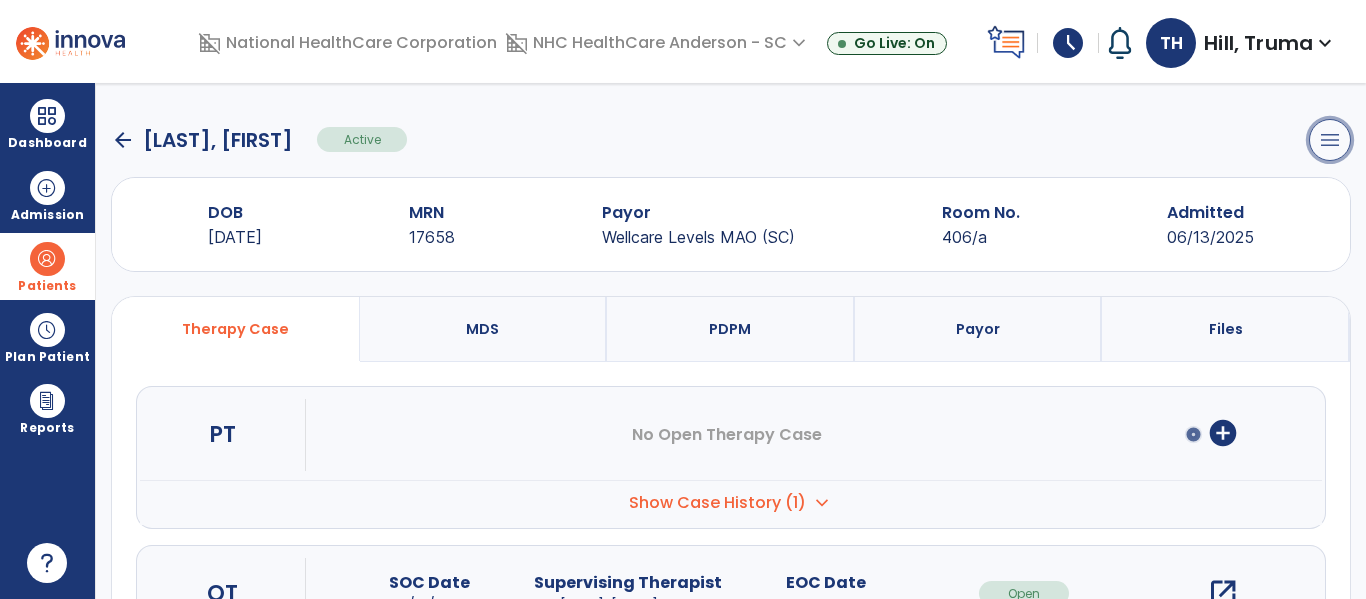 click on "menu" at bounding box center [1330, 140] 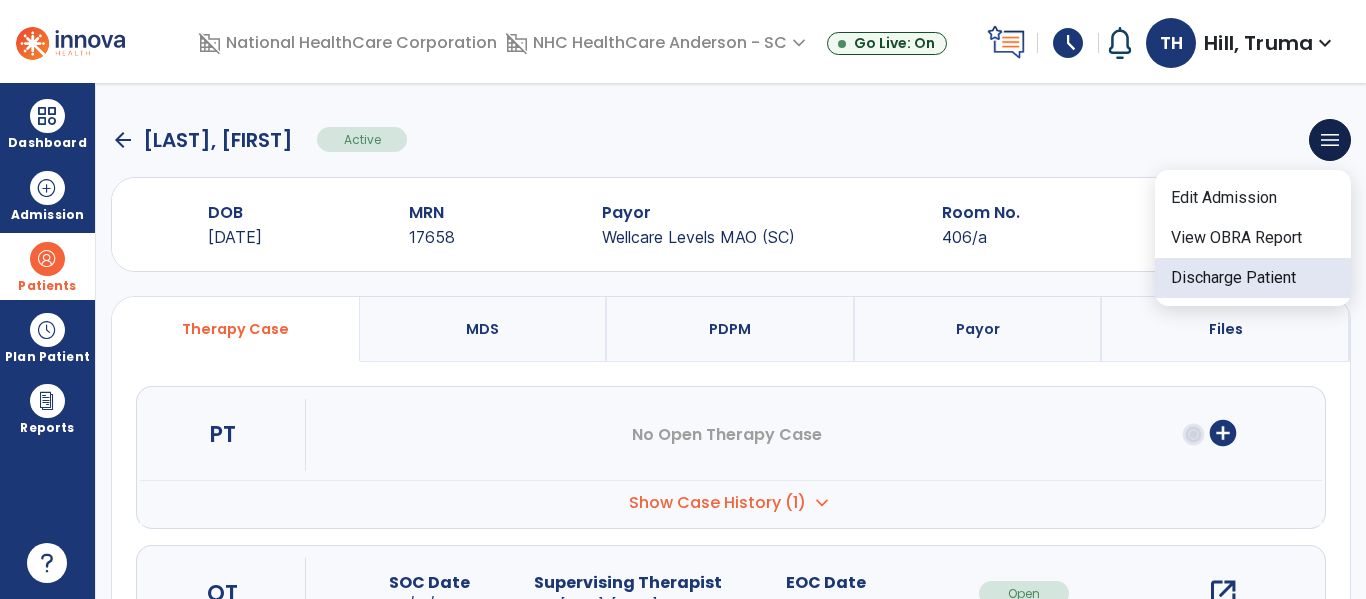 click on "Discharge Patient" 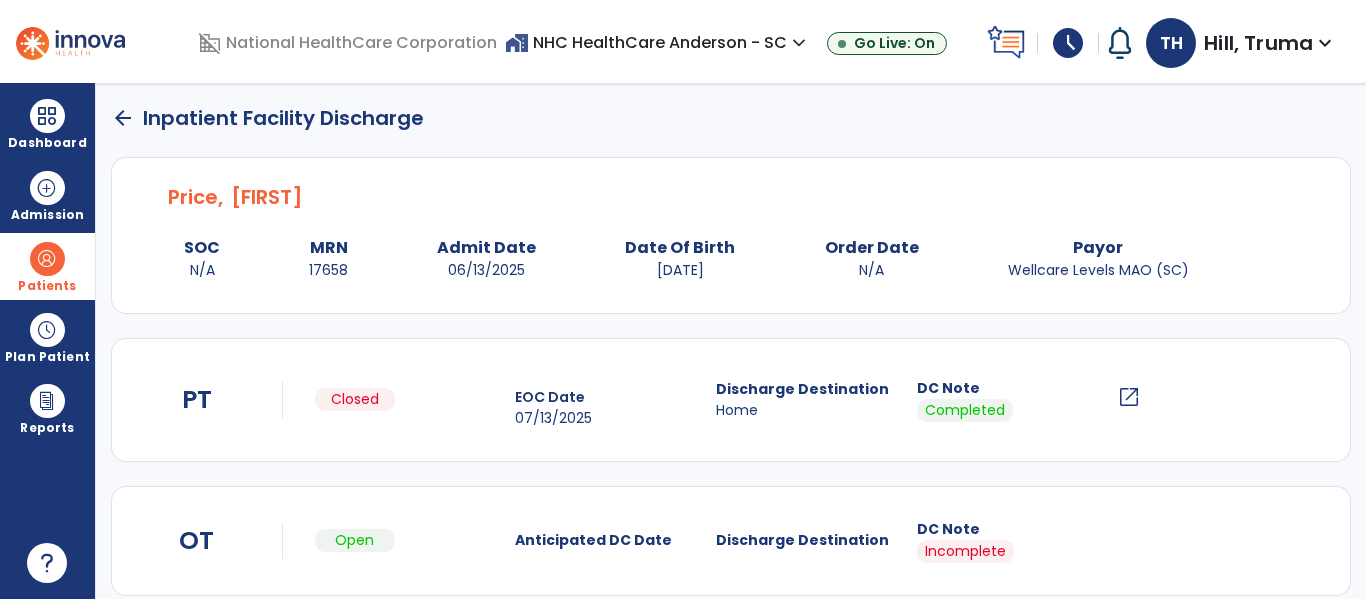click on "open_in_new" 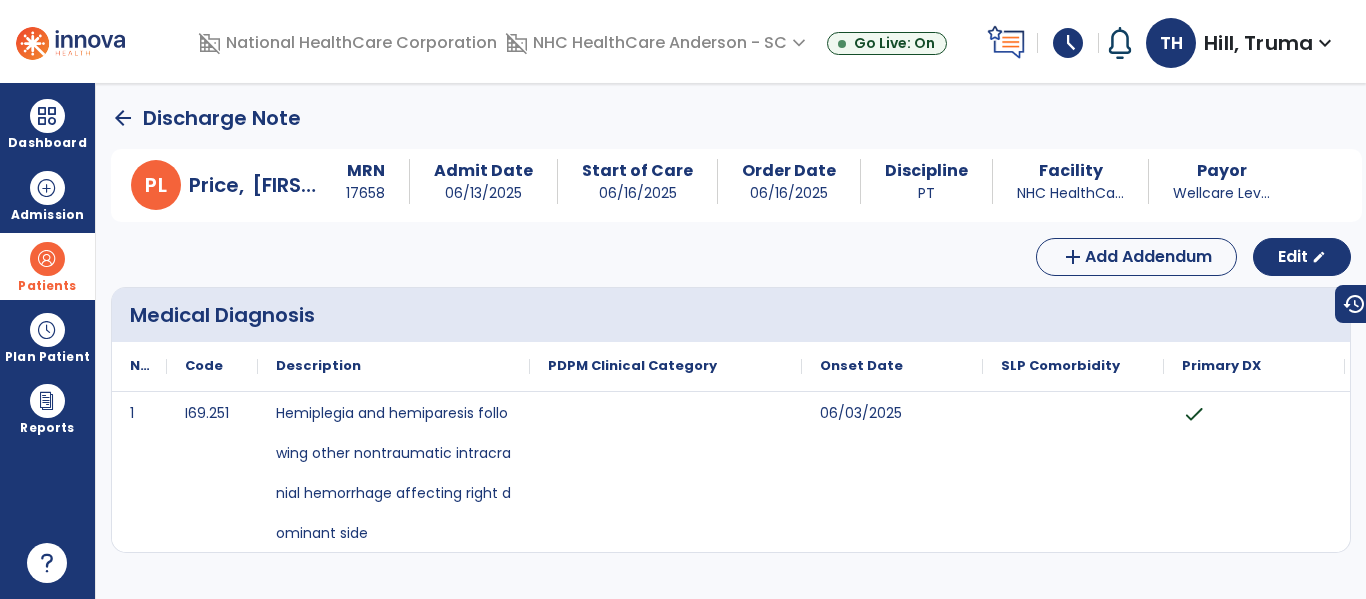 click on "arrow_back" 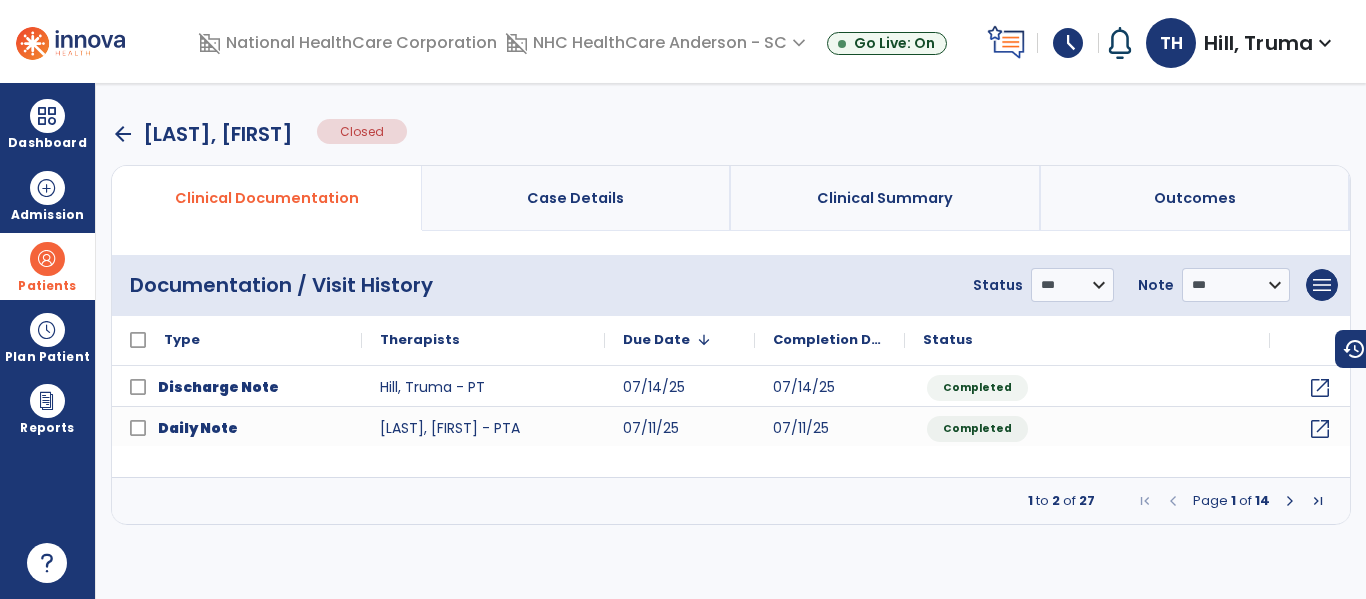 click on "arrow_back" at bounding box center (123, 134) 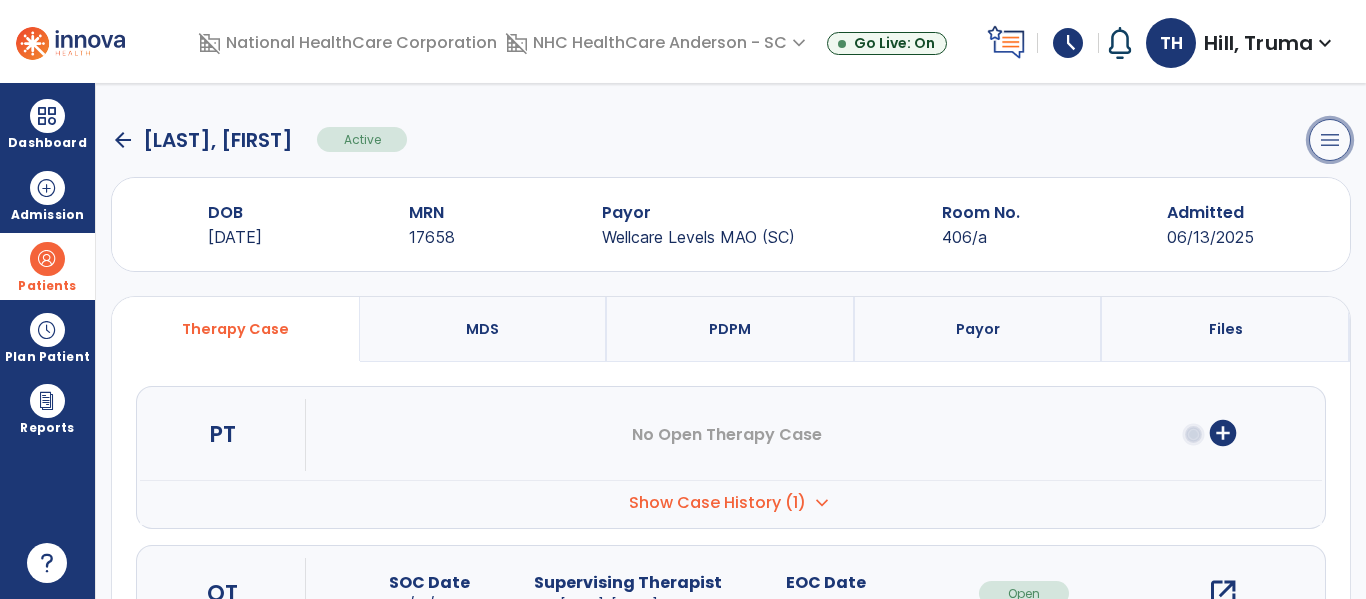 click on "menu" at bounding box center [1330, 140] 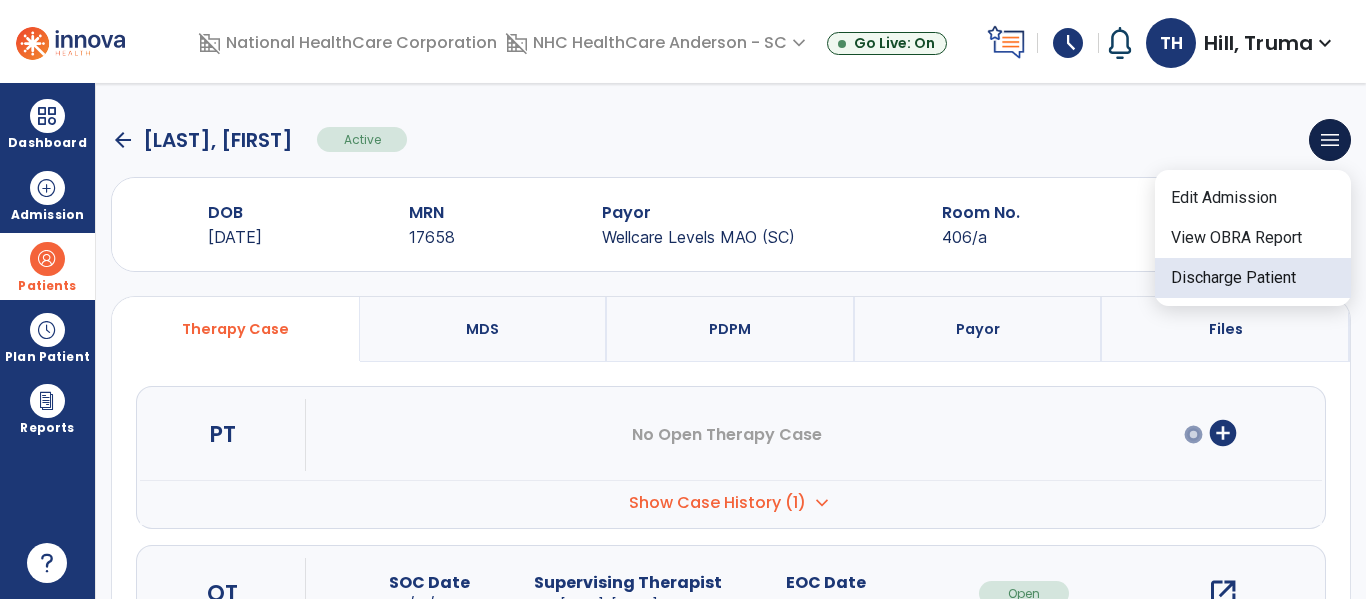 click on "Discharge Patient" 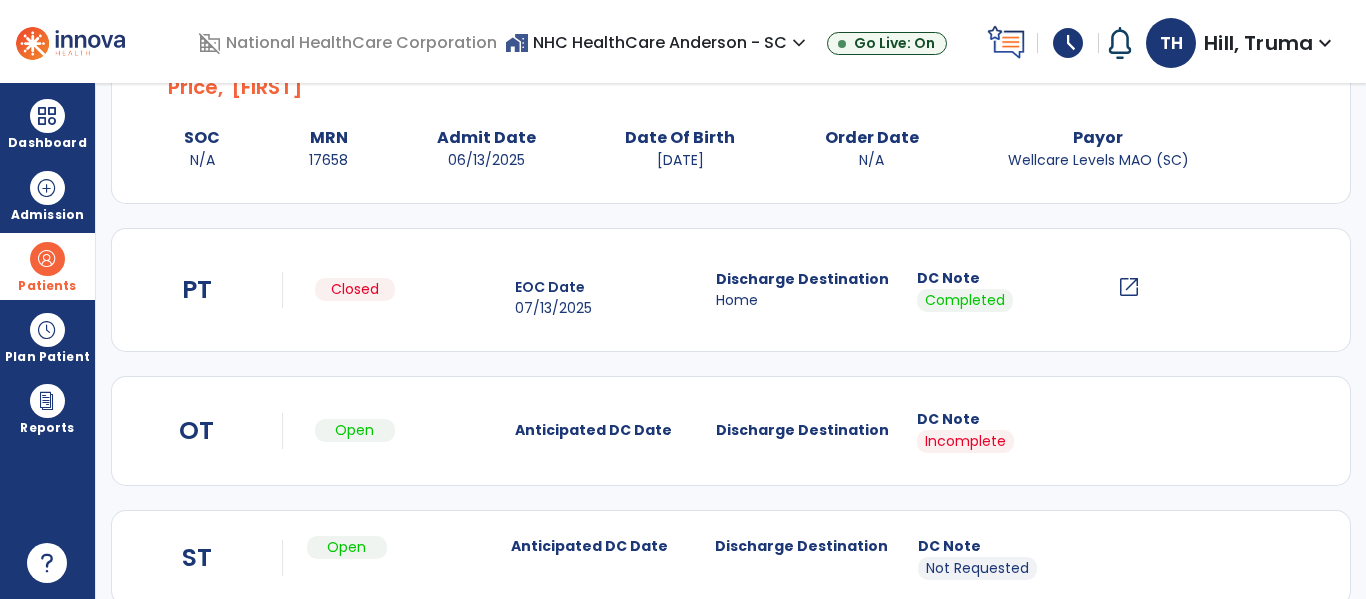 scroll, scrollTop: 299, scrollLeft: 0, axis: vertical 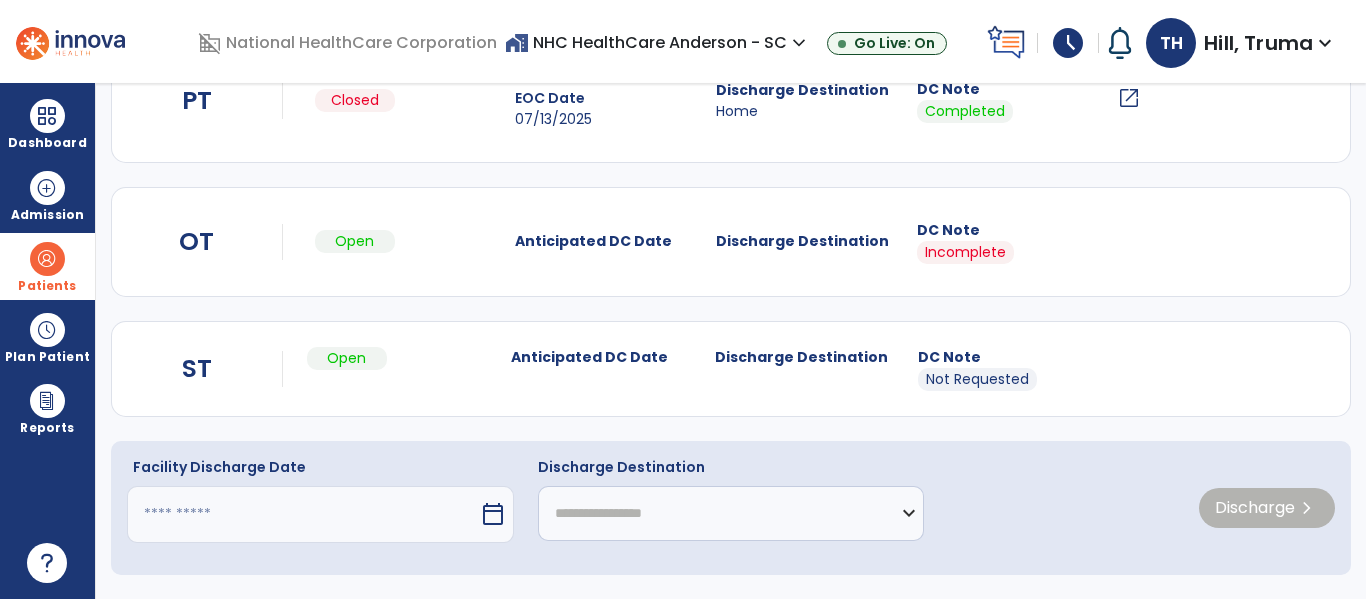 click at bounding box center (303, 514) 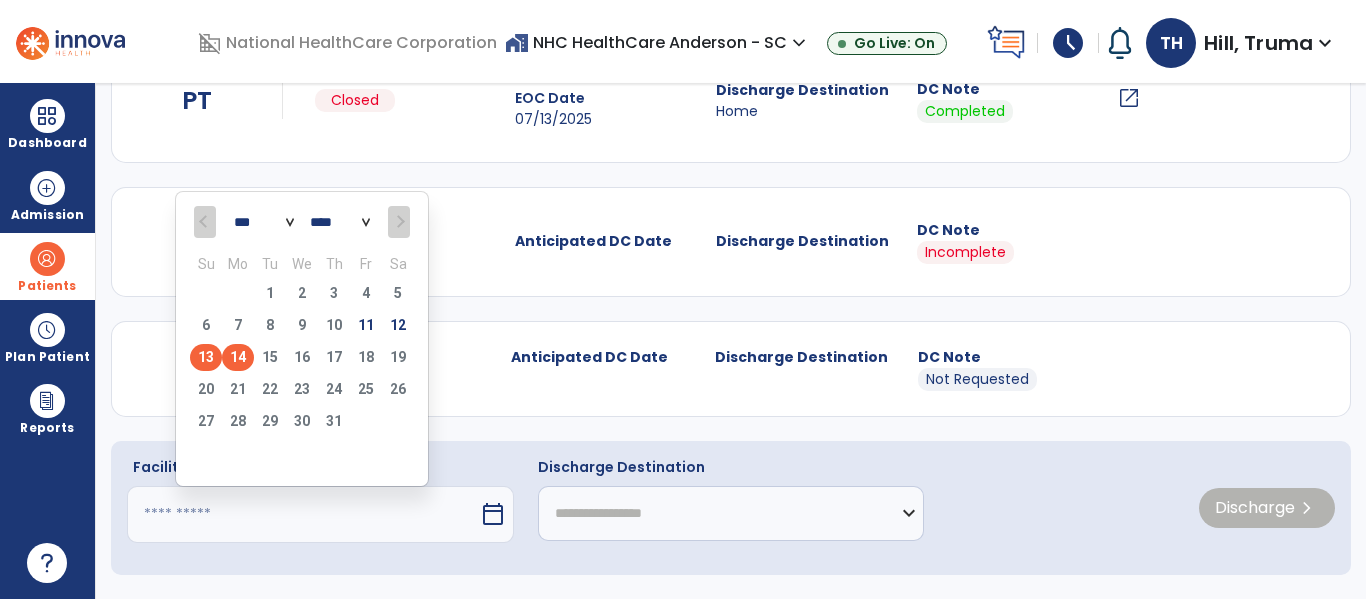 click on "13" at bounding box center (206, 357) 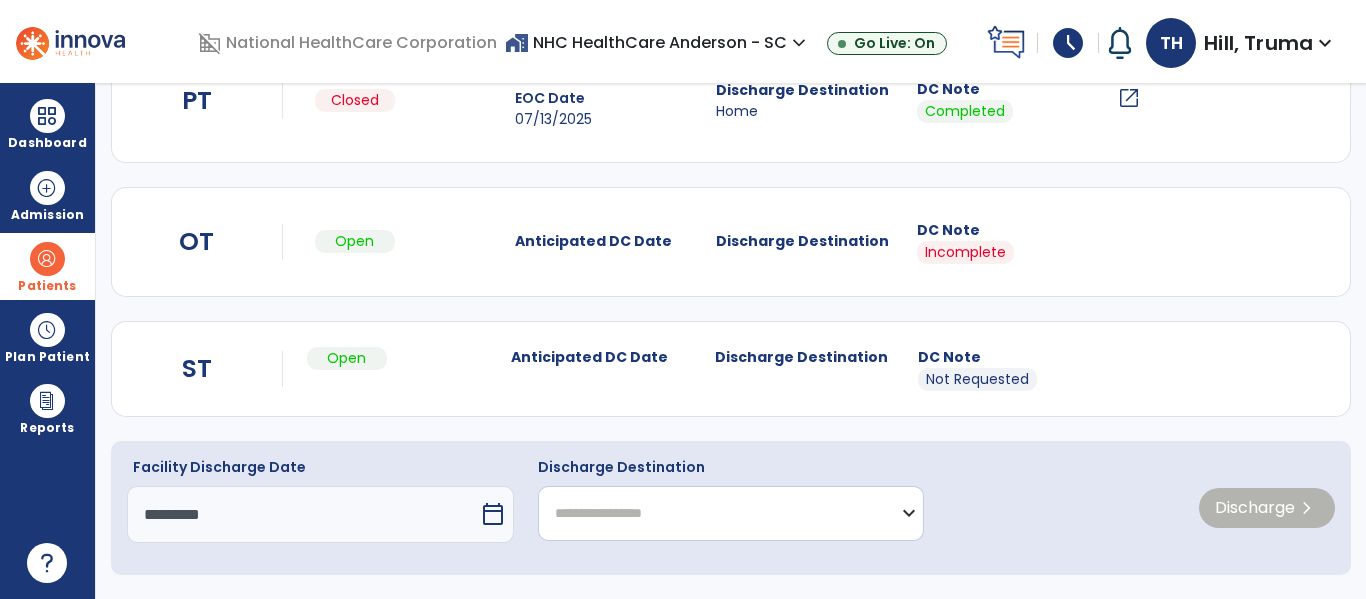 click on "**********" 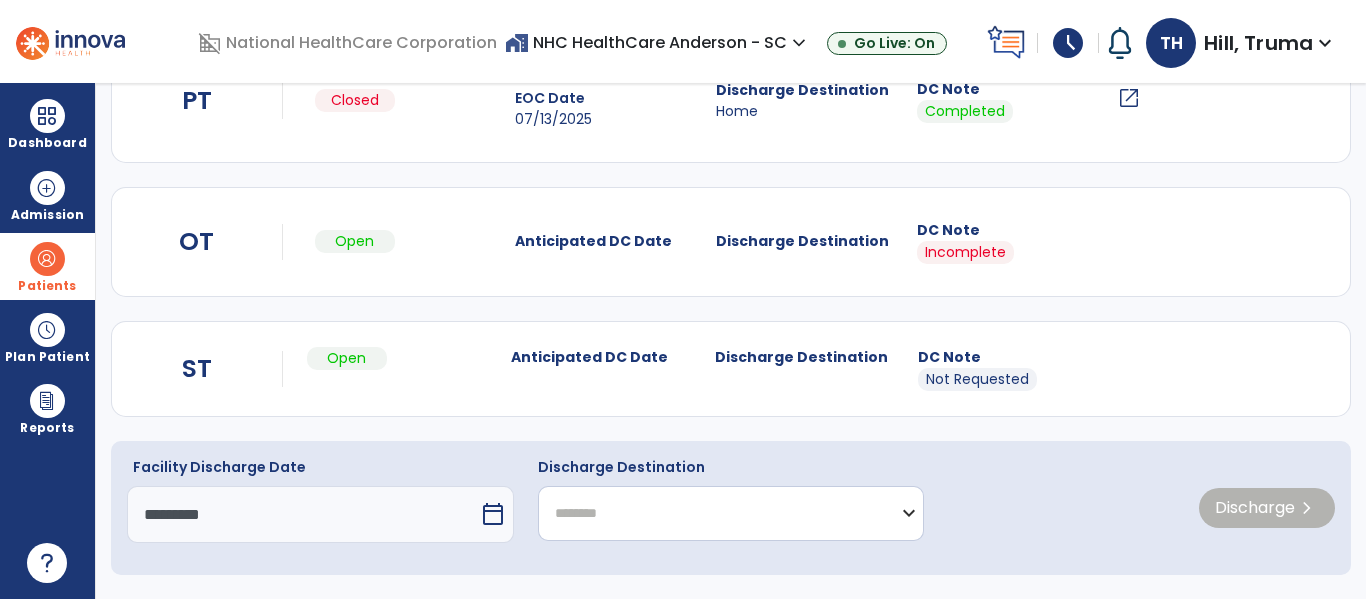 click on "**********" 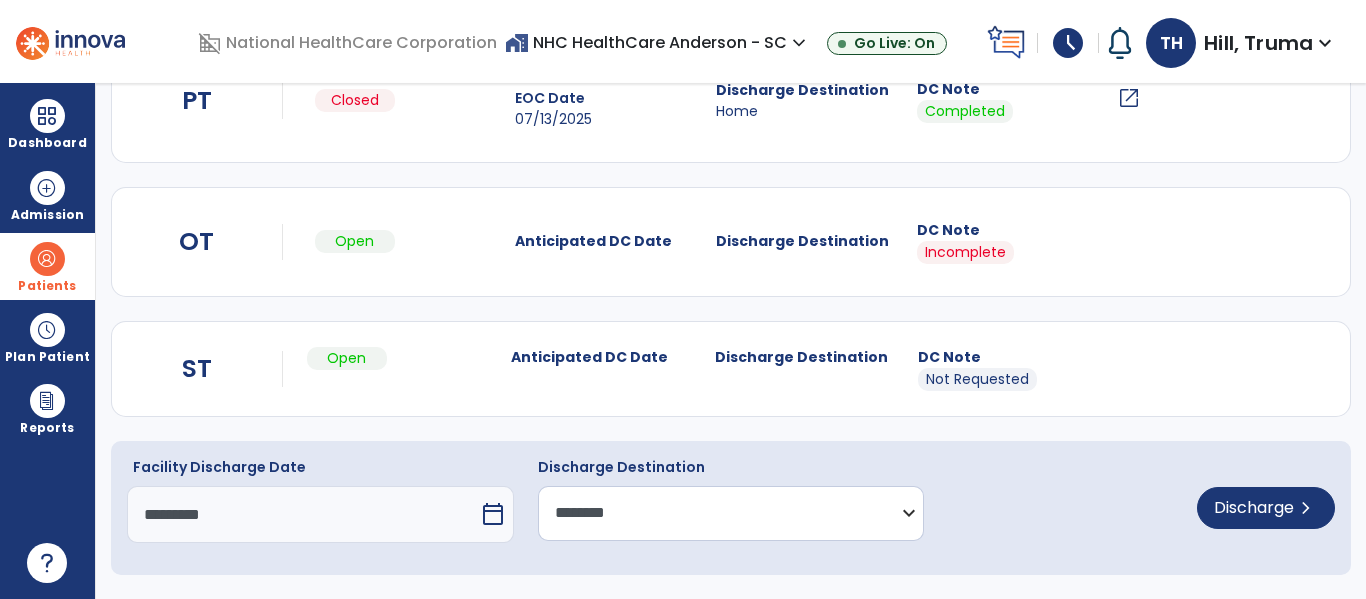 click on "**********" 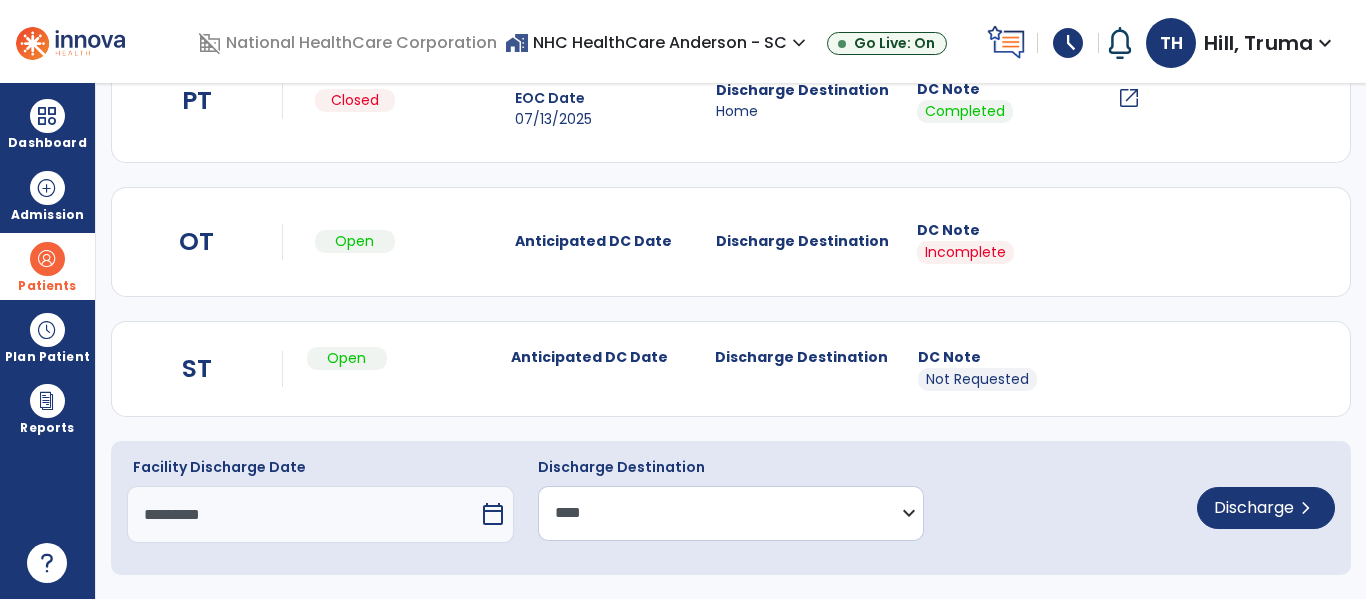 click on "**********" 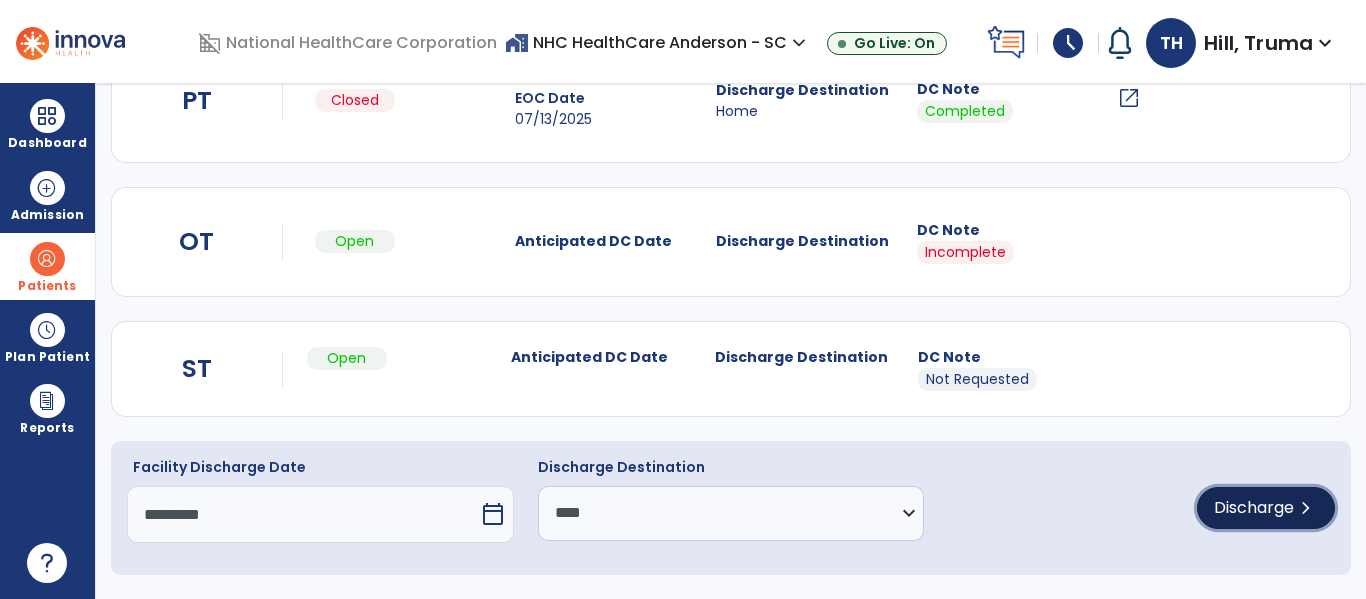 click on "Discharge  chevron_right" 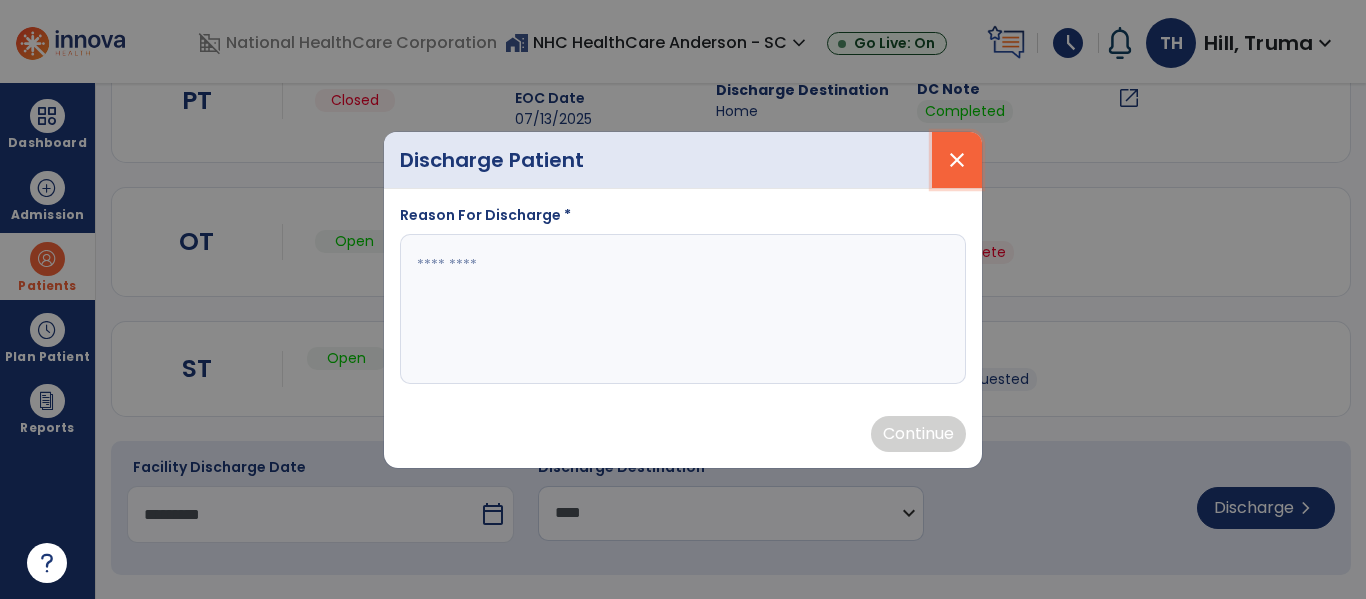 click on "close" at bounding box center (957, 160) 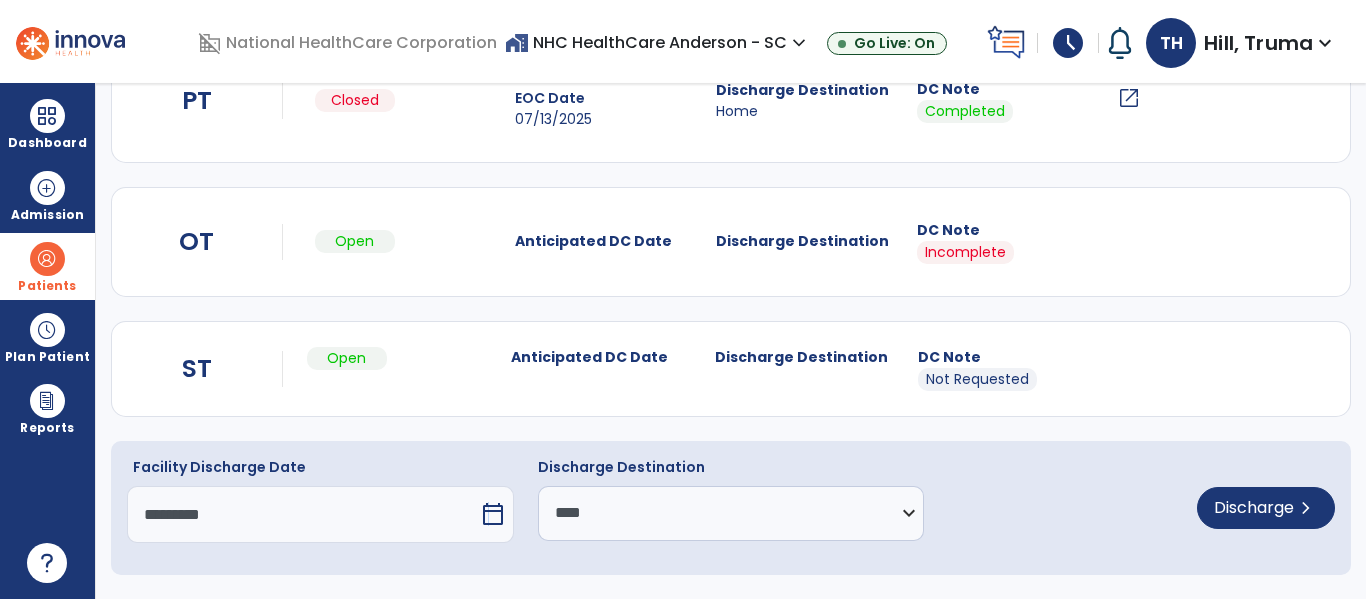 click on "calendar_today" at bounding box center [493, 514] 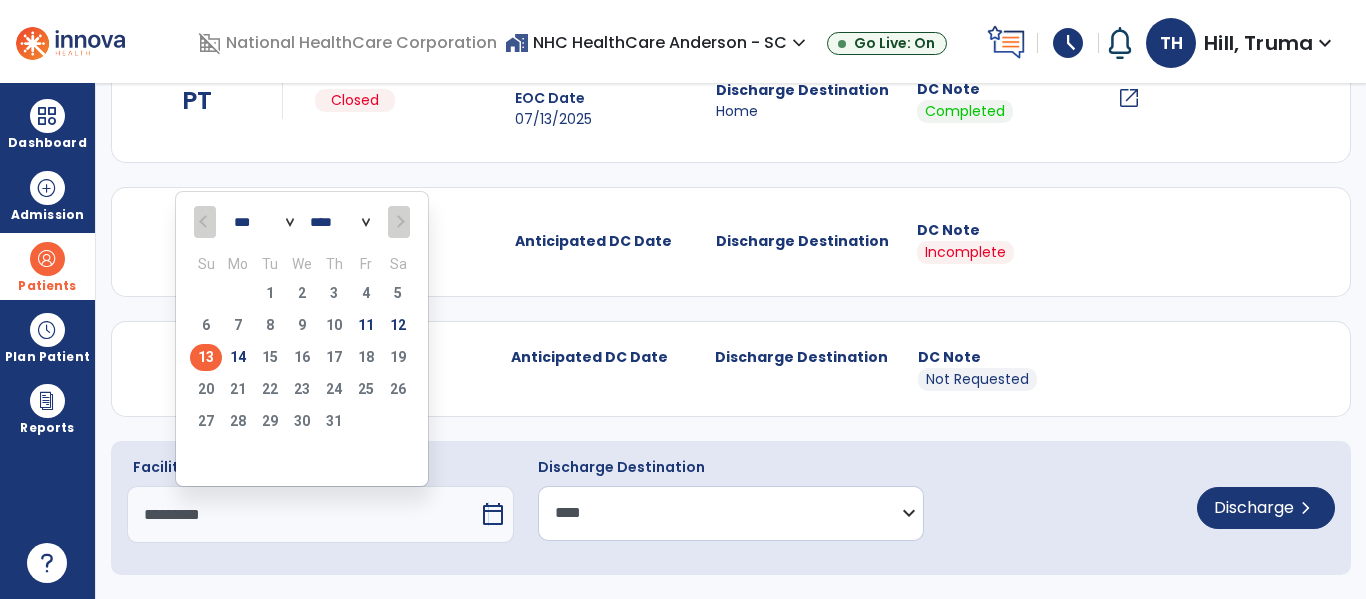 click on "**********" 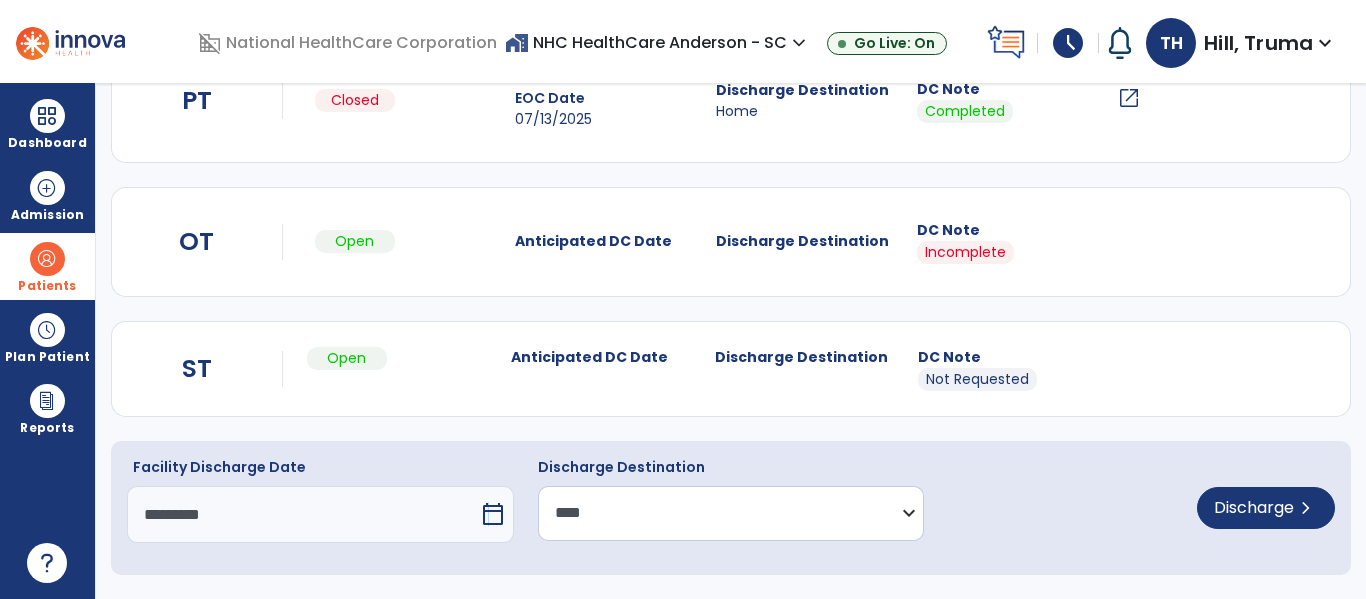 select on "**********" 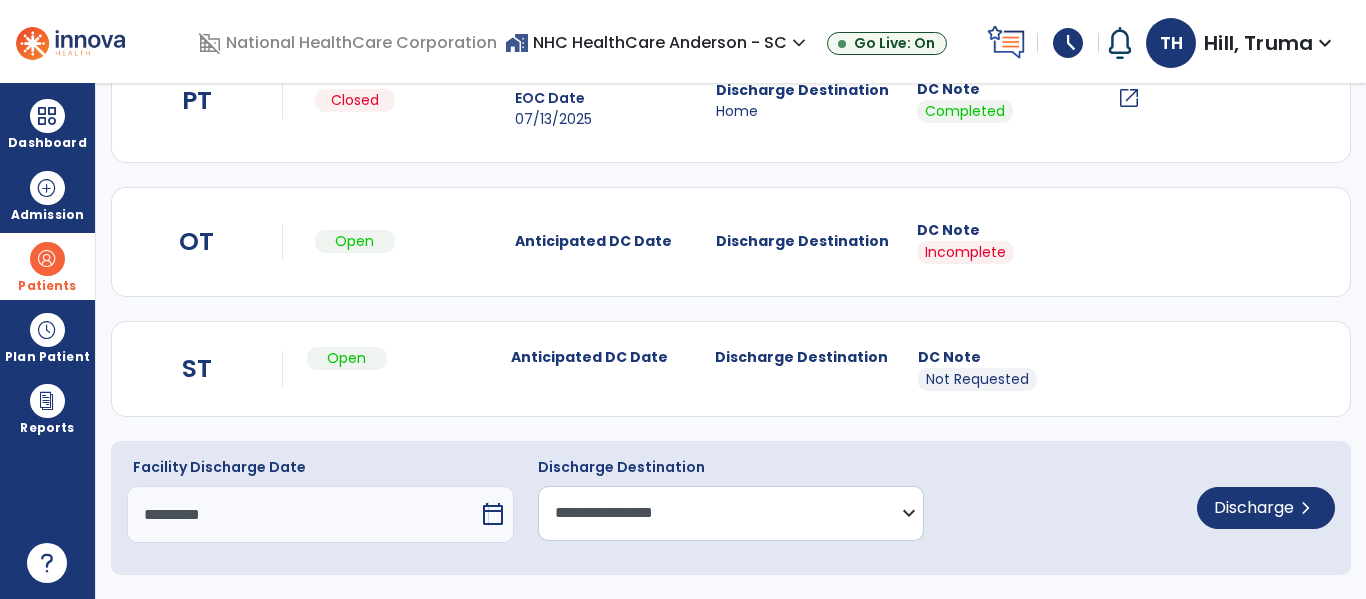 click on "**********" 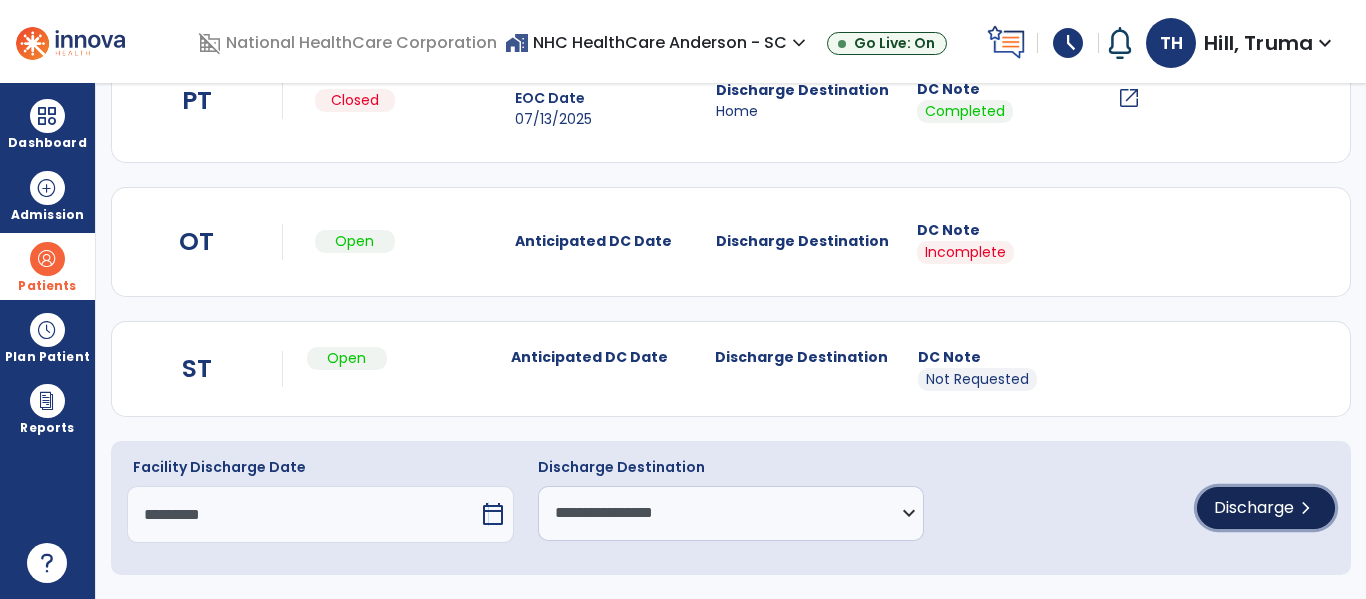 click on "chevron_right" 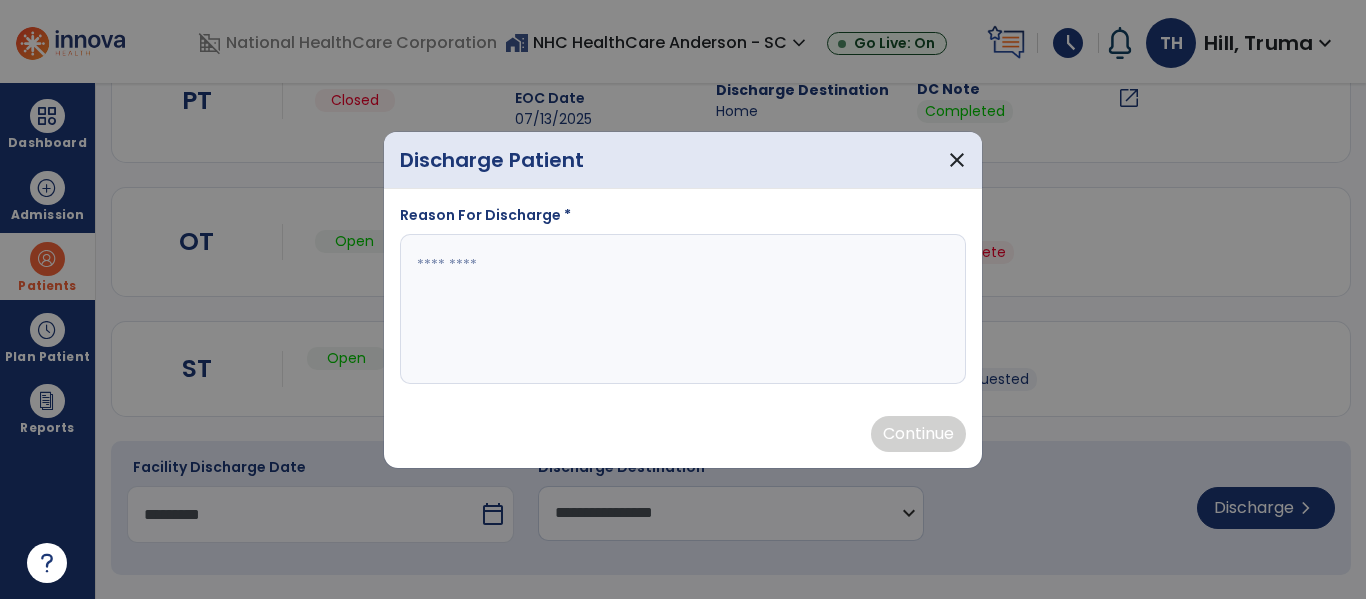 drag, startPoint x: 550, startPoint y: 294, endPoint x: 539, endPoint y: 269, distance: 27.313 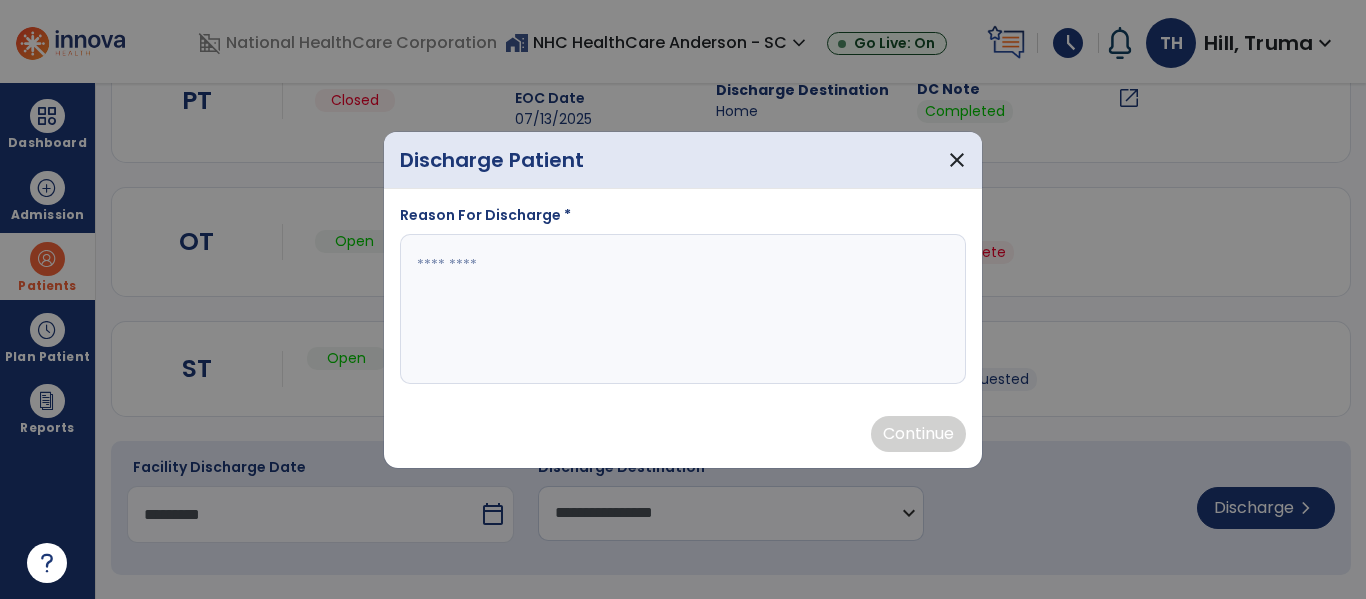 click at bounding box center (683, 309) 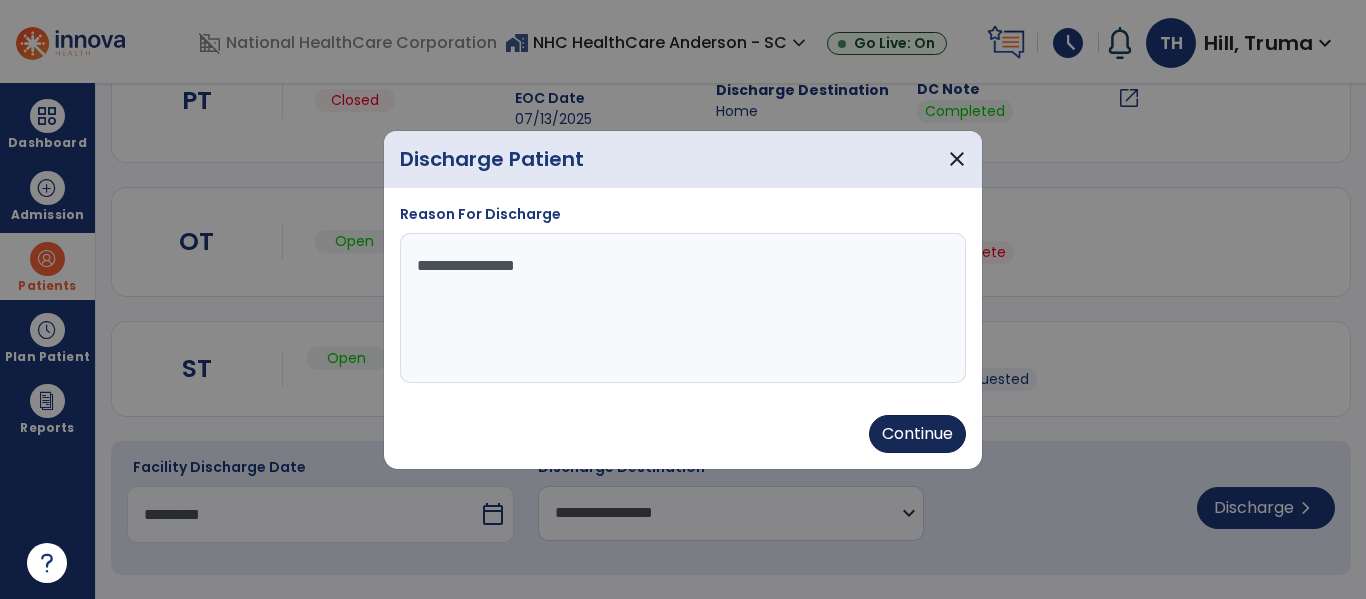 type on "**********" 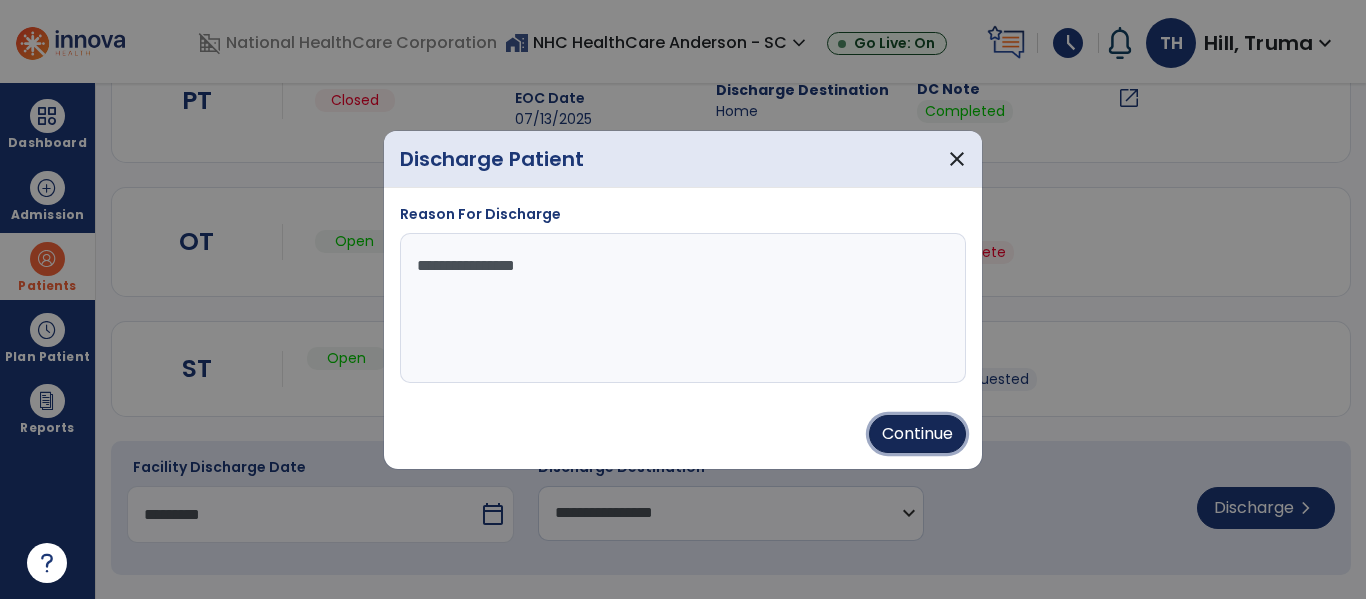 drag, startPoint x: 927, startPoint y: 437, endPoint x: 915, endPoint y: 428, distance: 15 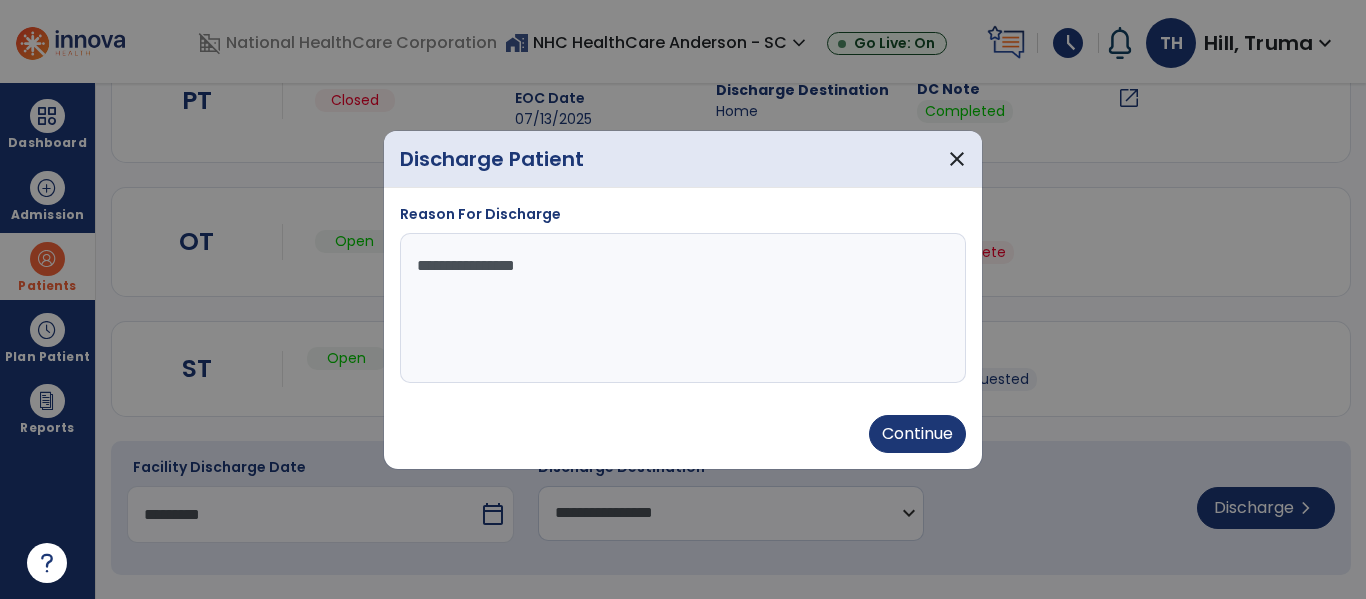 type on "*********" 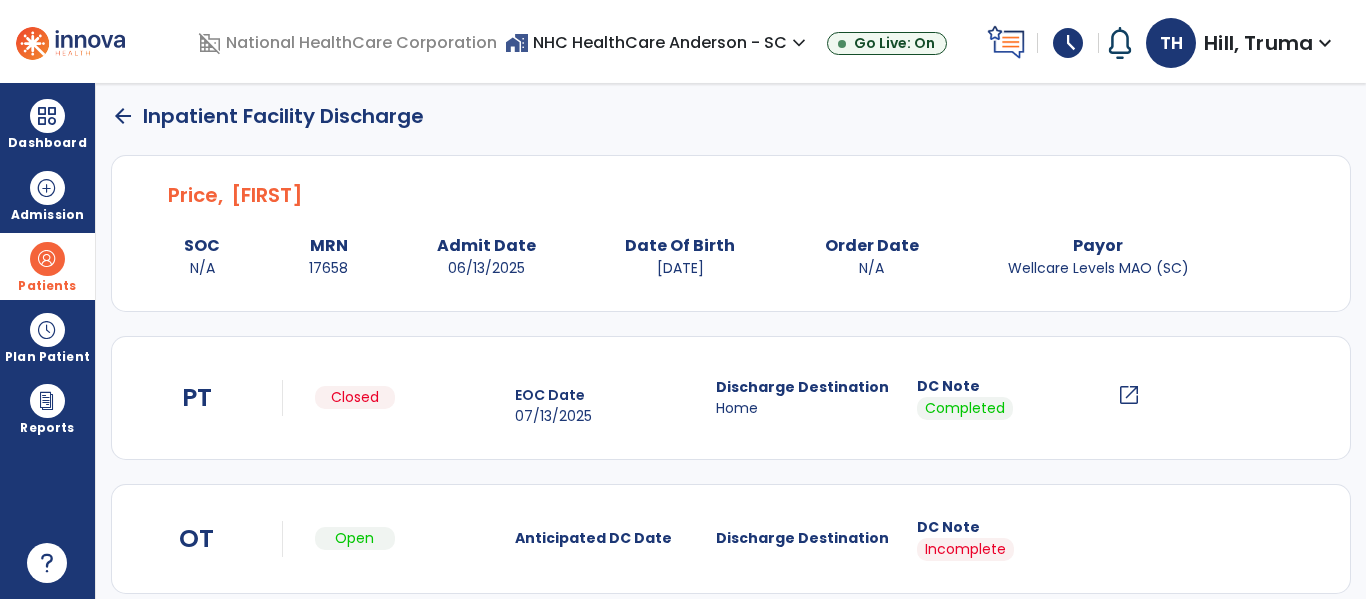 scroll, scrollTop: 0, scrollLeft: 0, axis: both 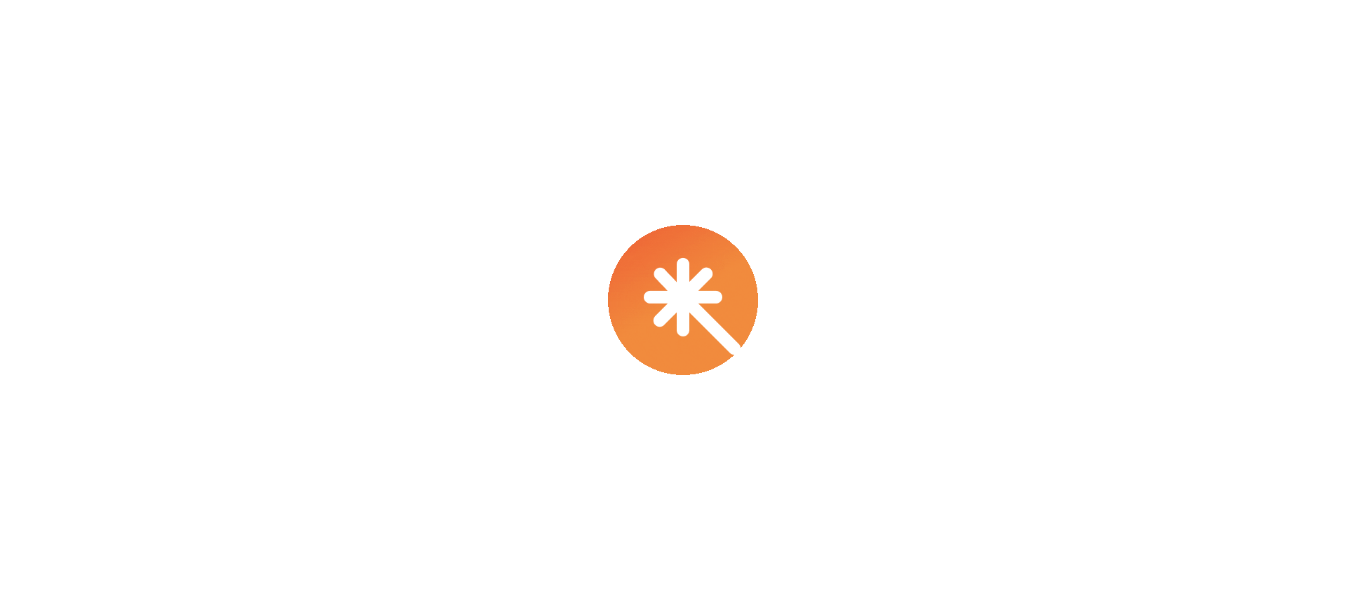 select on "****" 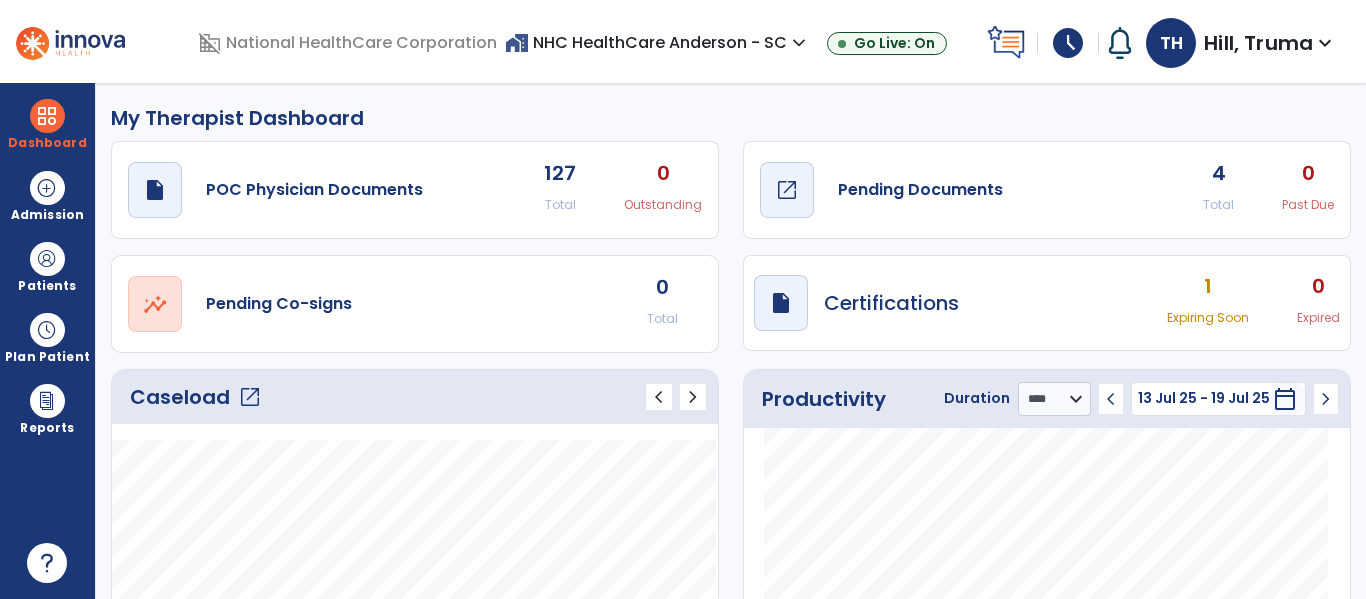 click on "Pending Documents" 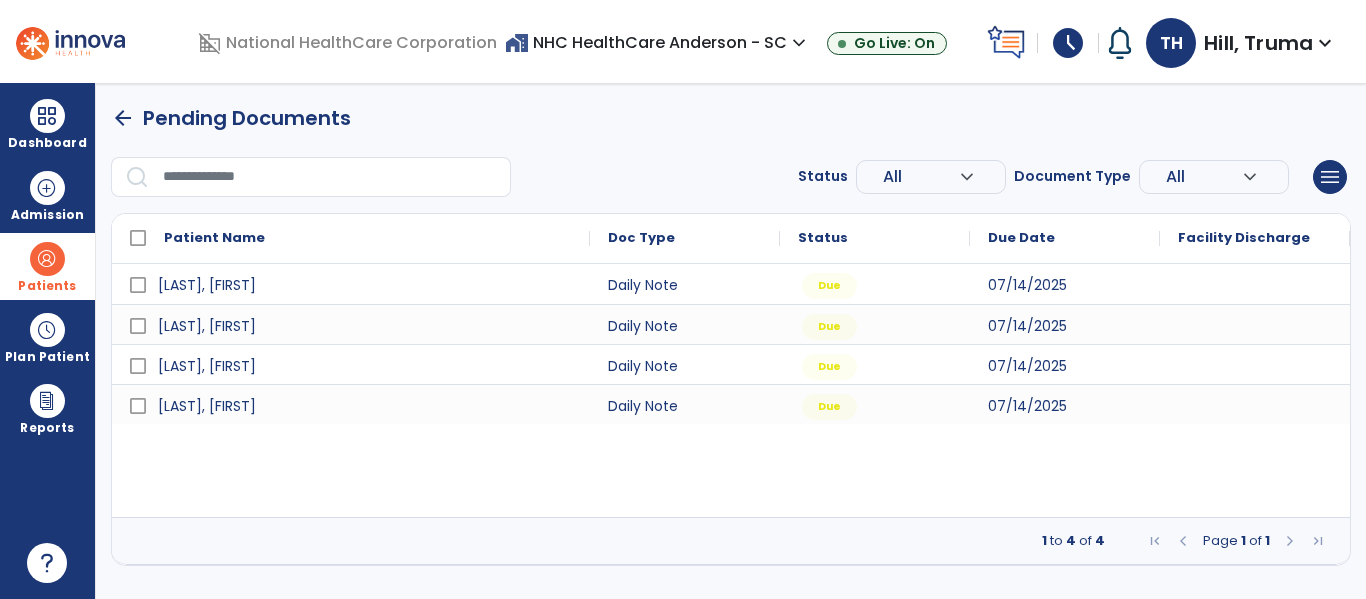 click at bounding box center (47, 259) 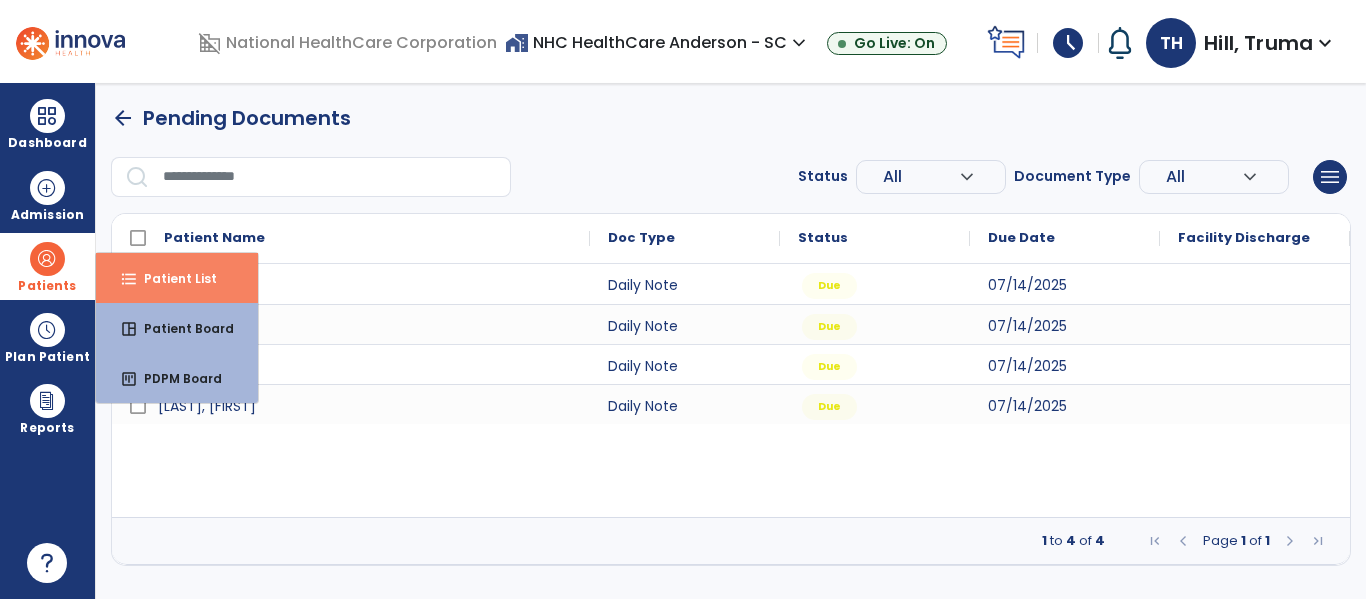 click on "Patient List" at bounding box center (172, 278) 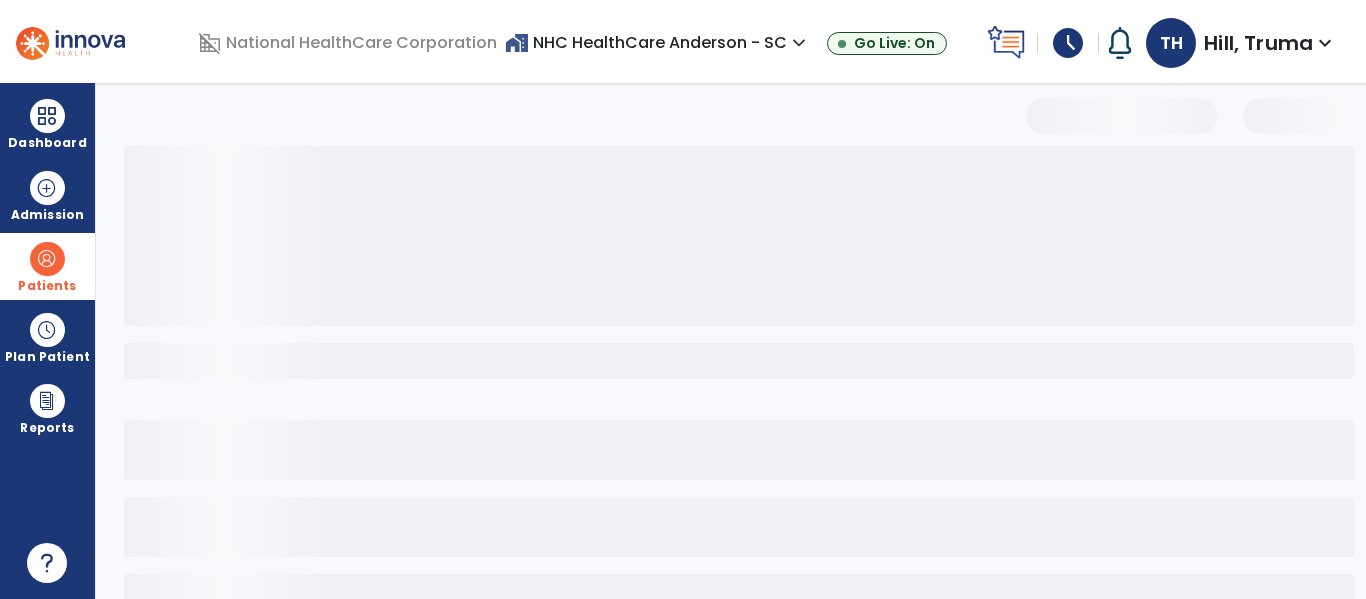 select on "***" 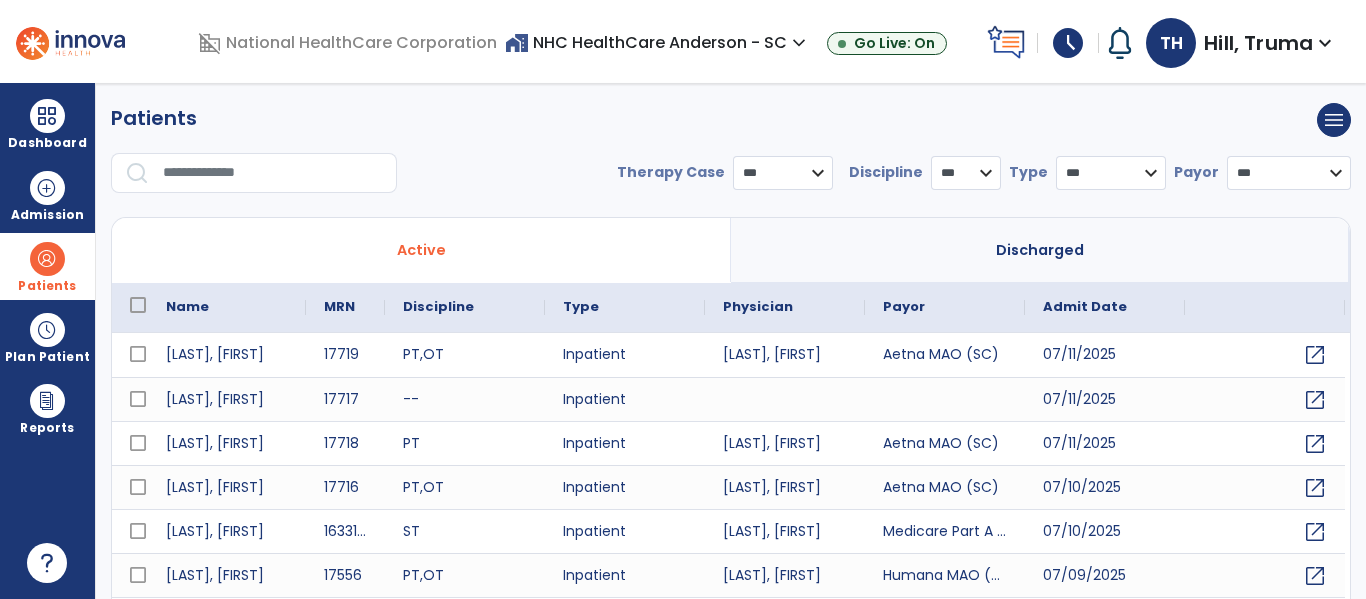 click at bounding box center (273, 173) 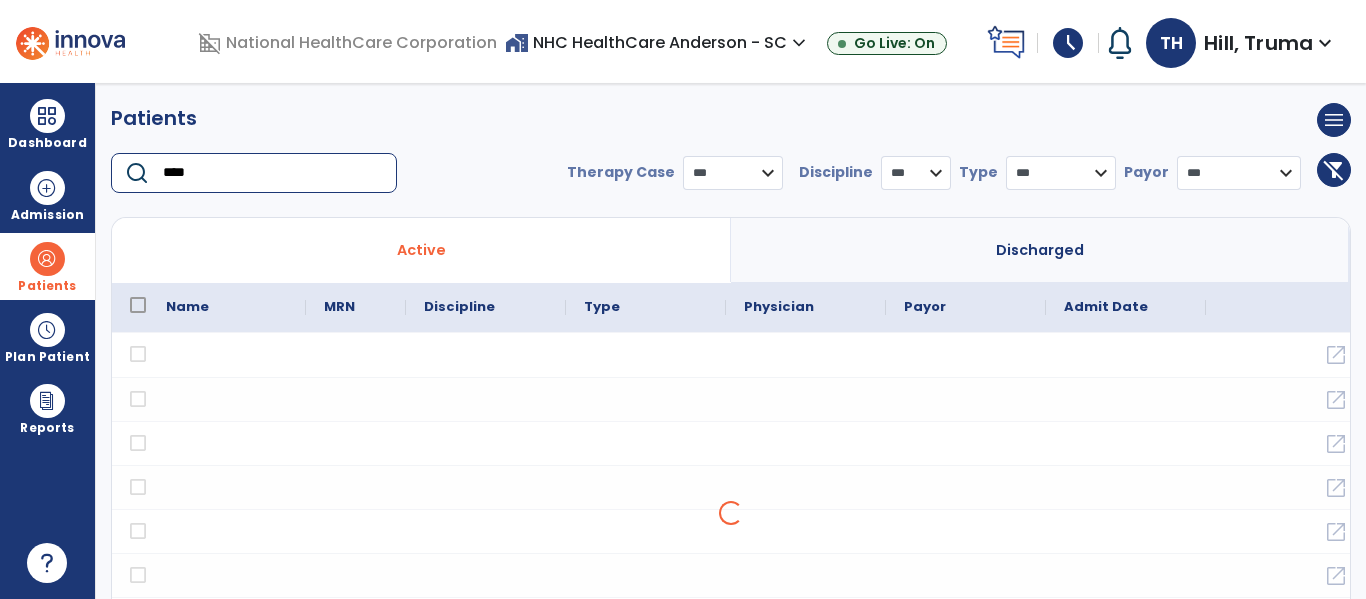 type on "****" 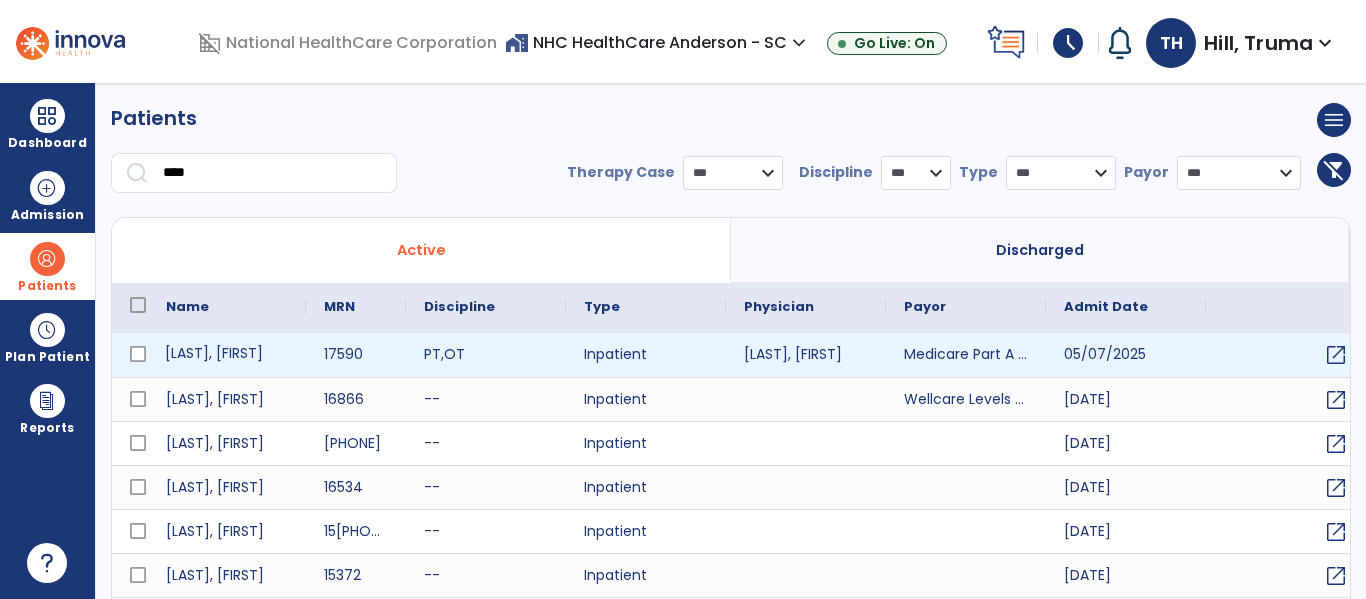 click on "Lindquist, Mary" at bounding box center [227, 355] 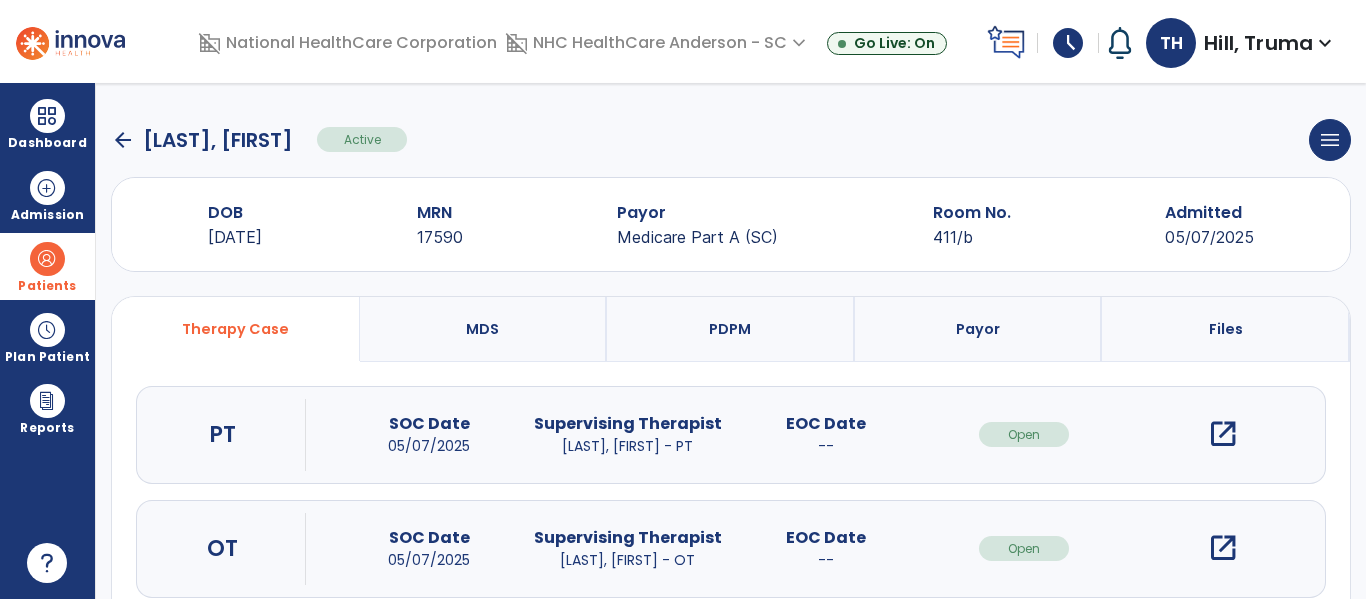 click on "open_in_new" at bounding box center (1223, 434) 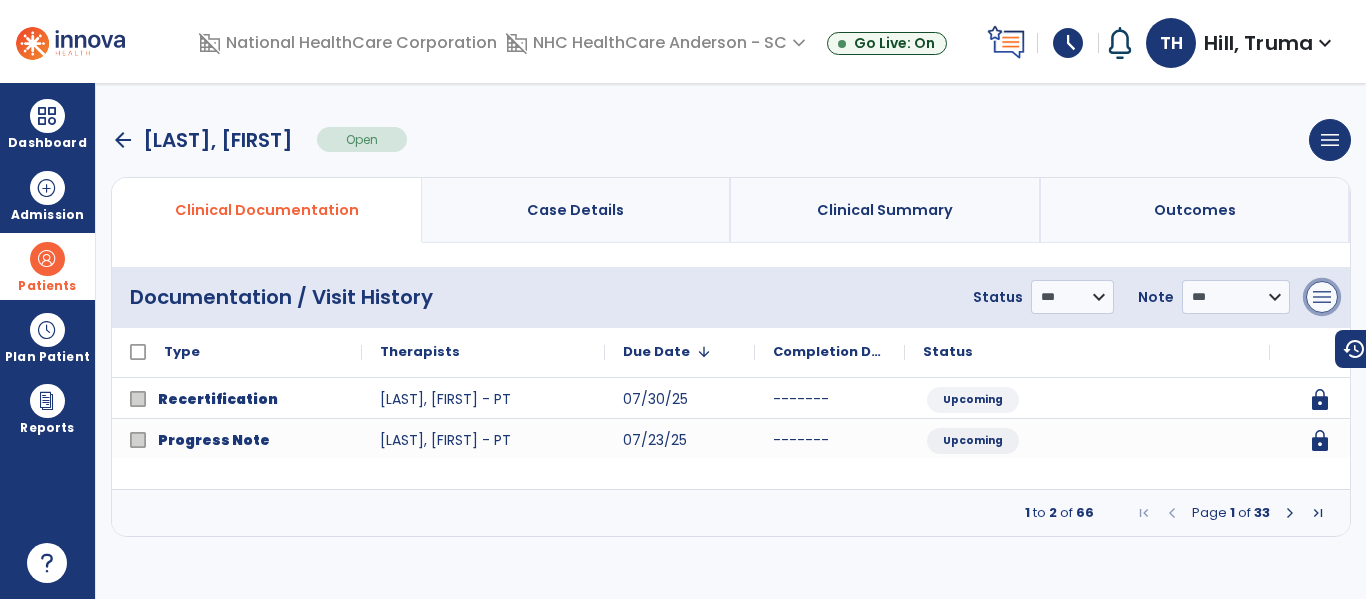 click on "menu" at bounding box center (1322, 297) 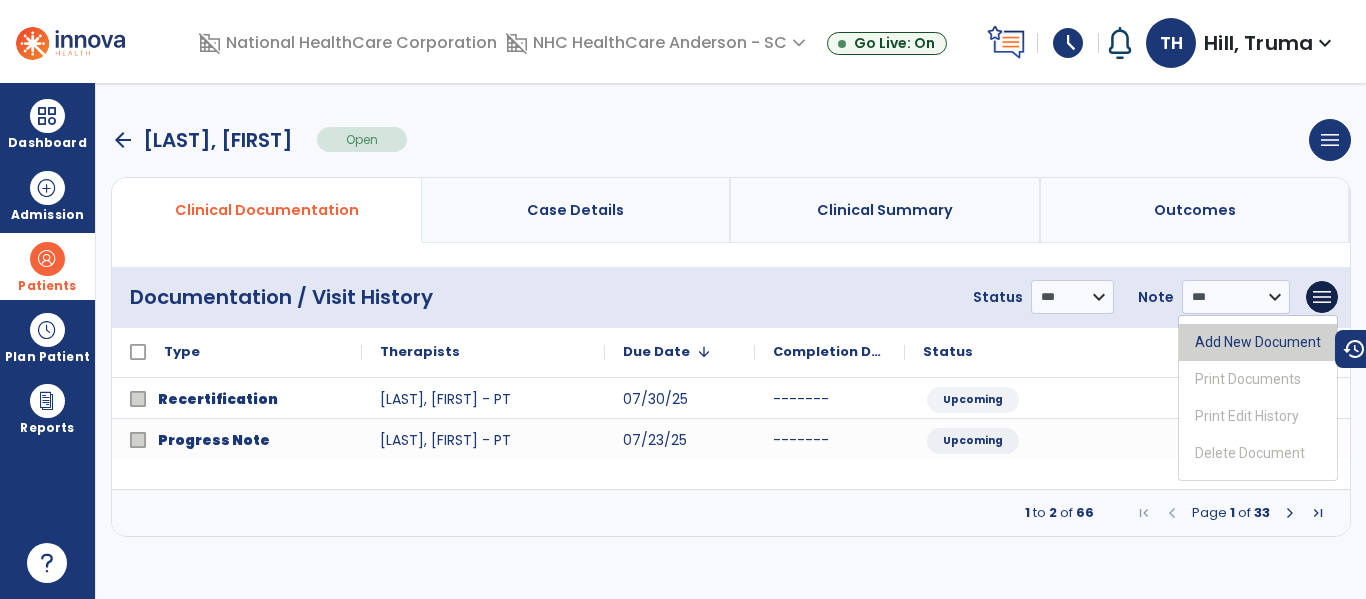 click on "Add New Document" at bounding box center (1258, 342) 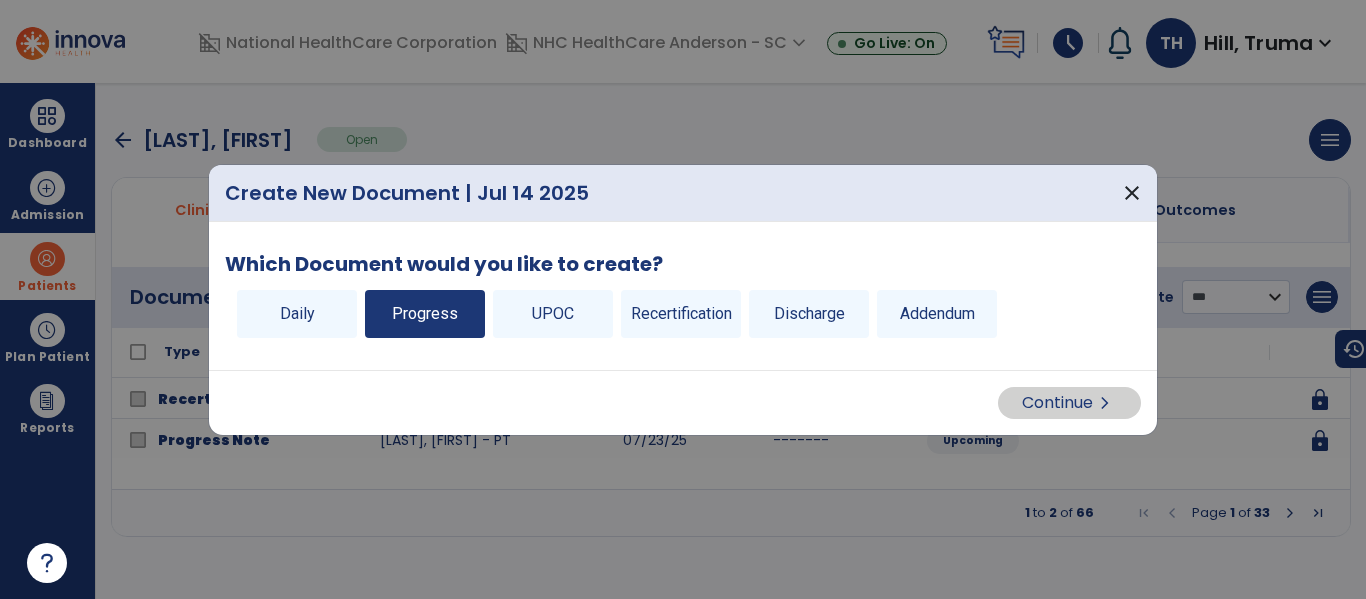 click on "Progress" at bounding box center [425, 314] 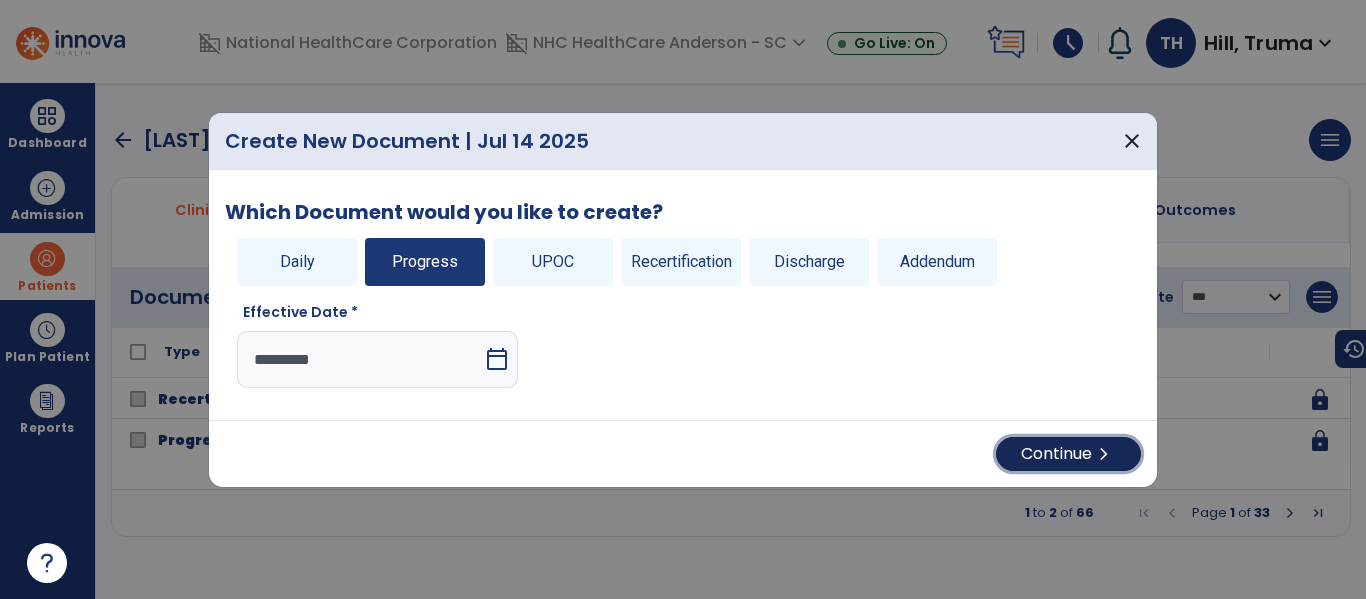 click on "Continue   chevron_right" at bounding box center (1068, 454) 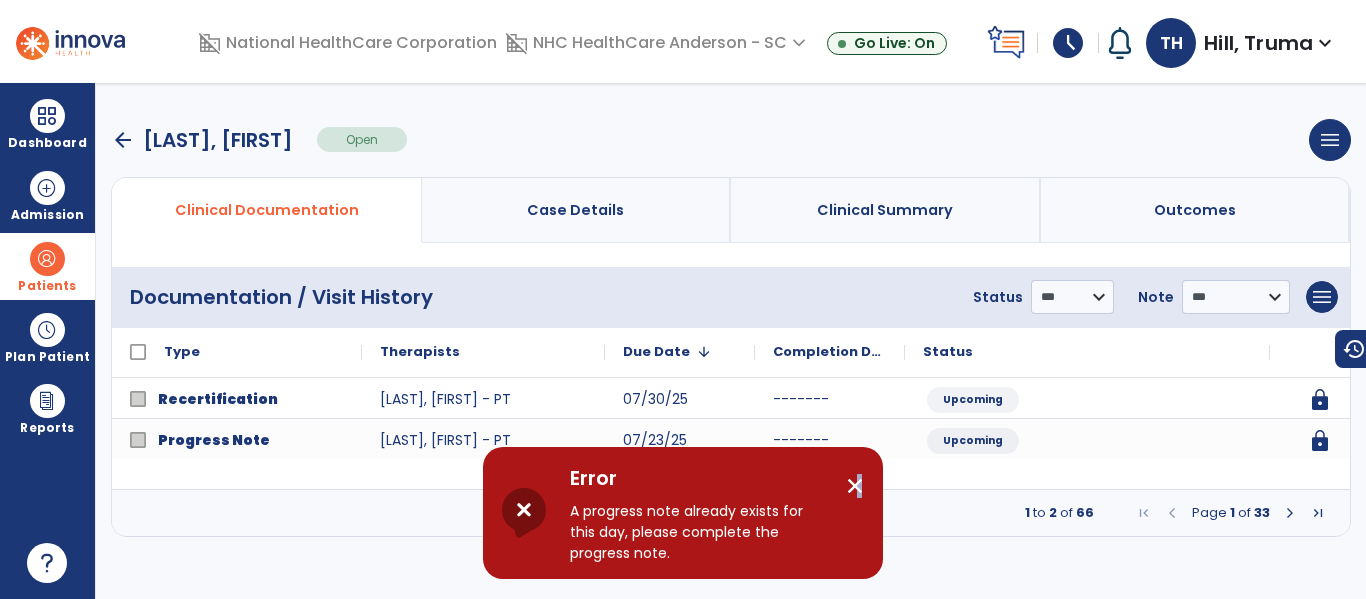 click on "close" at bounding box center (855, 486) 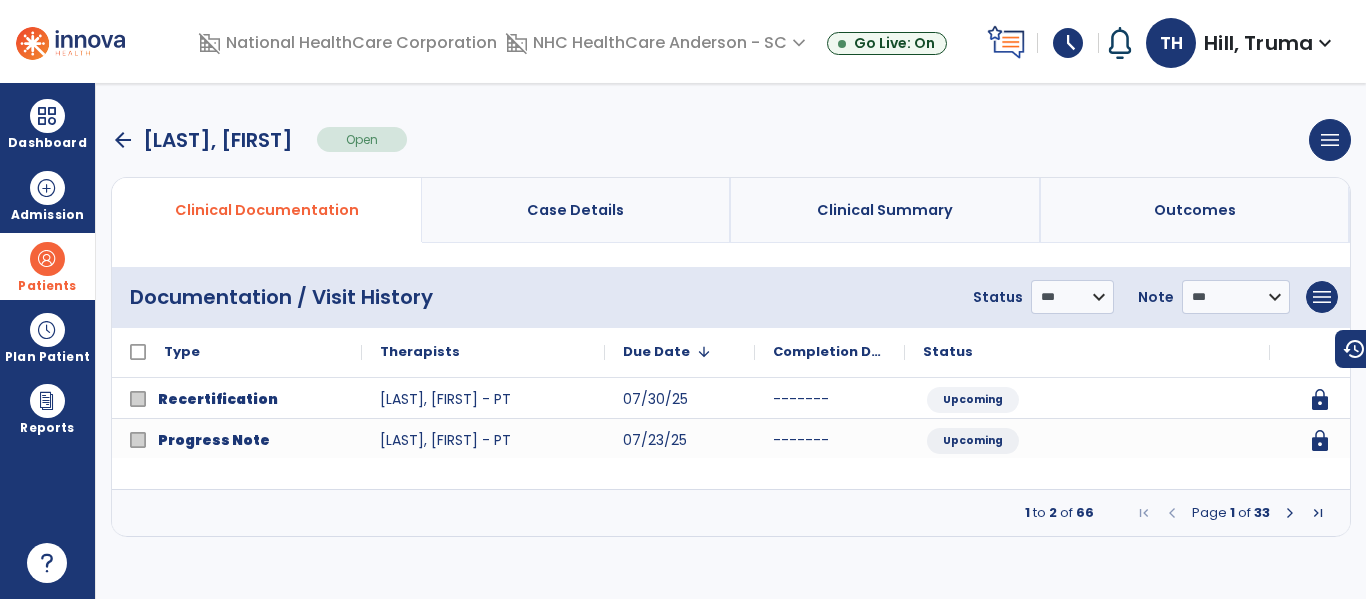 click on "Page
1
of
33" at bounding box center (1231, 513) 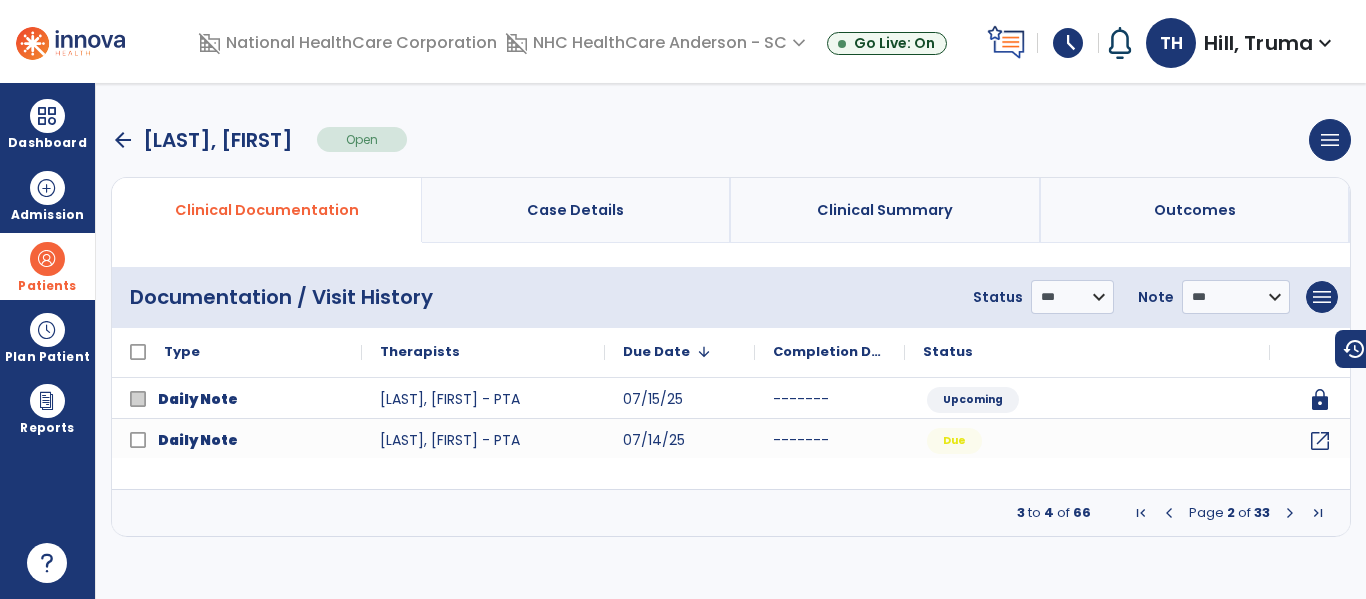 click at bounding box center [1290, 513] 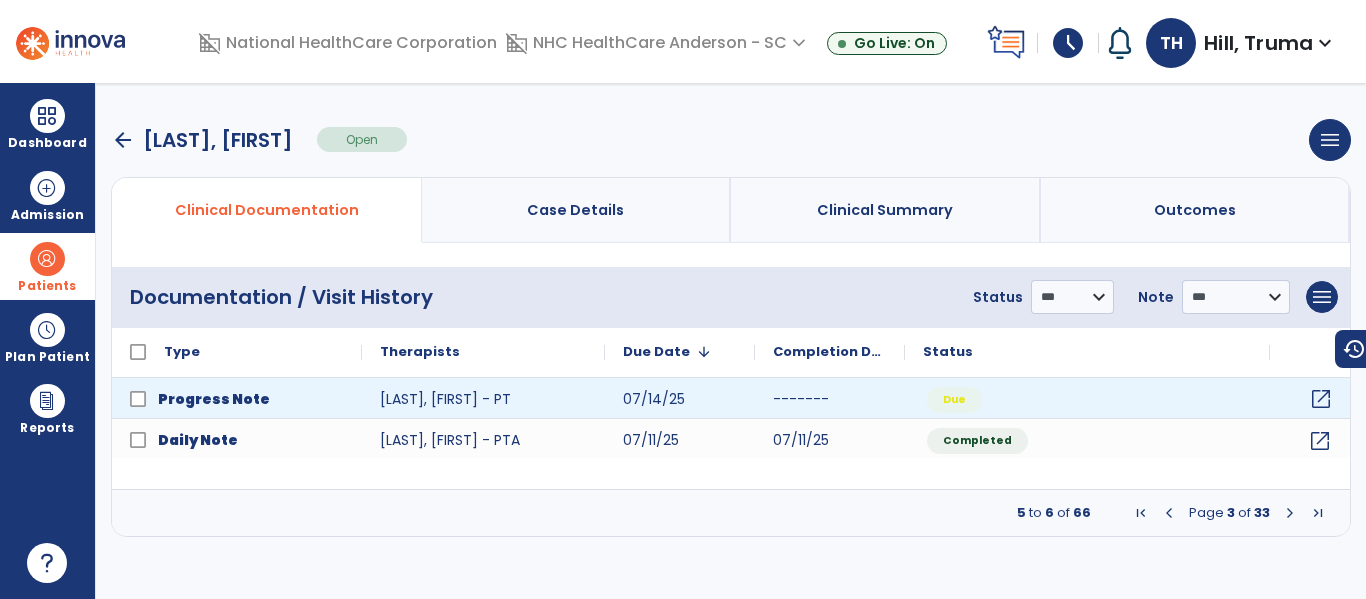 click on "open_in_new" 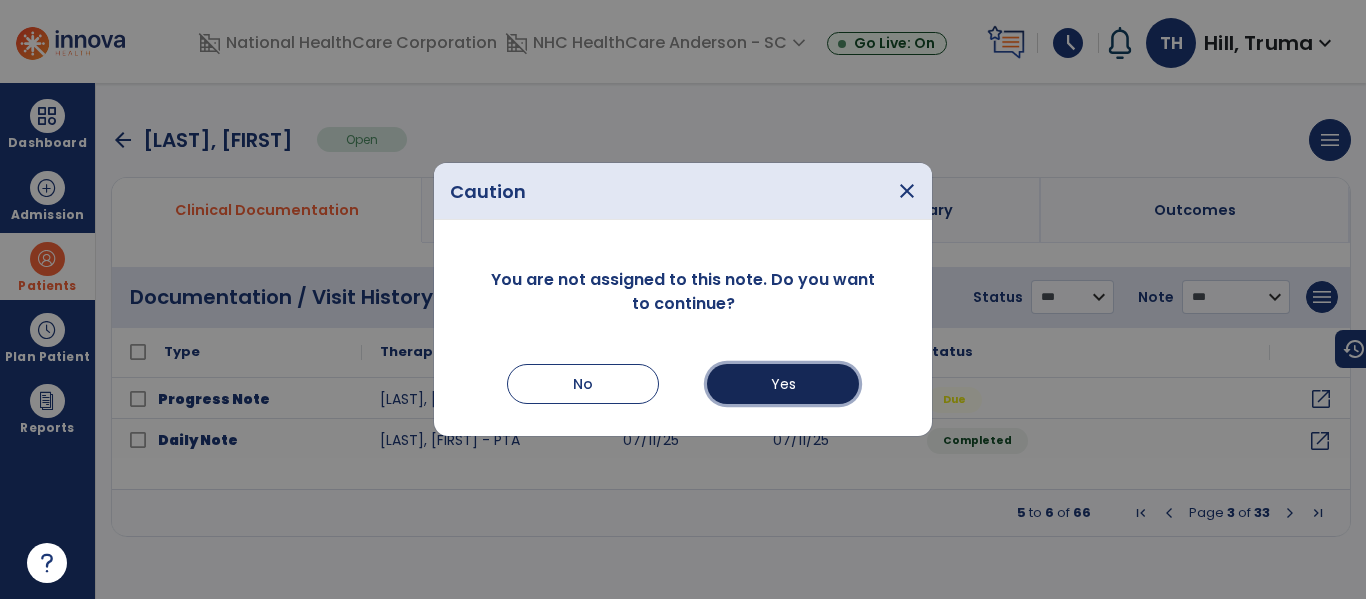 click on "Yes" at bounding box center [783, 384] 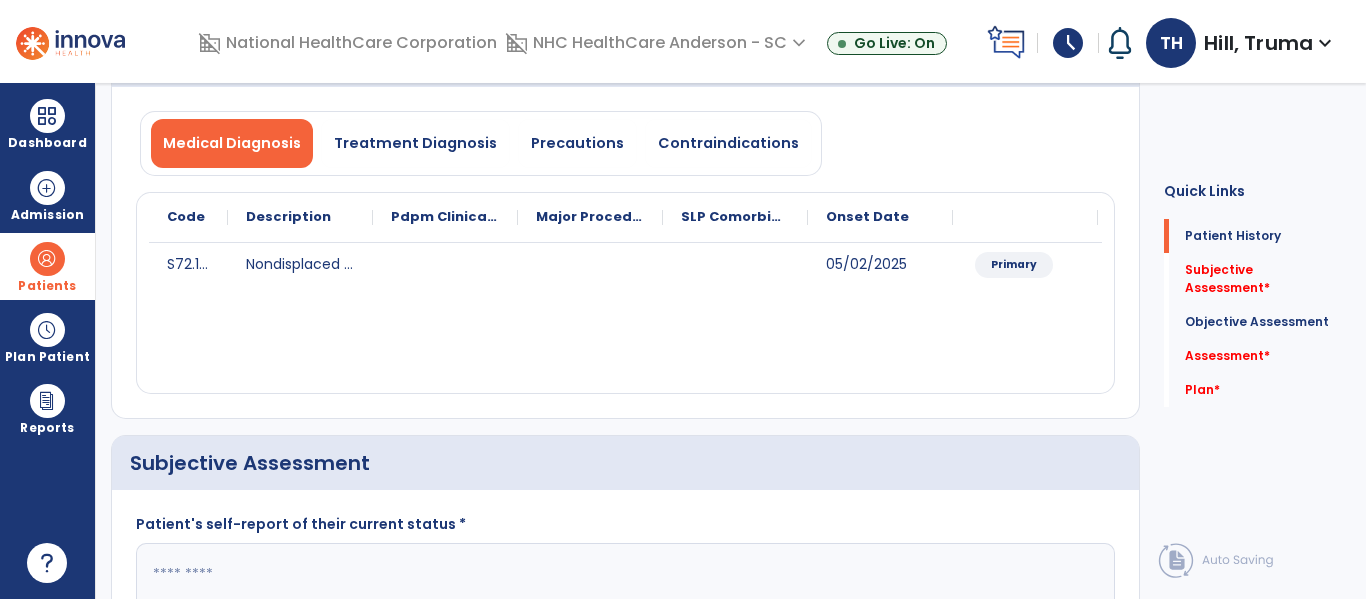 scroll, scrollTop: 400, scrollLeft: 0, axis: vertical 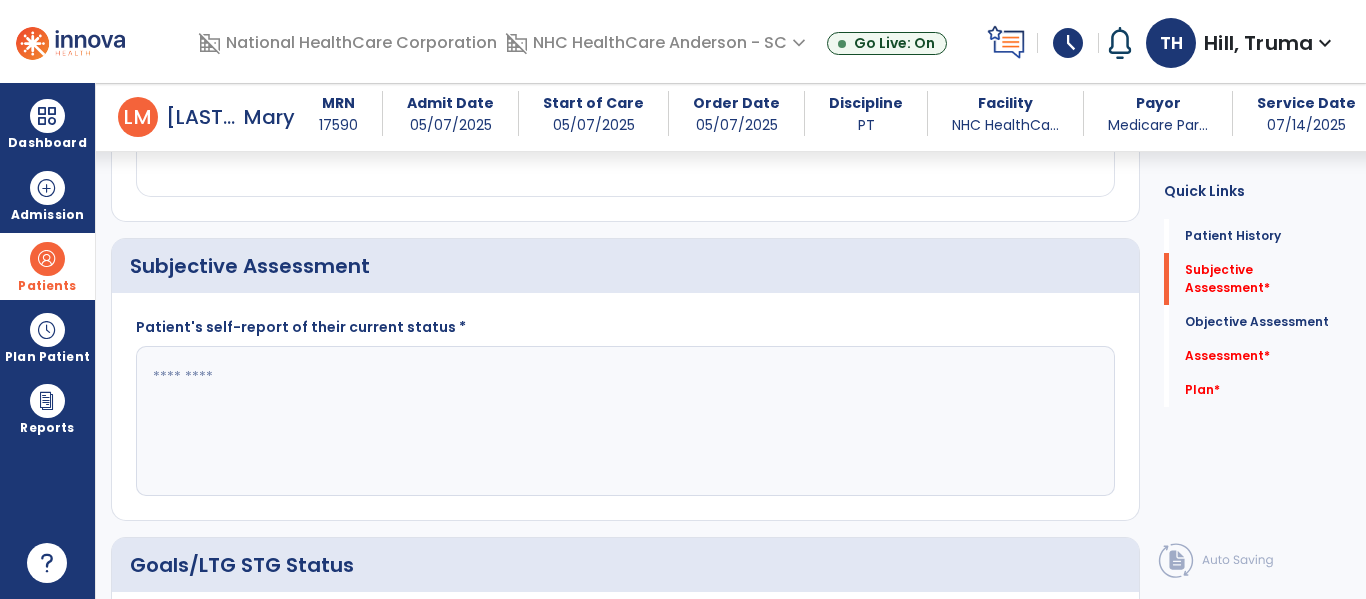 drag, startPoint x: 367, startPoint y: 387, endPoint x: 353, endPoint y: 387, distance: 14 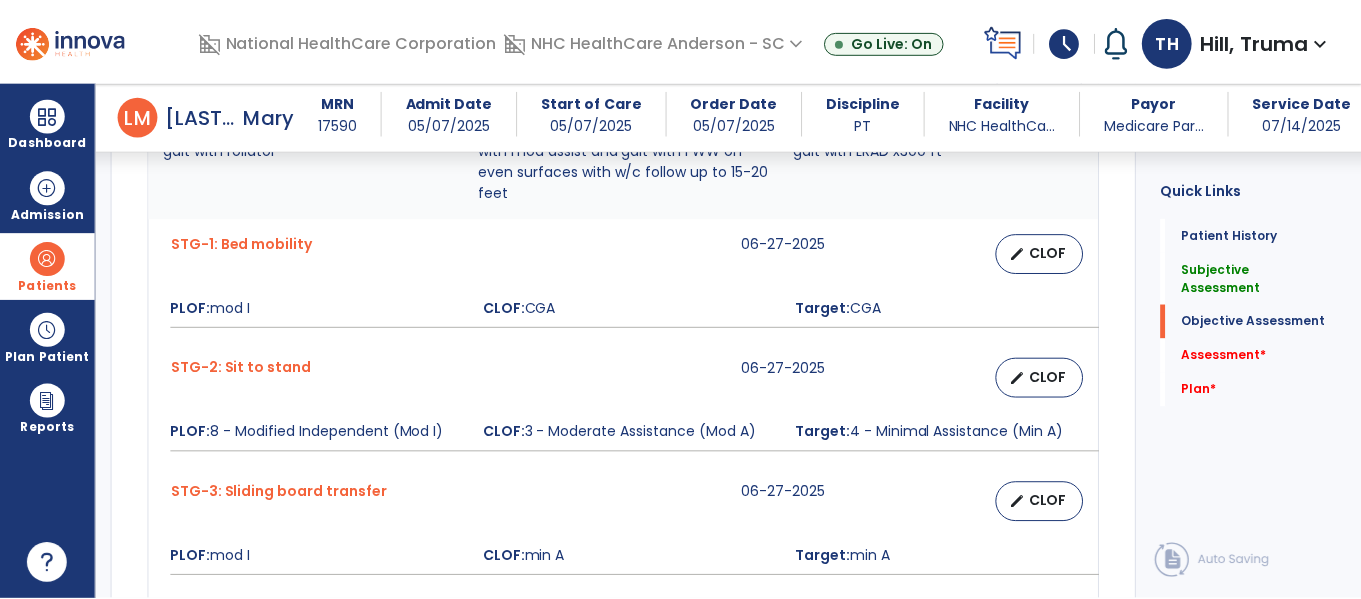 scroll, scrollTop: 900, scrollLeft: 0, axis: vertical 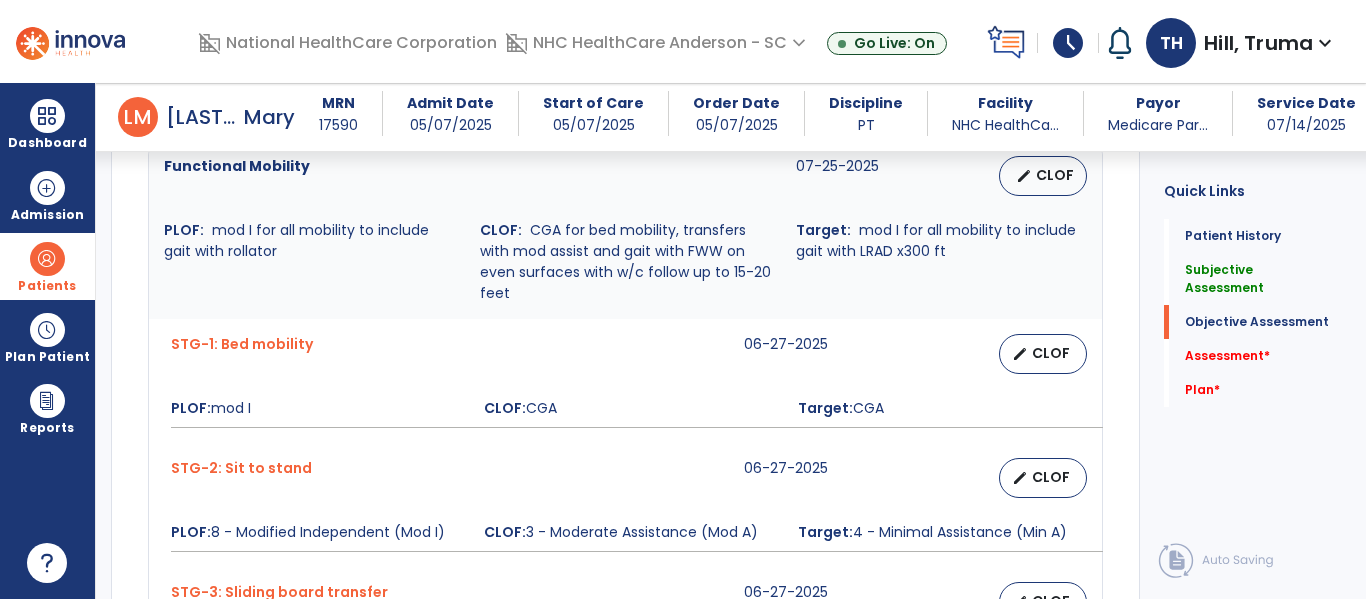 type on "**********" 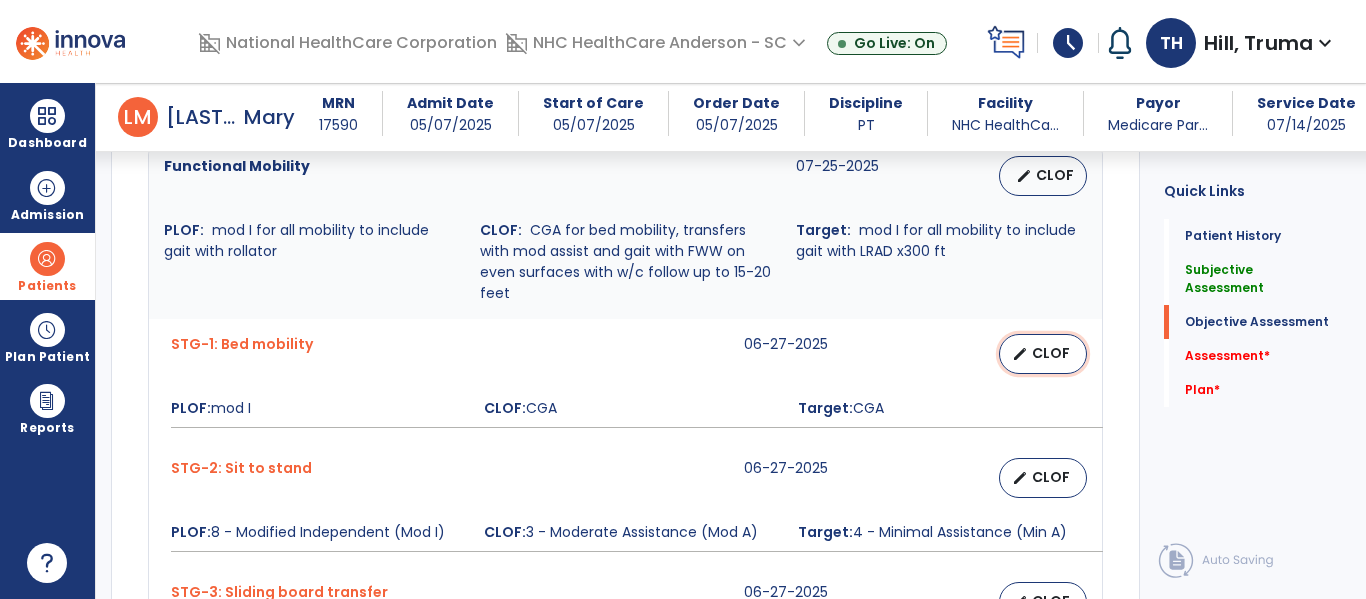 click on "CLOF" at bounding box center [1051, 353] 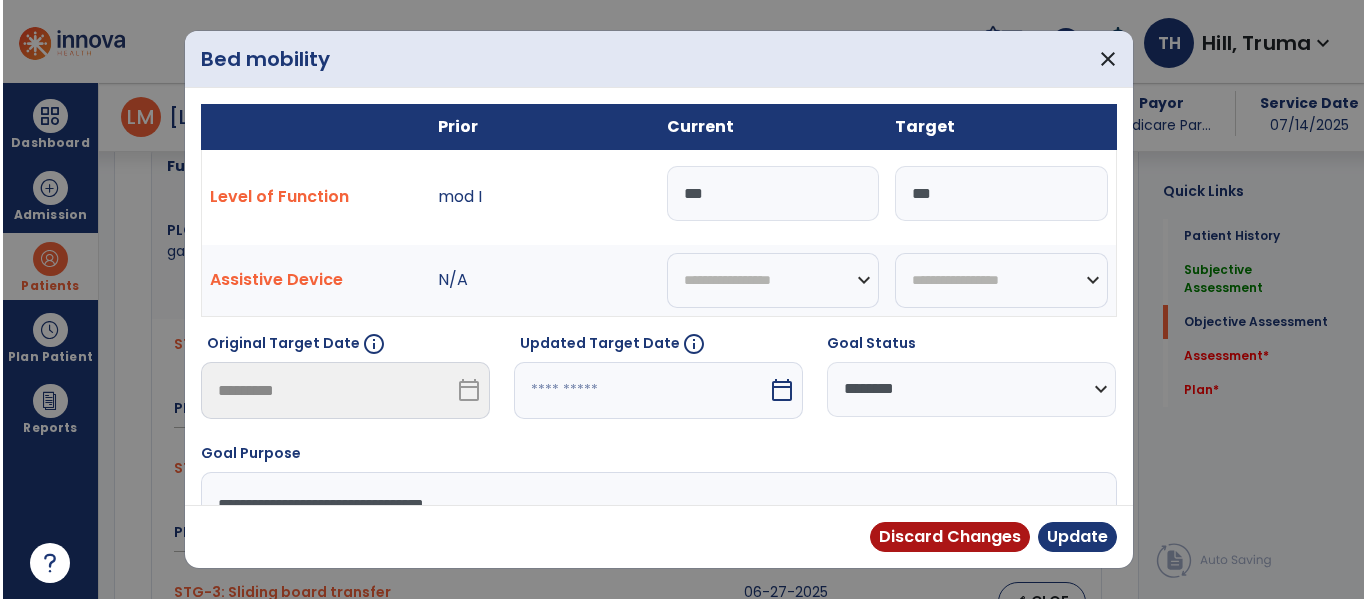 scroll, scrollTop: 900, scrollLeft: 0, axis: vertical 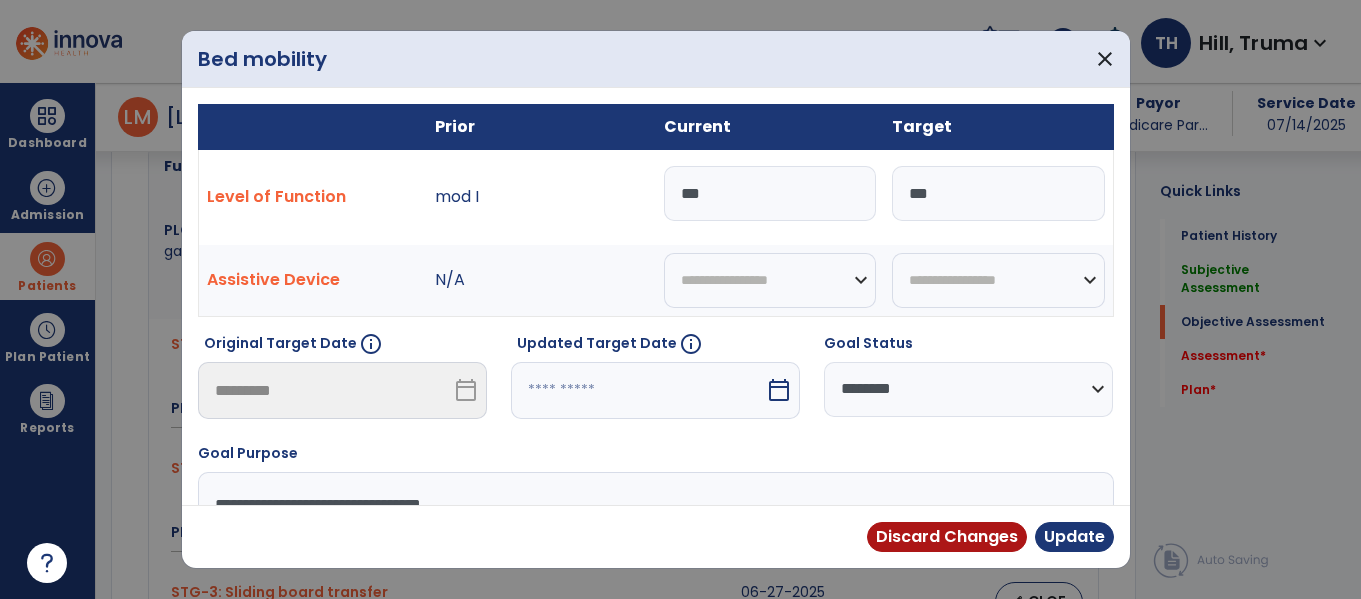 click on "***" at bounding box center [998, 193] 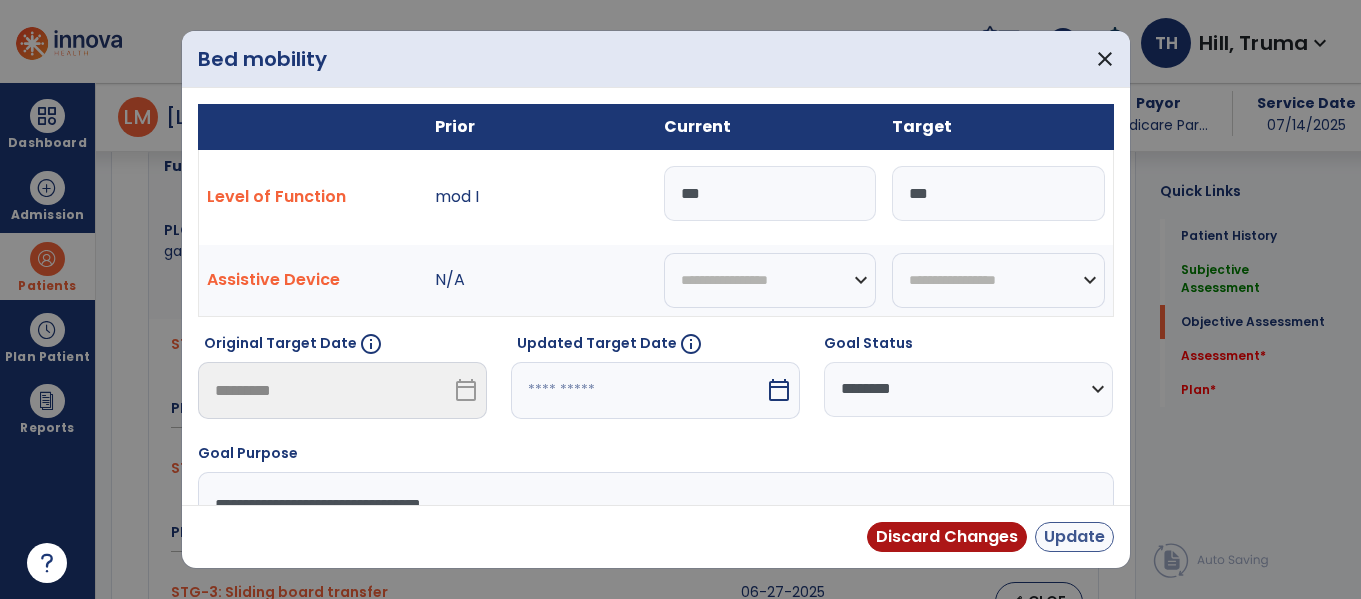 type on "***" 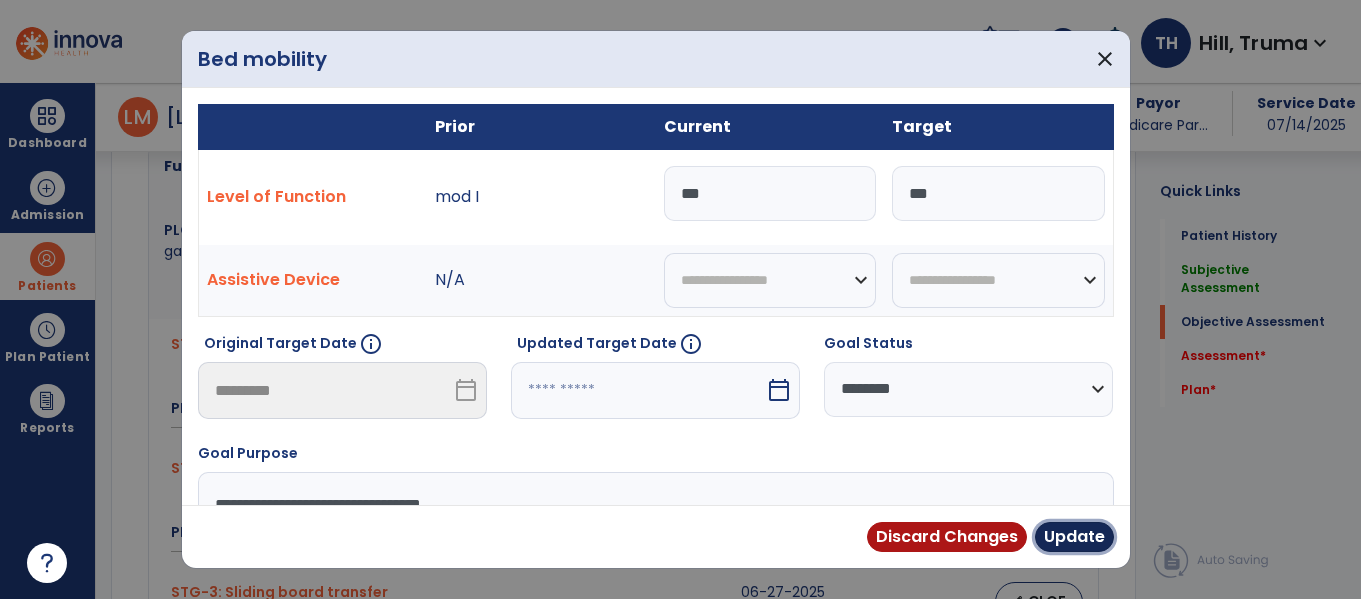 click on "Update" at bounding box center (1074, 537) 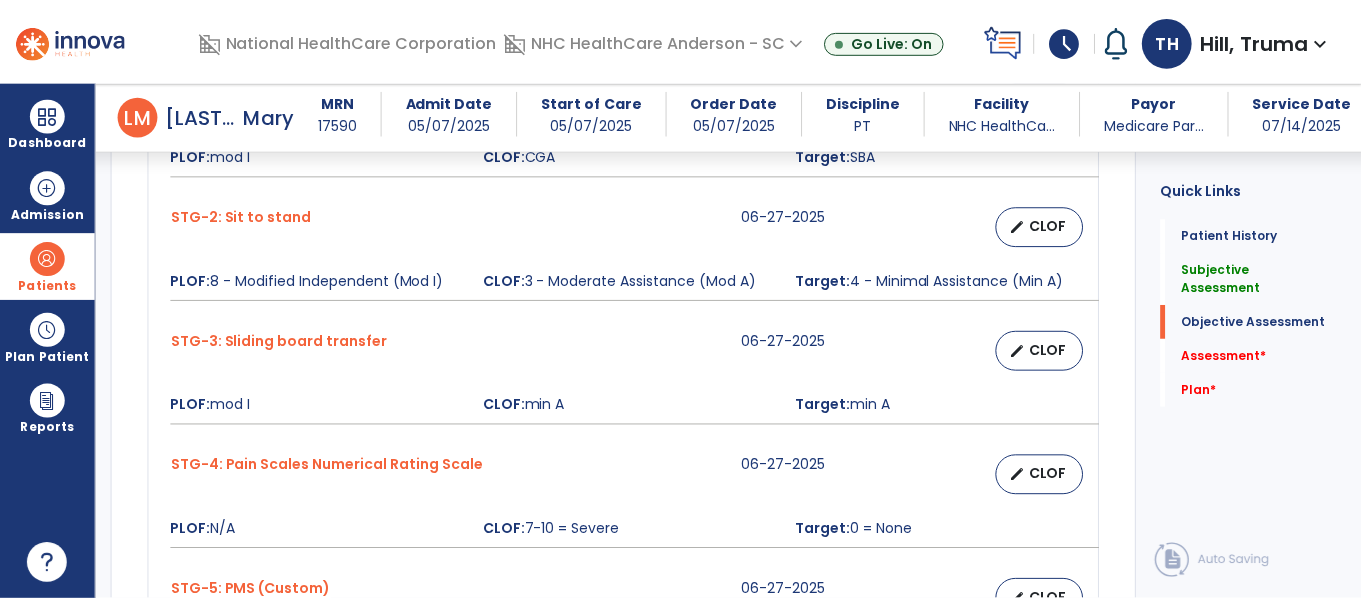 scroll, scrollTop: 1200, scrollLeft: 0, axis: vertical 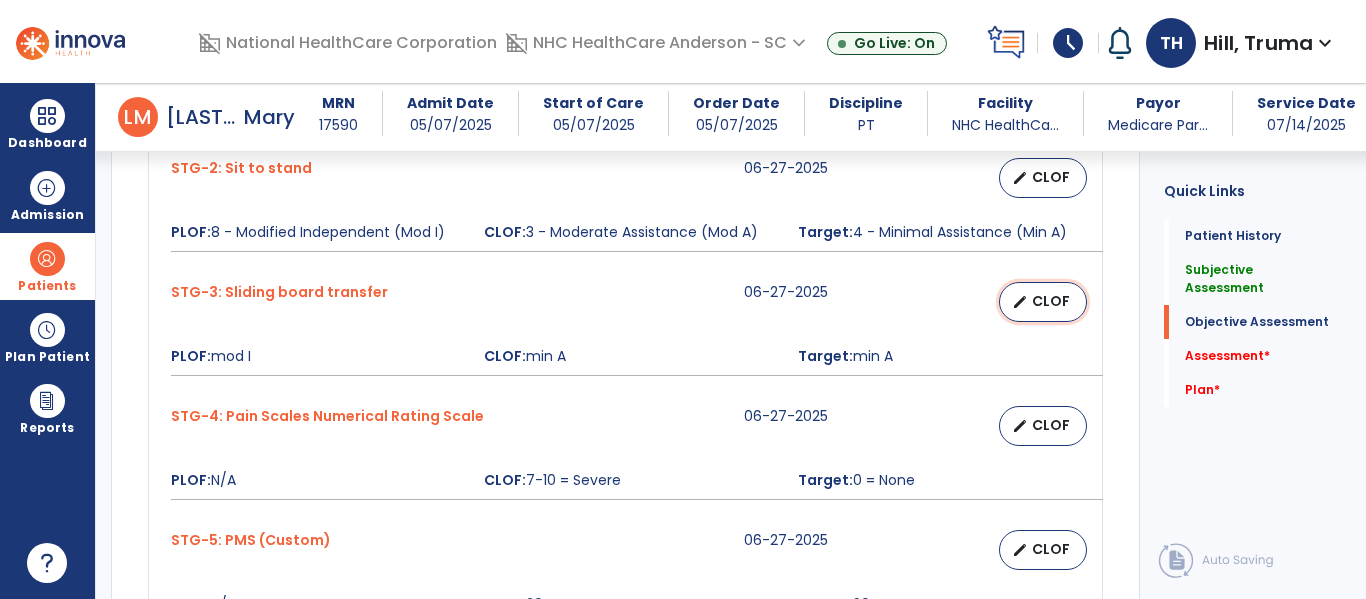 click on "CLOF" at bounding box center (1051, 301) 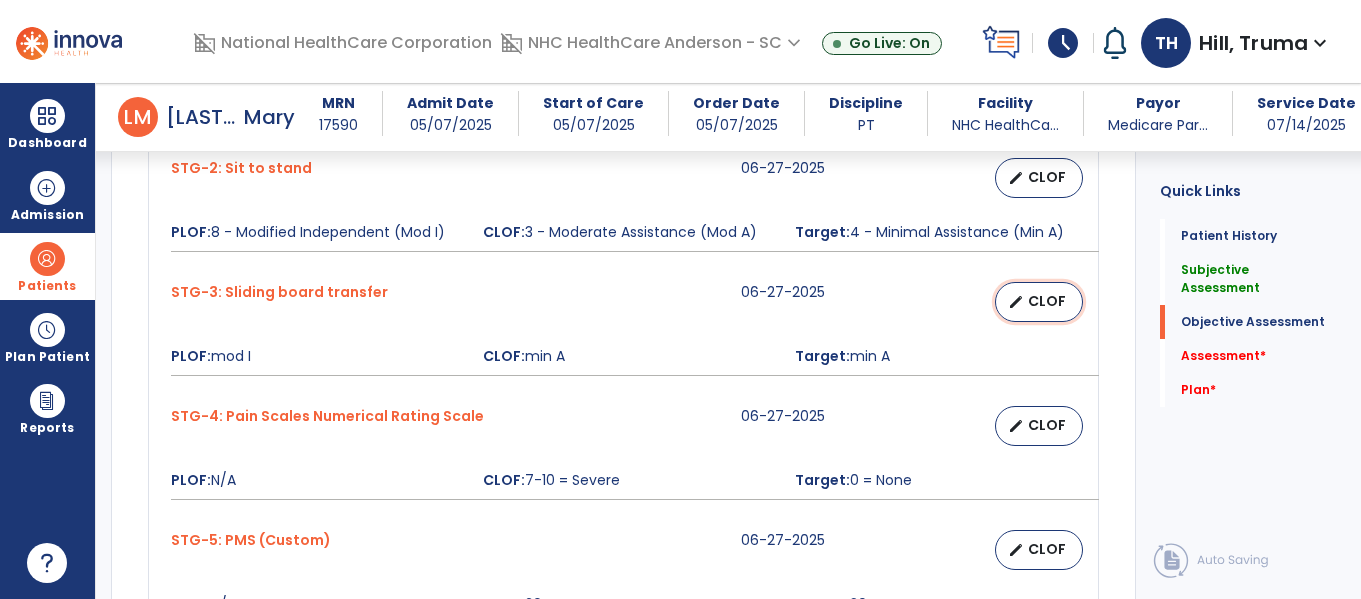select on "********" 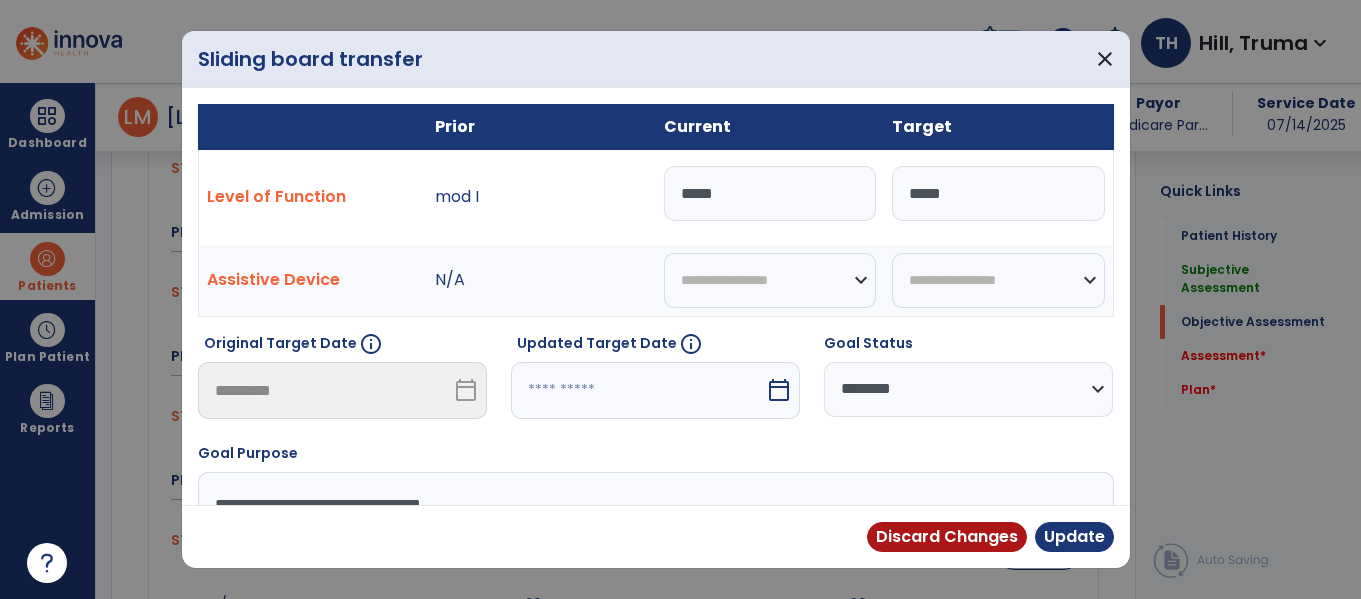 scroll, scrollTop: 1200, scrollLeft: 0, axis: vertical 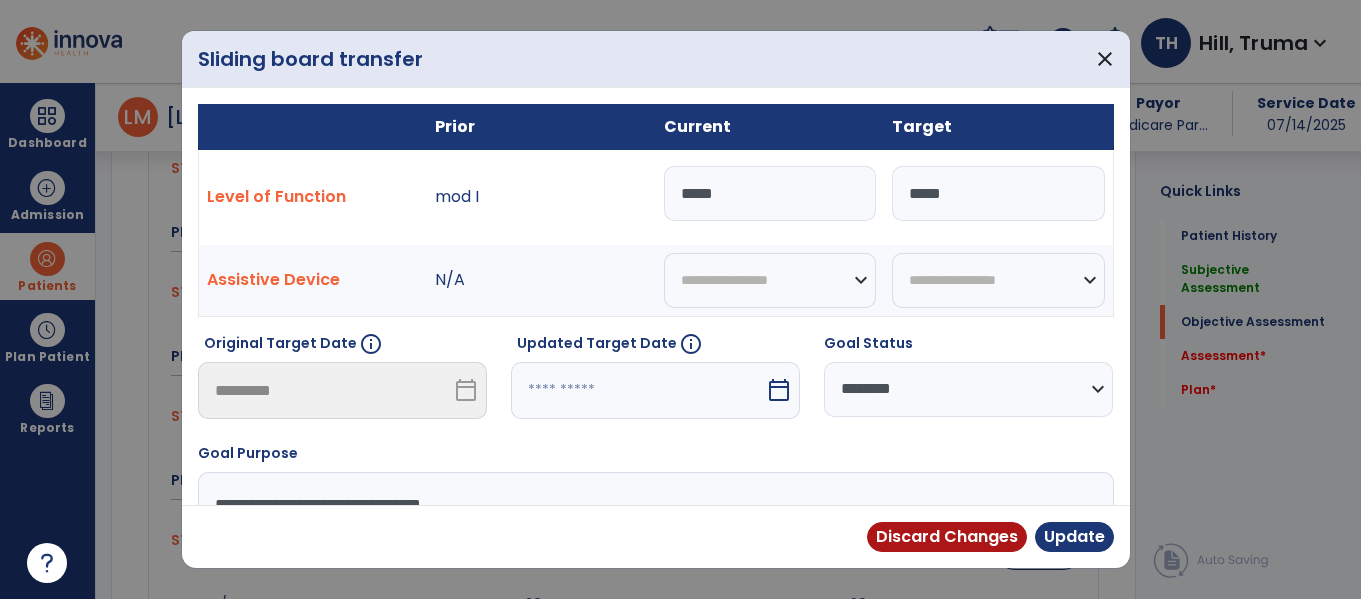 drag, startPoint x: 962, startPoint y: 204, endPoint x: 717, endPoint y: 256, distance: 250.45758 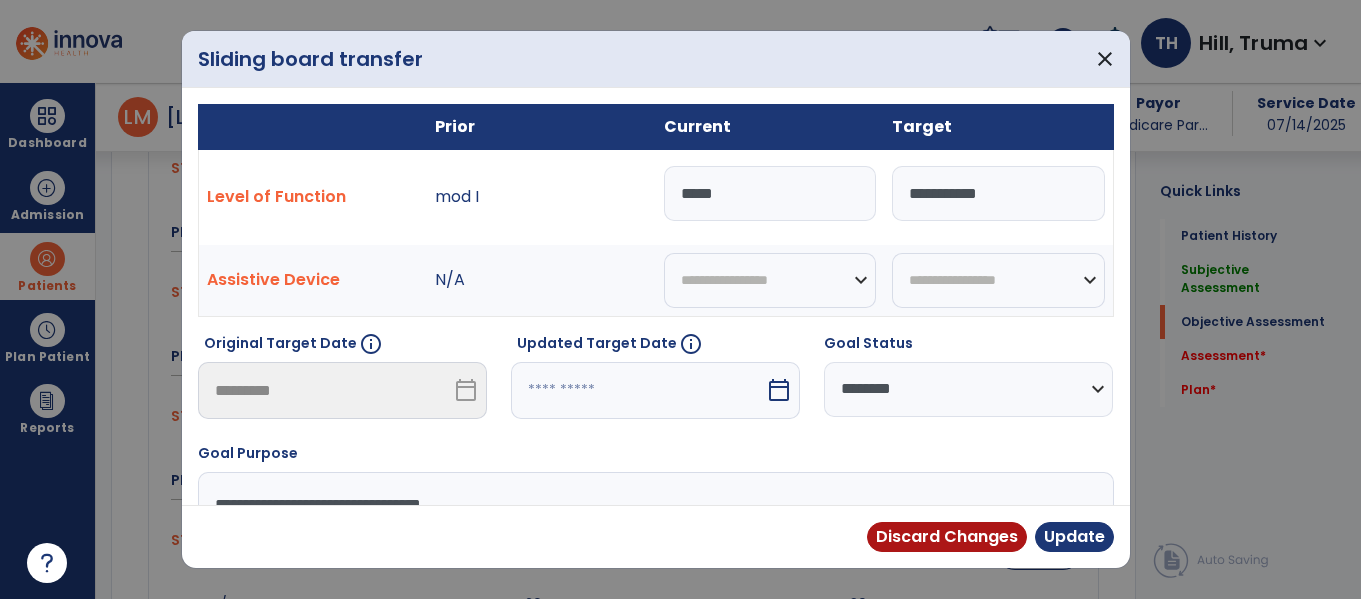 type on "**********" 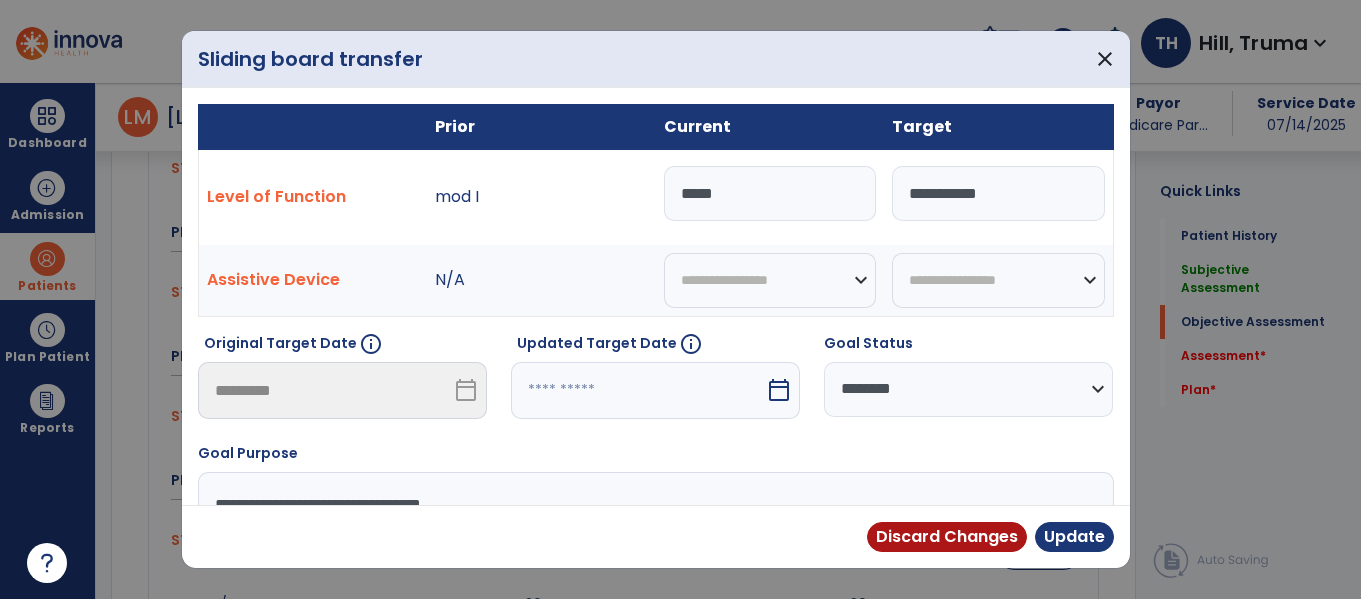 click on "calendar_today" at bounding box center (779, 390) 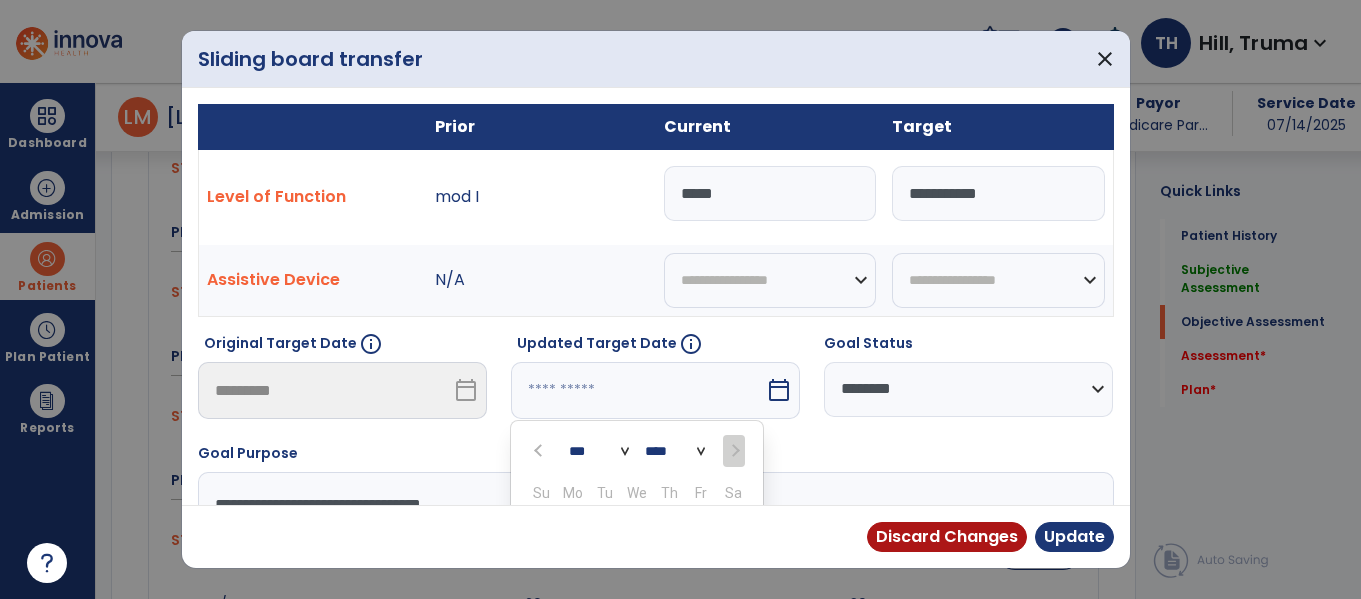 scroll, scrollTop: 211, scrollLeft: 0, axis: vertical 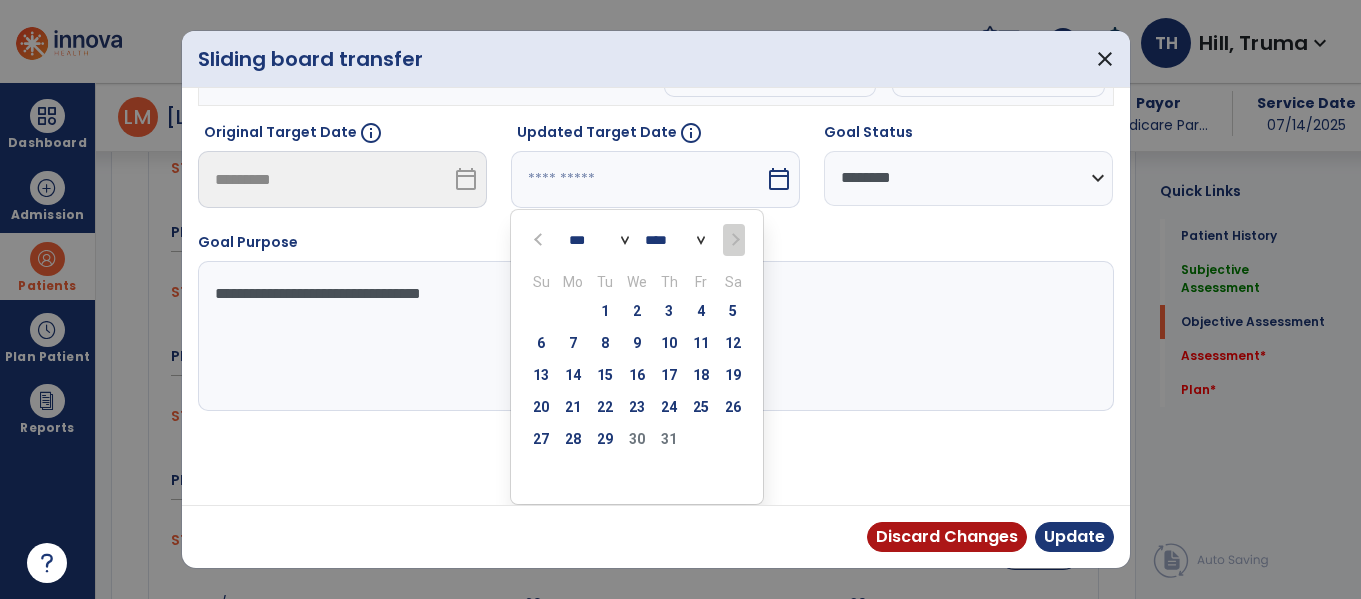 click on "27   28   29   30   31   1   2" at bounding box center [637, 442] 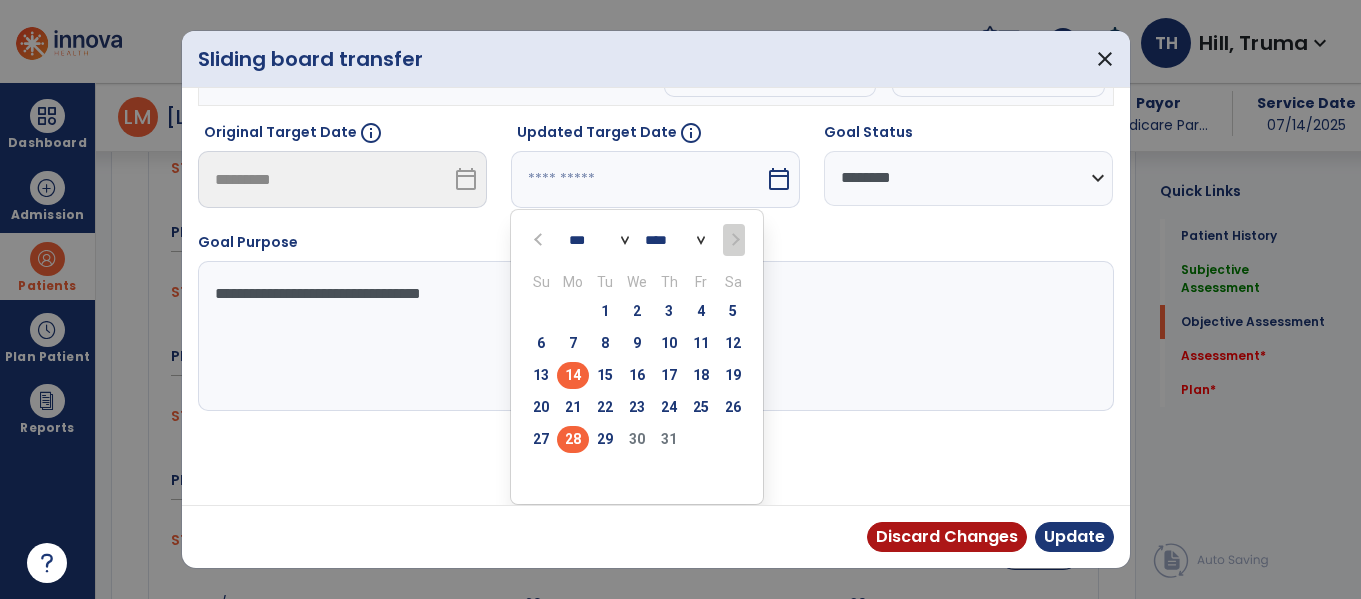 click on "28" at bounding box center [573, 439] 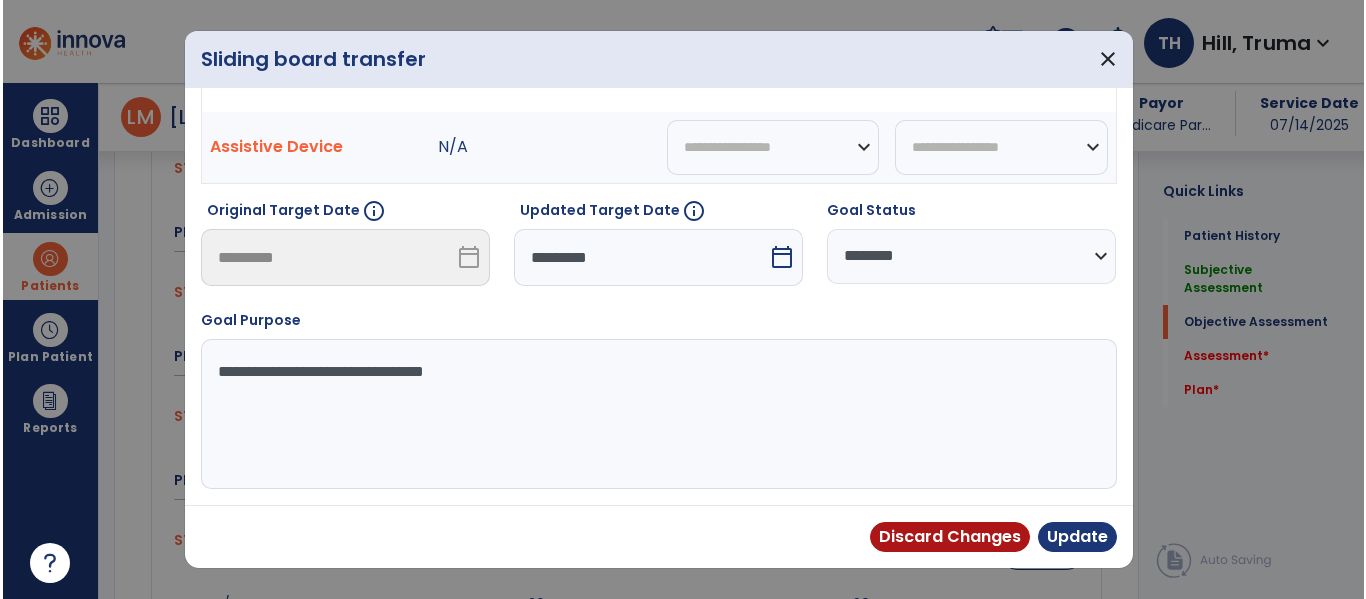scroll, scrollTop: 133, scrollLeft: 0, axis: vertical 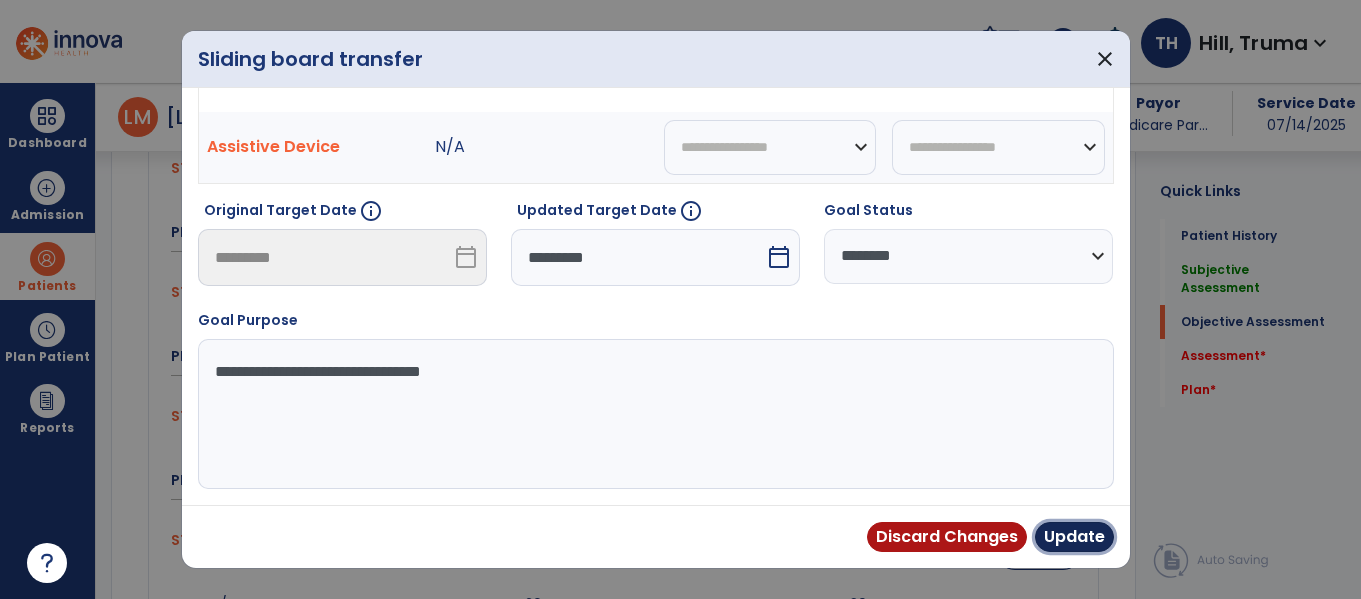drag, startPoint x: 1061, startPoint y: 535, endPoint x: 1050, endPoint y: 530, distance: 12.083046 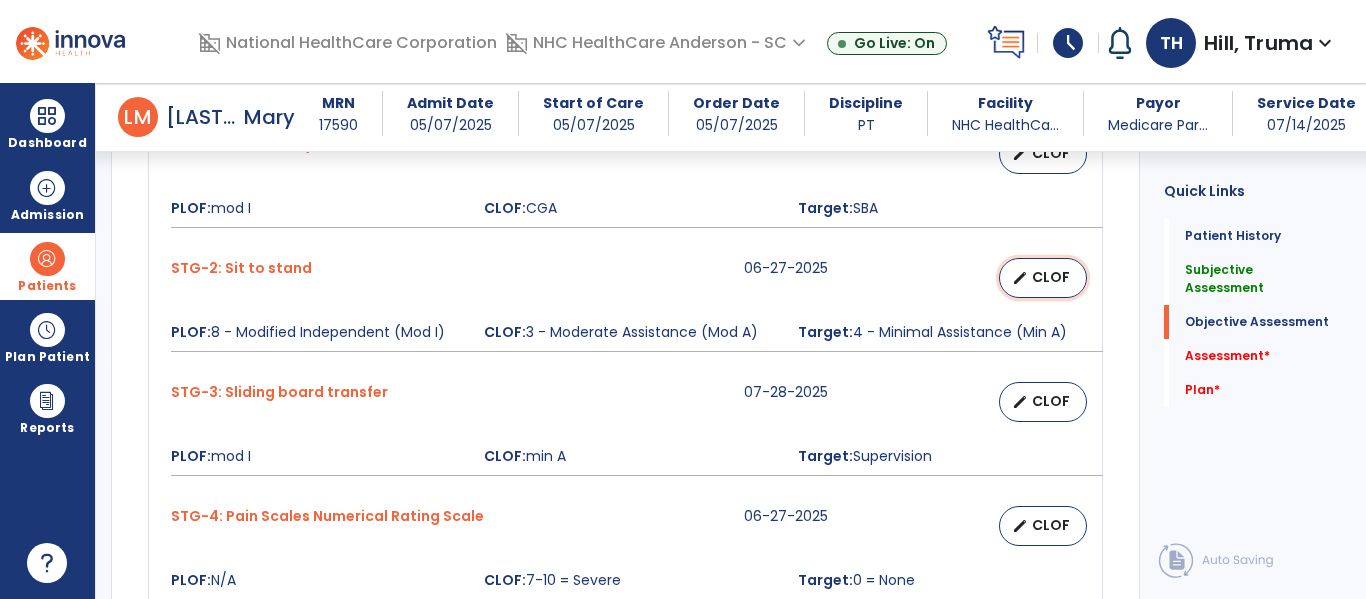 click on "CLOF" at bounding box center (1051, 277) 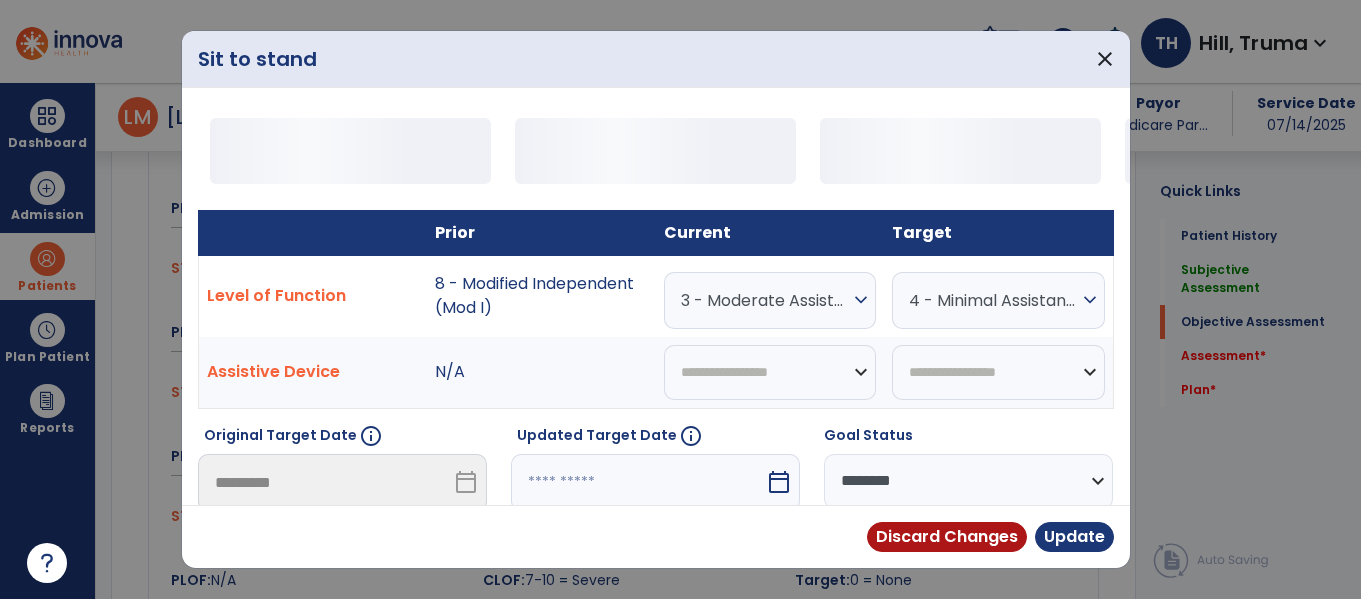 scroll, scrollTop: 1100, scrollLeft: 0, axis: vertical 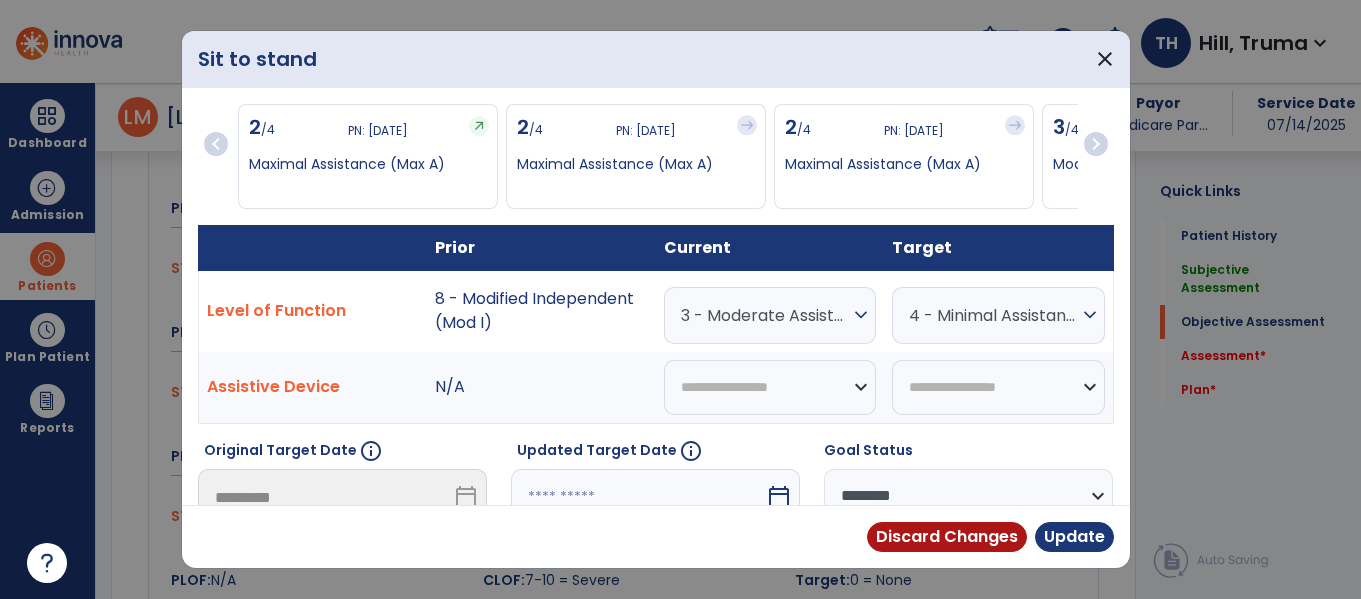 click at bounding box center [638, 497] 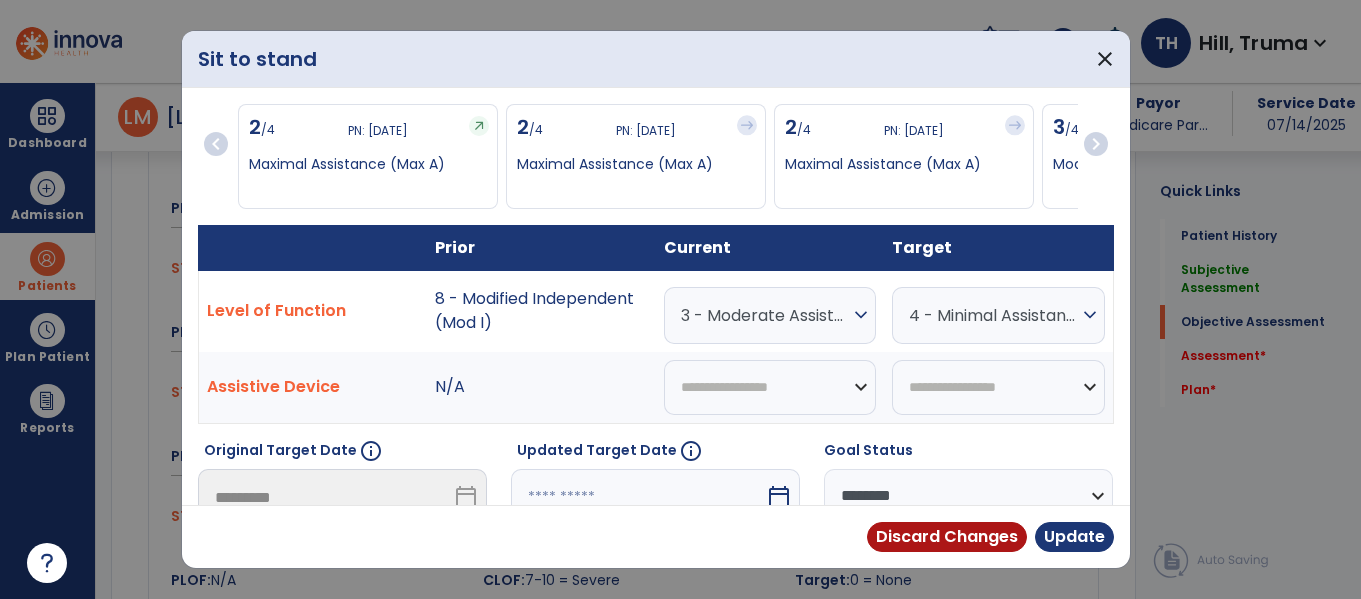 scroll, scrollTop: 318, scrollLeft: 0, axis: vertical 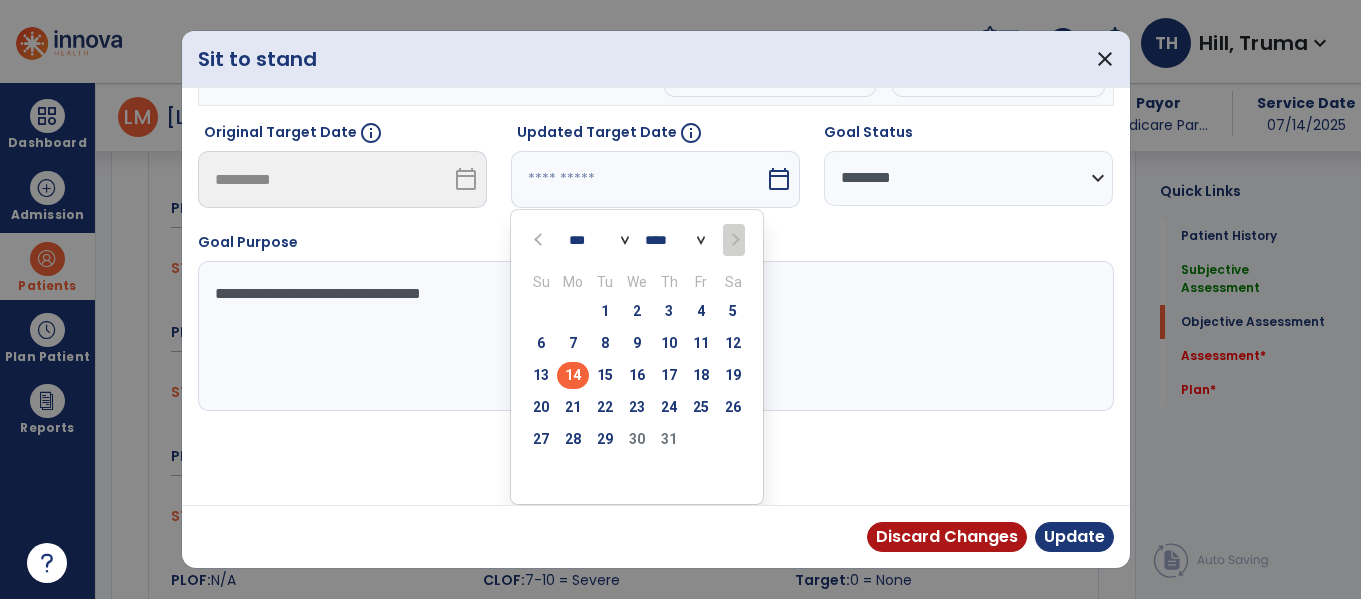 drag, startPoint x: 578, startPoint y: 445, endPoint x: 622, endPoint y: 451, distance: 44.407207 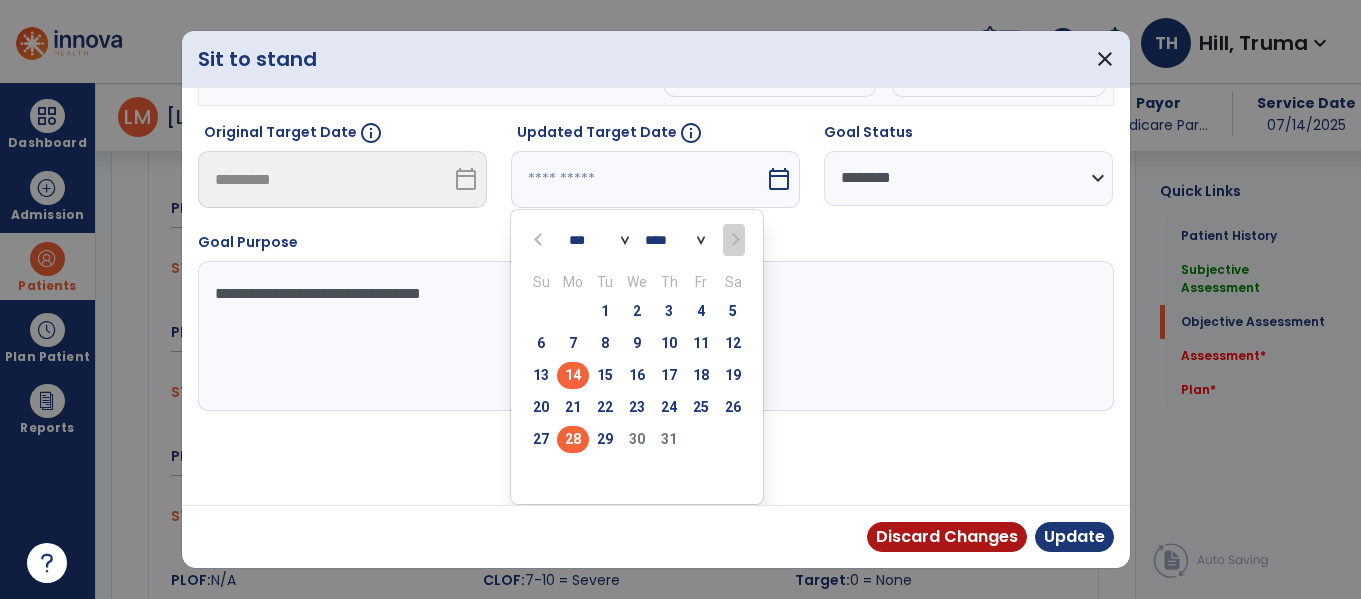 click on "28" at bounding box center [573, 439] 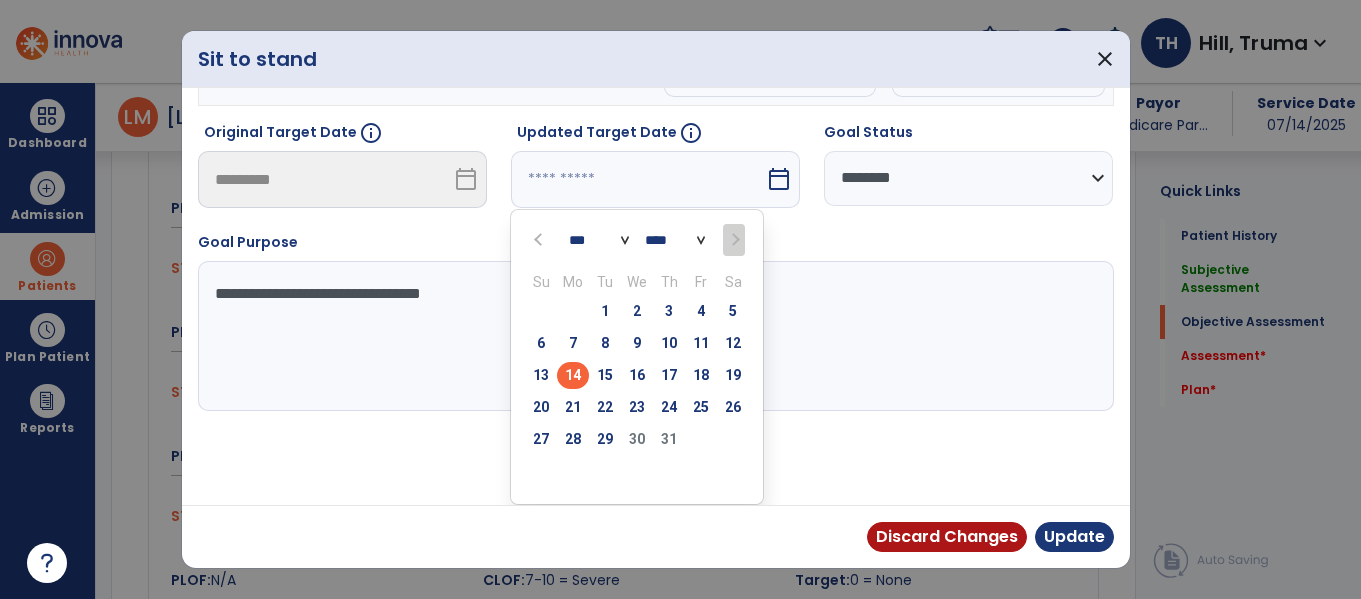 type on "*********" 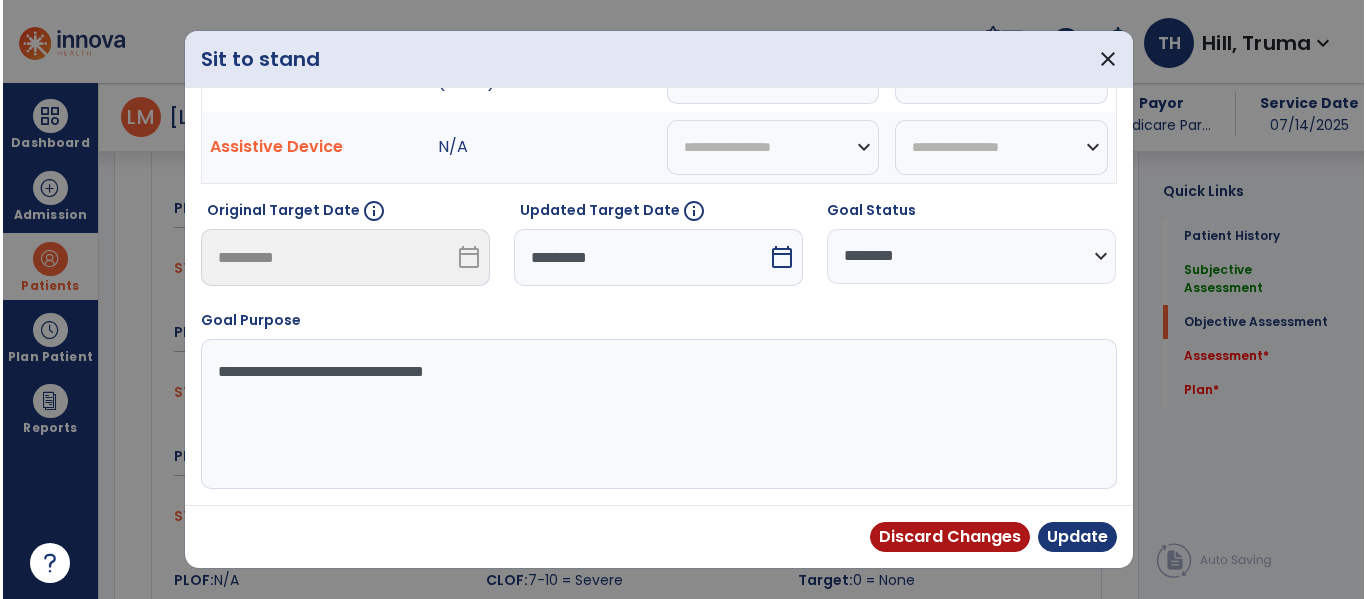 scroll, scrollTop: 240, scrollLeft: 0, axis: vertical 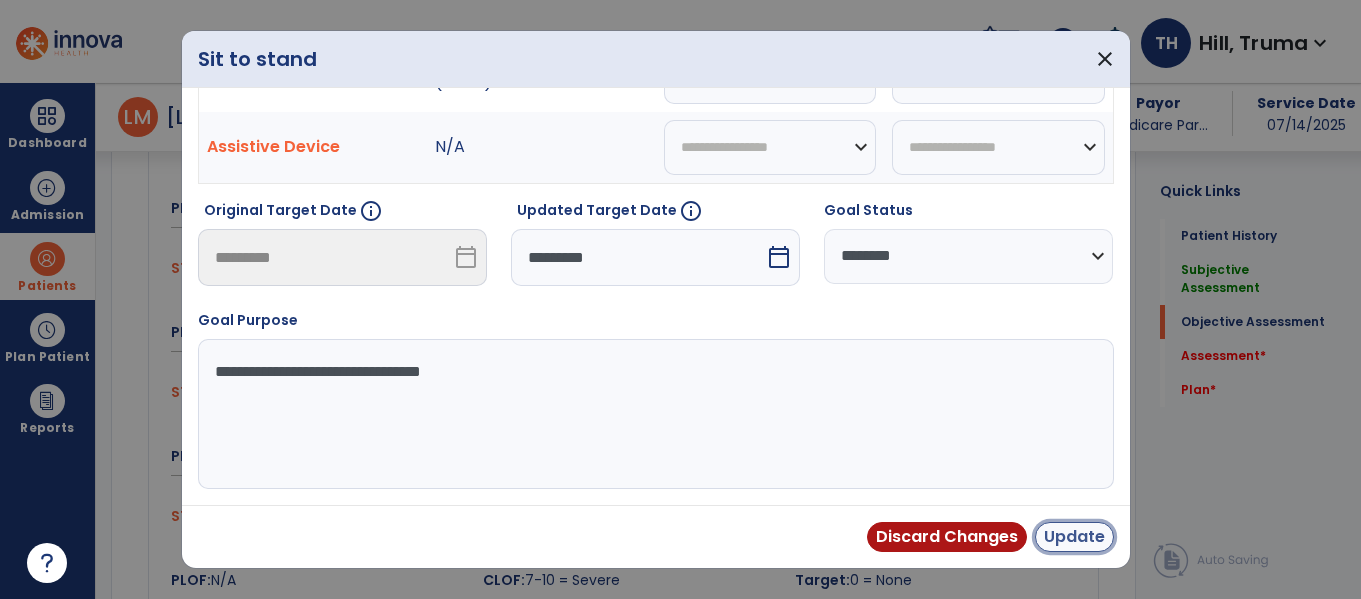 click on "Update" at bounding box center (1074, 537) 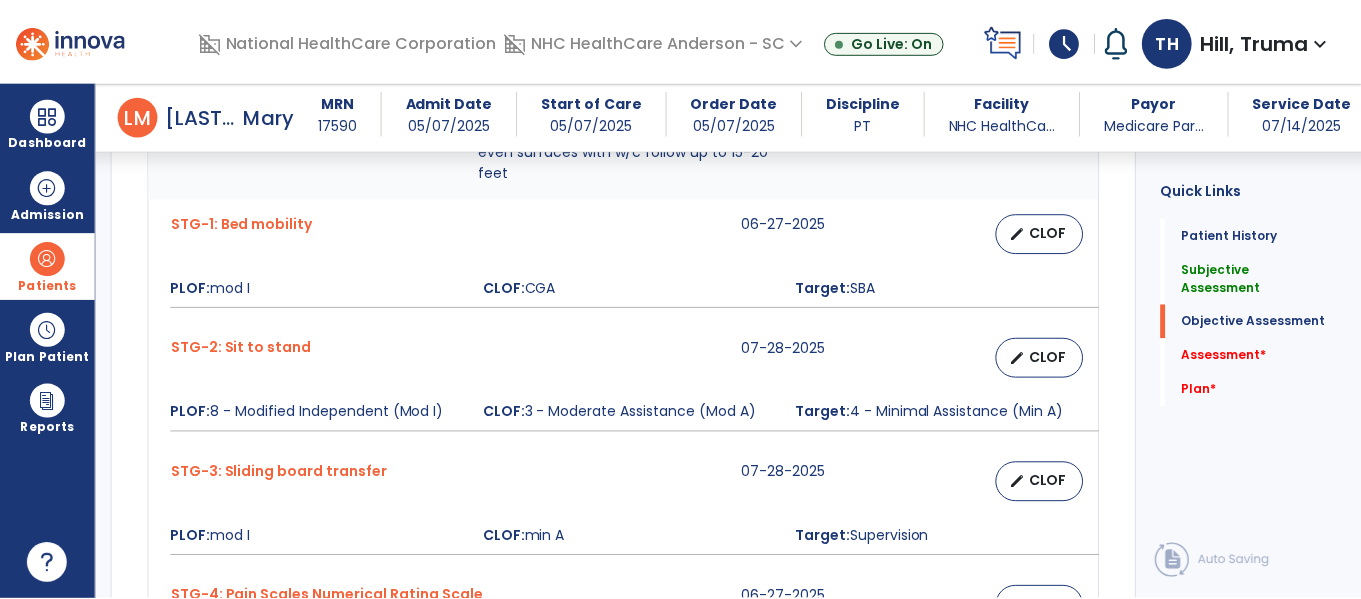 scroll, scrollTop: 900, scrollLeft: 0, axis: vertical 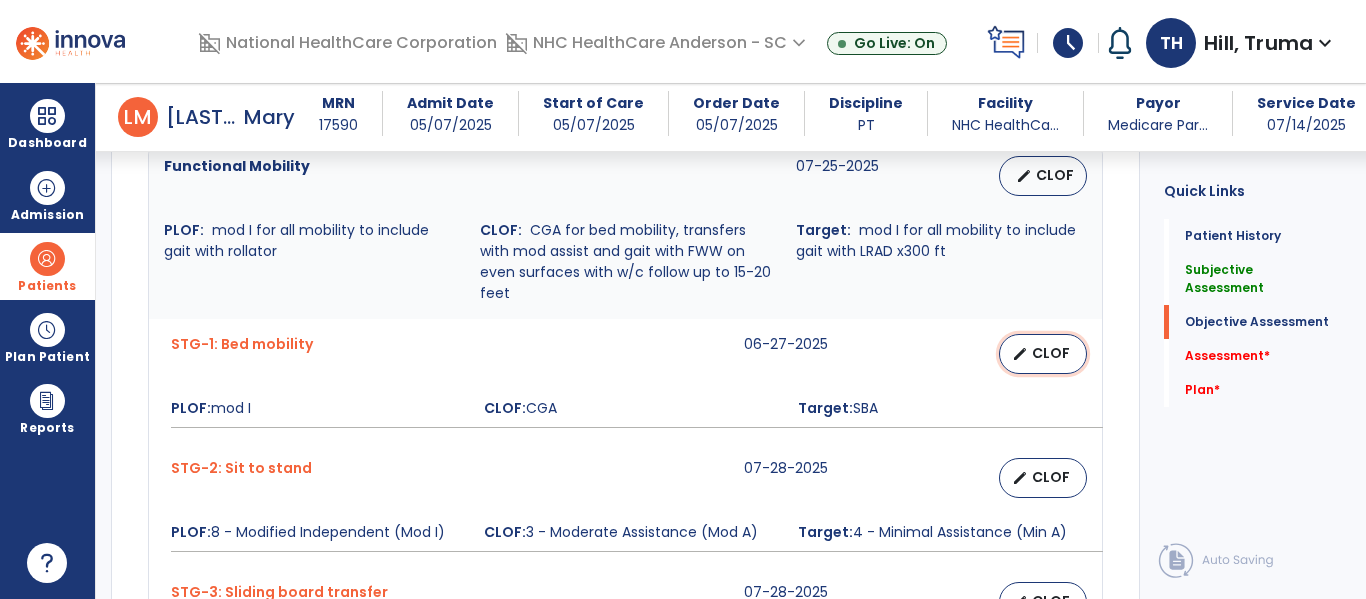 click on "CLOF" at bounding box center [1051, 353] 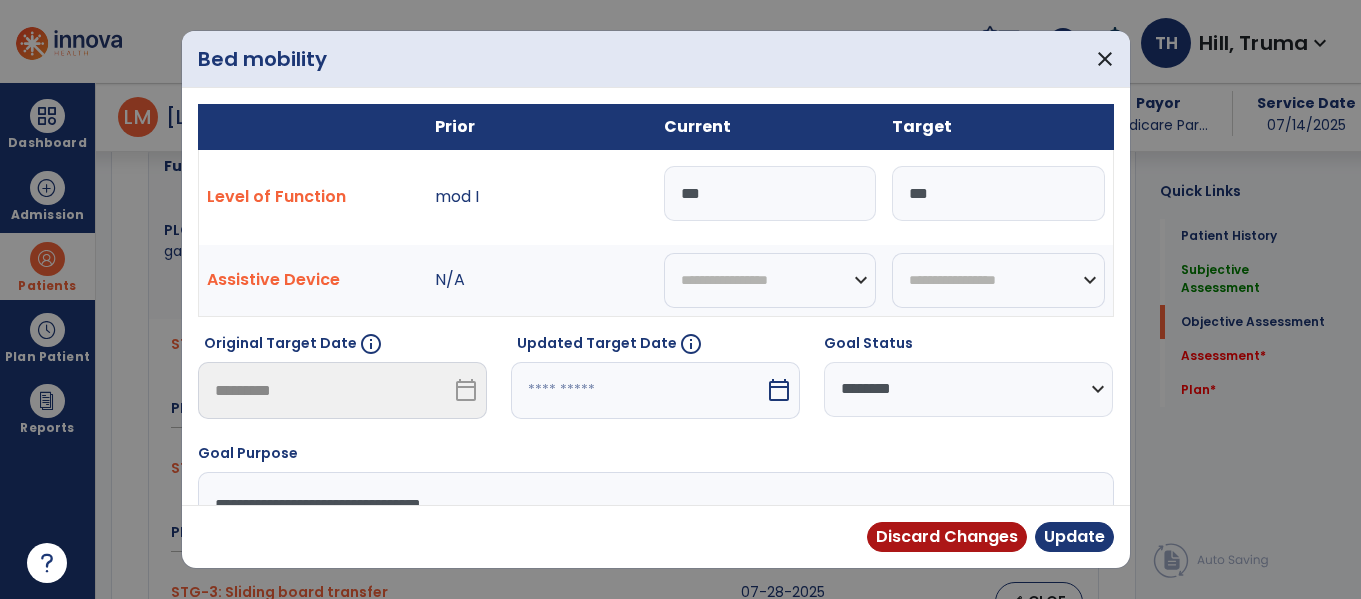 scroll, scrollTop: 900, scrollLeft: 0, axis: vertical 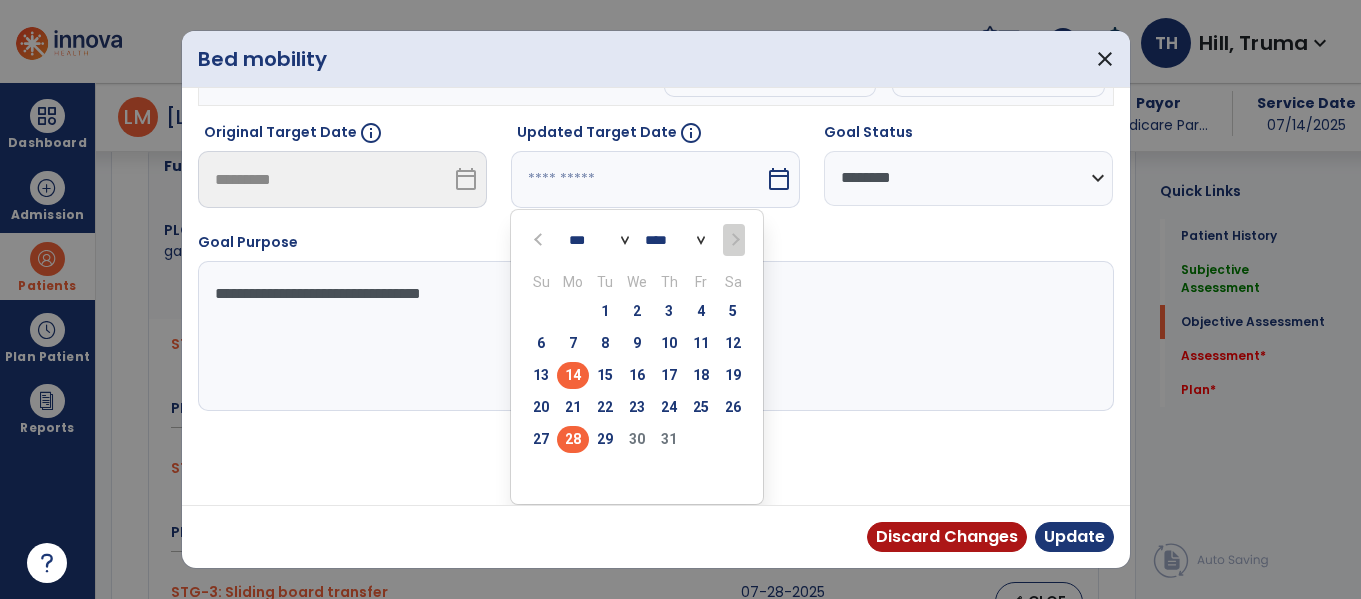 click on "28" at bounding box center [573, 439] 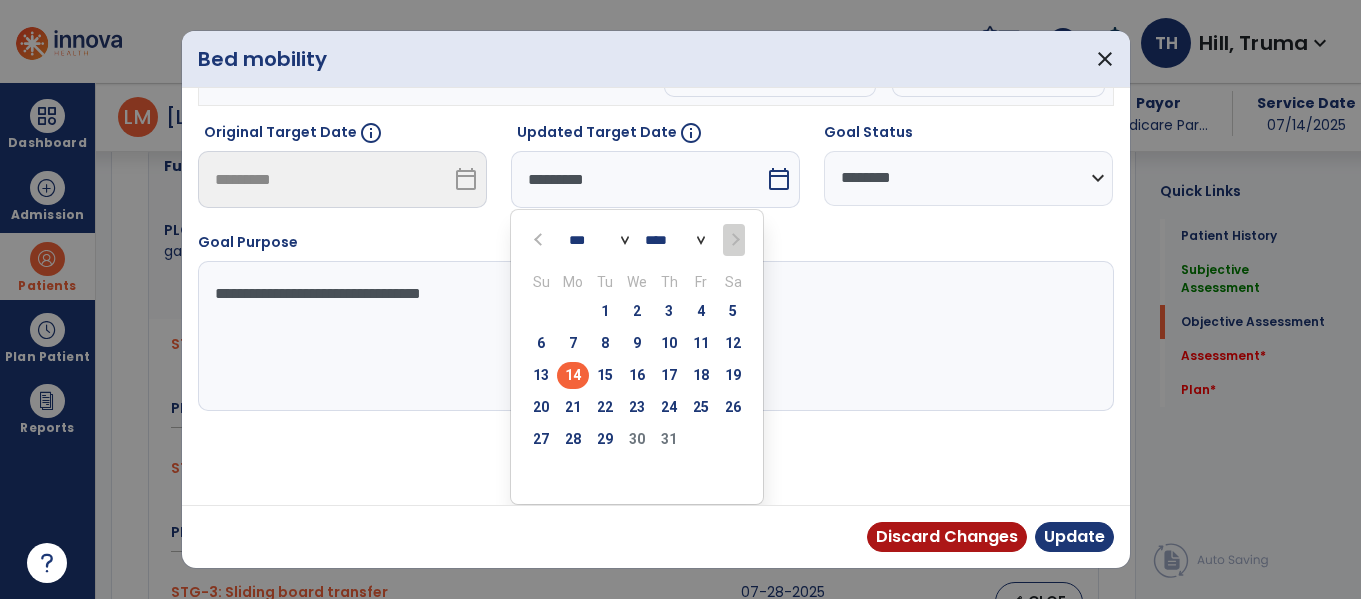 scroll, scrollTop: 133, scrollLeft: 0, axis: vertical 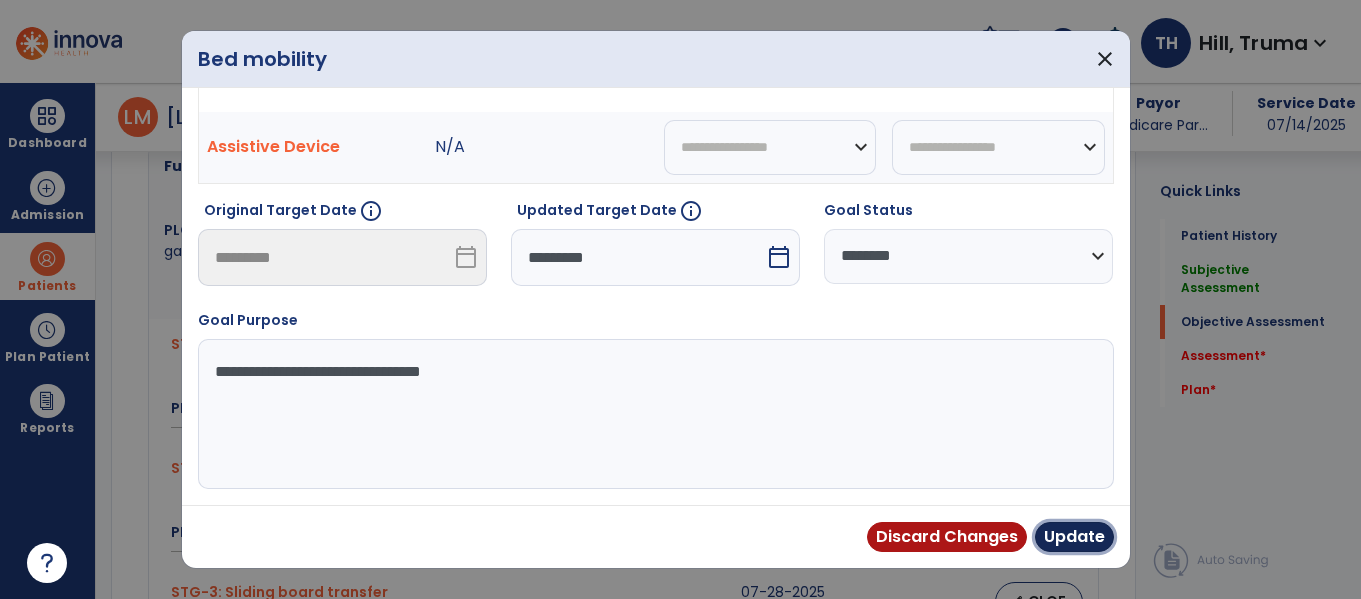 drag, startPoint x: 1085, startPoint y: 535, endPoint x: 1075, endPoint y: 530, distance: 11.18034 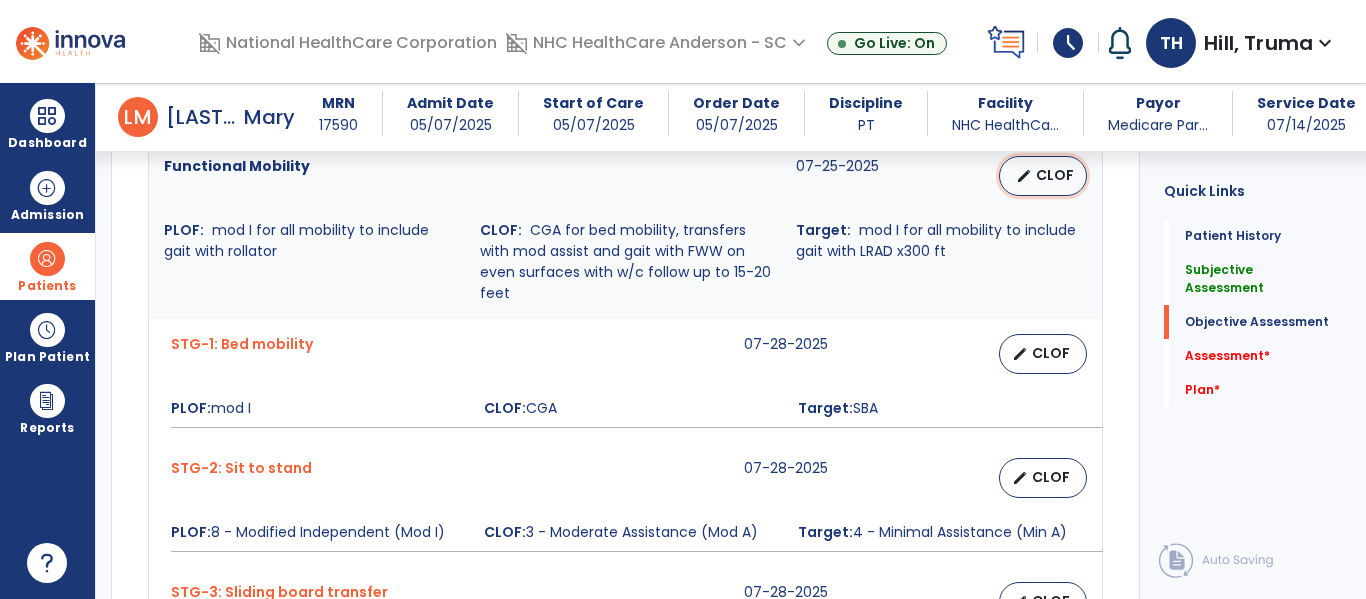 click on "CLOF" at bounding box center (1055, 175) 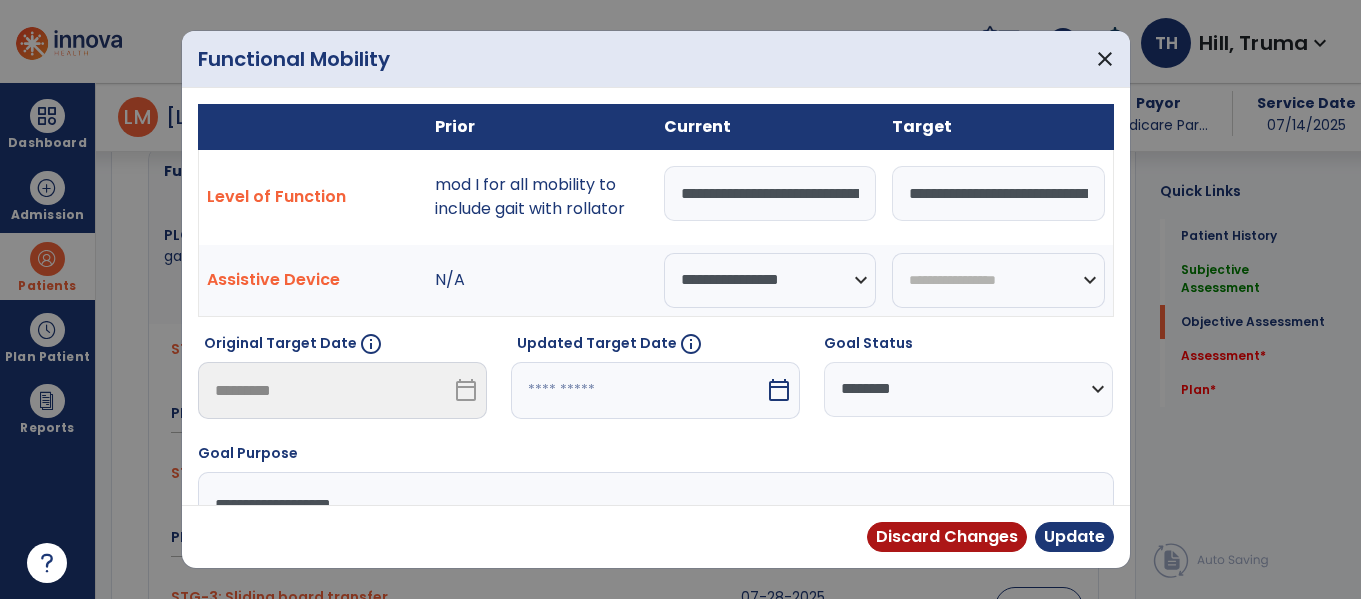 scroll, scrollTop: 900, scrollLeft: 0, axis: vertical 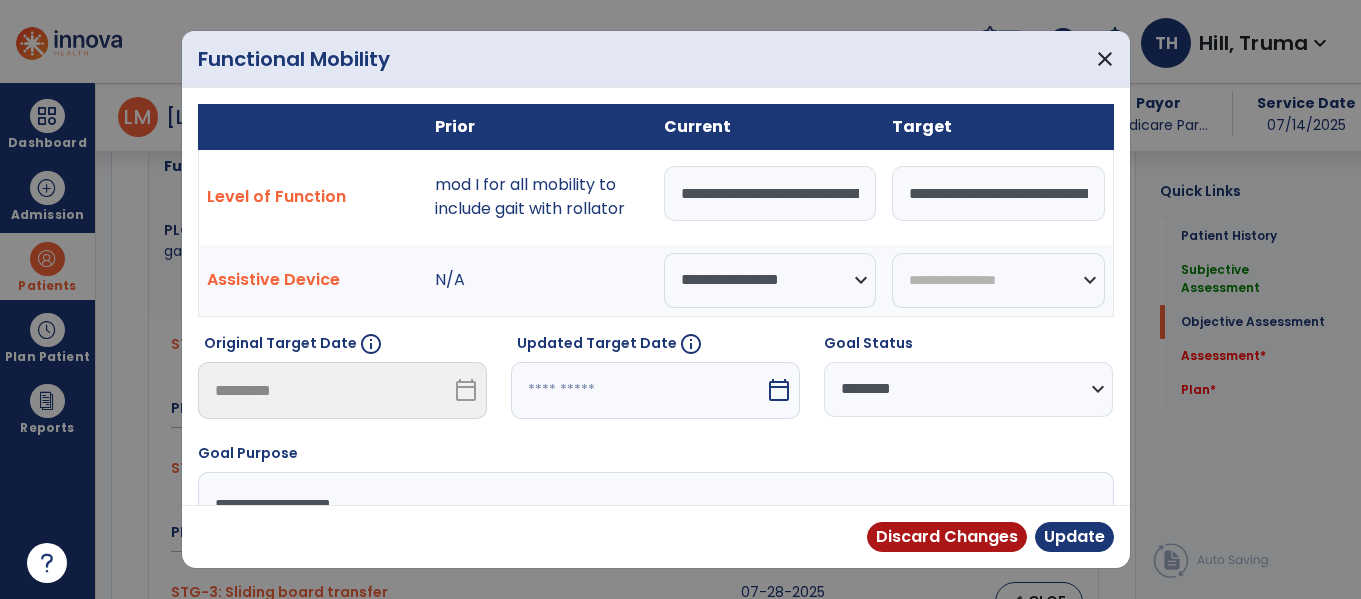 click on "calendar_today" at bounding box center (779, 390) 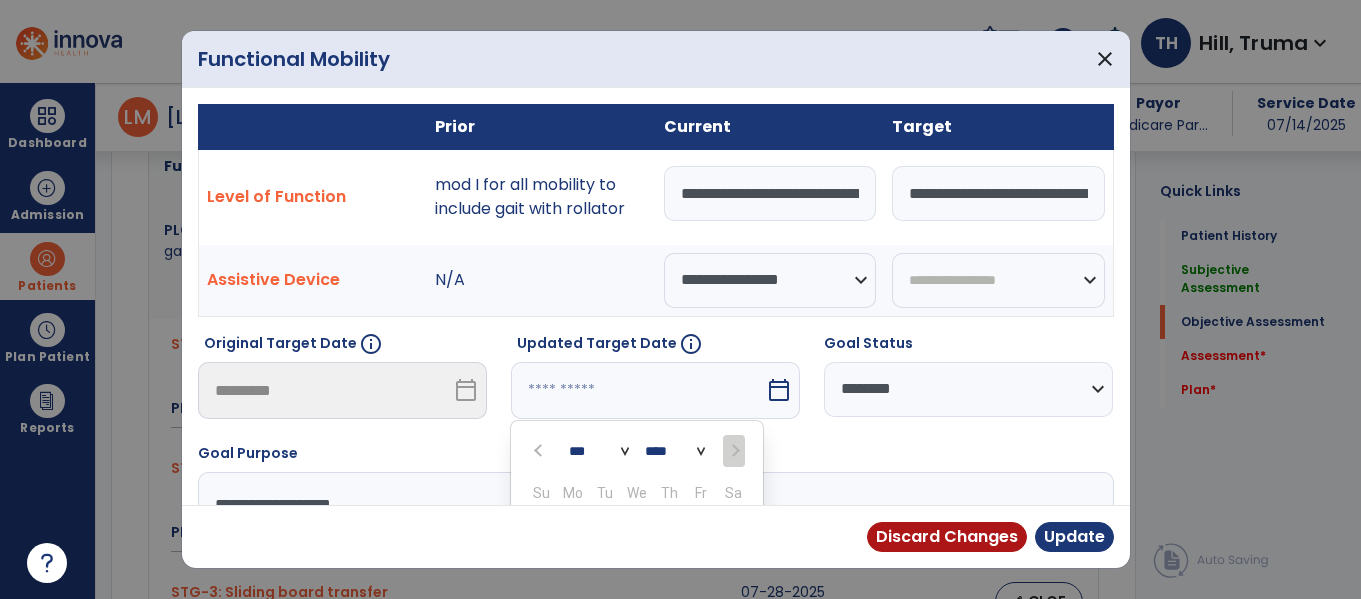scroll, scrollTop: 211, scrollLeft: 0, axis: vertical 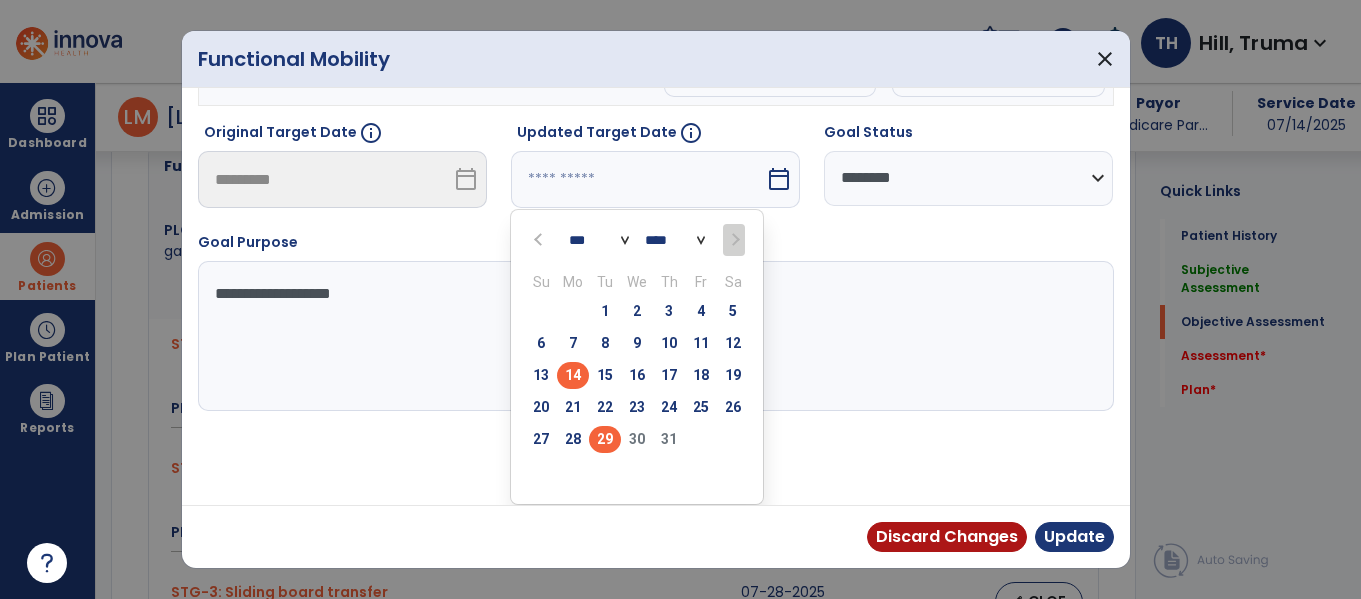 click on "29" at bounding box center [605, 439] 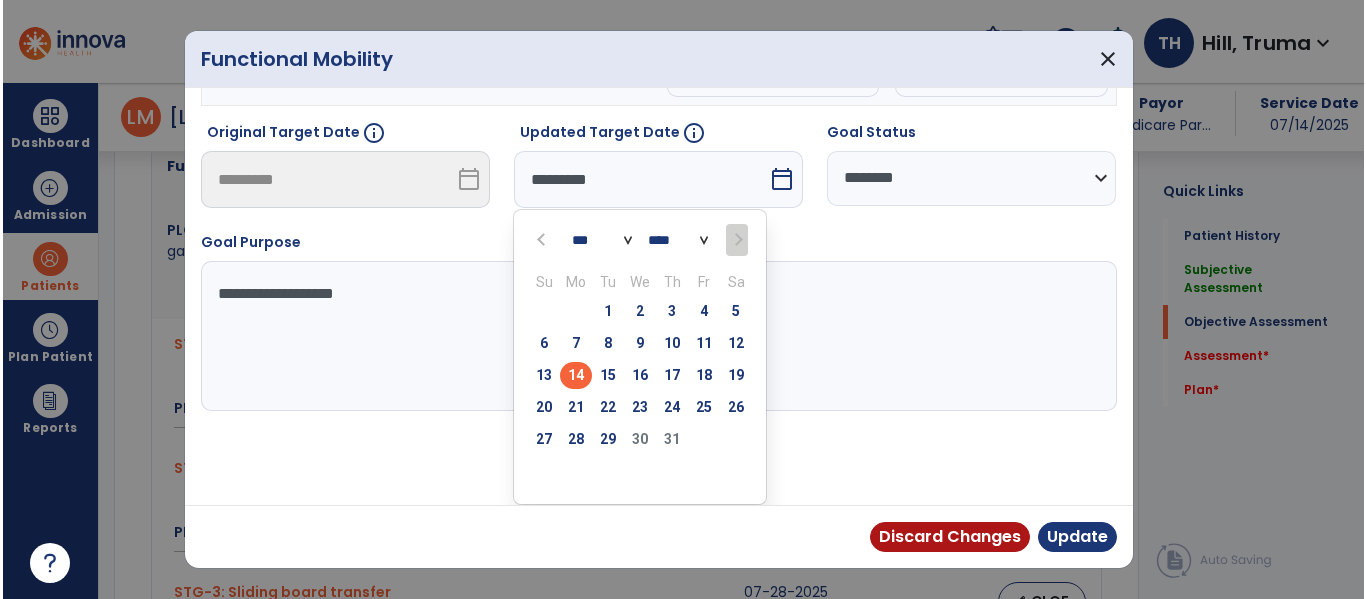 scroll, scrollTop: 133, scrollLeft: 0, axis: vertical 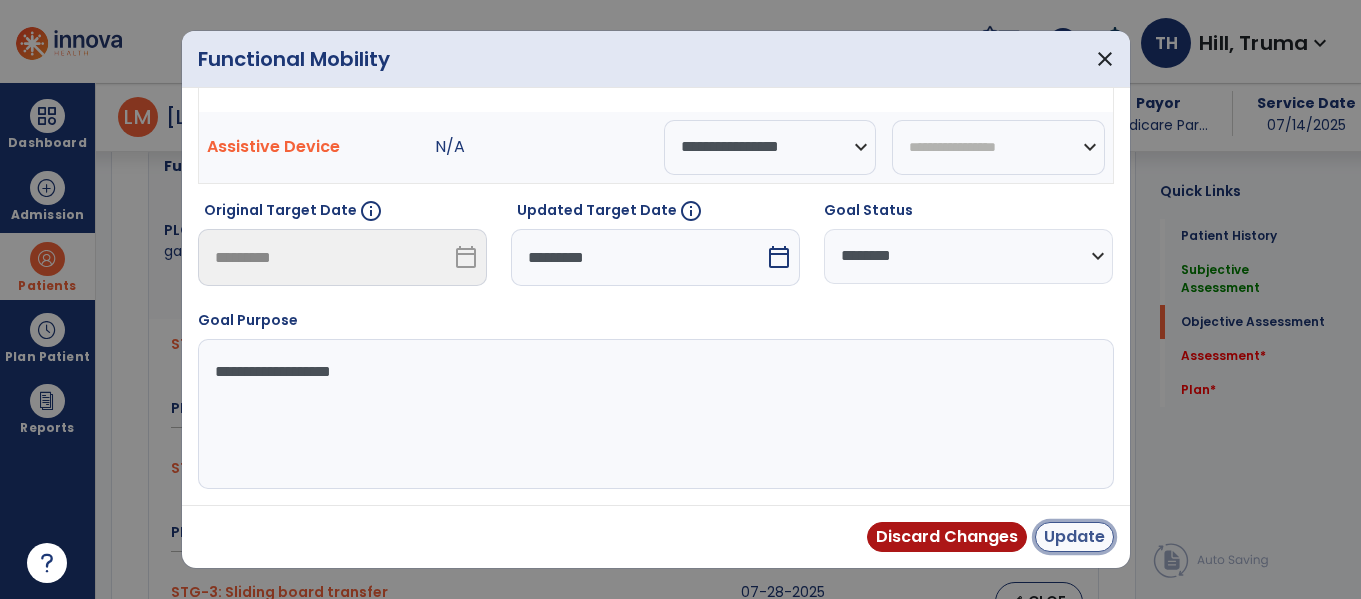 click on "Update" at bounding box center [1074, 537] 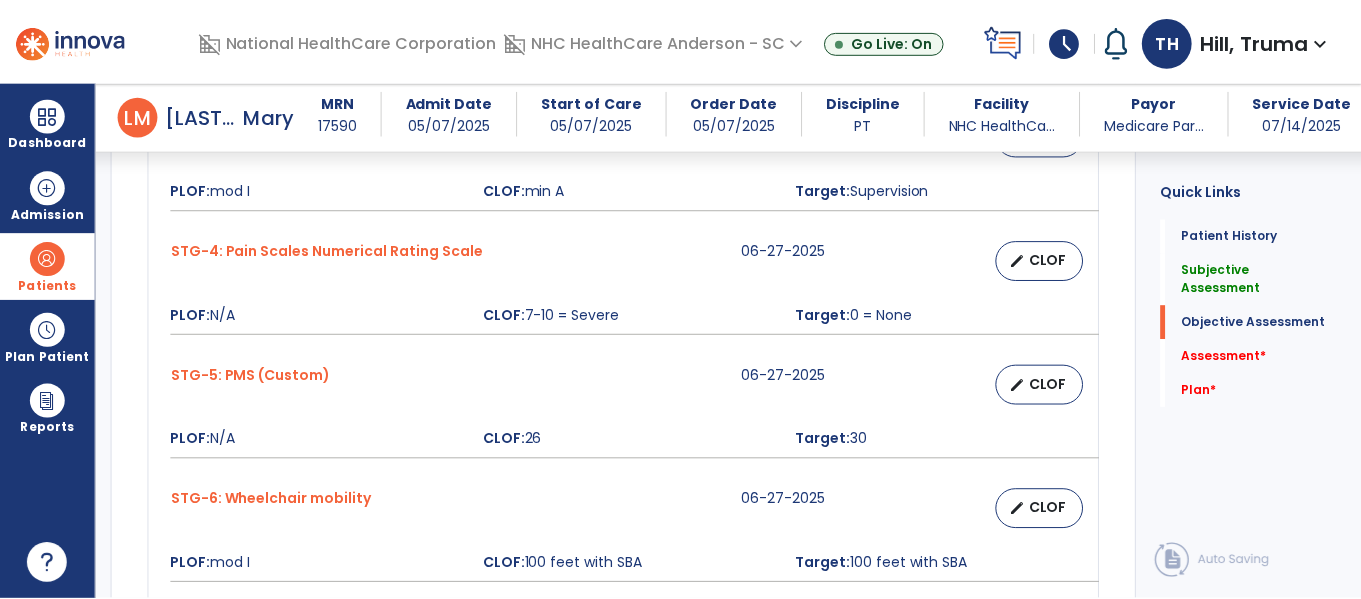 scroll, scrollTop: 1400, scrollLeft: 0, axis: vertical 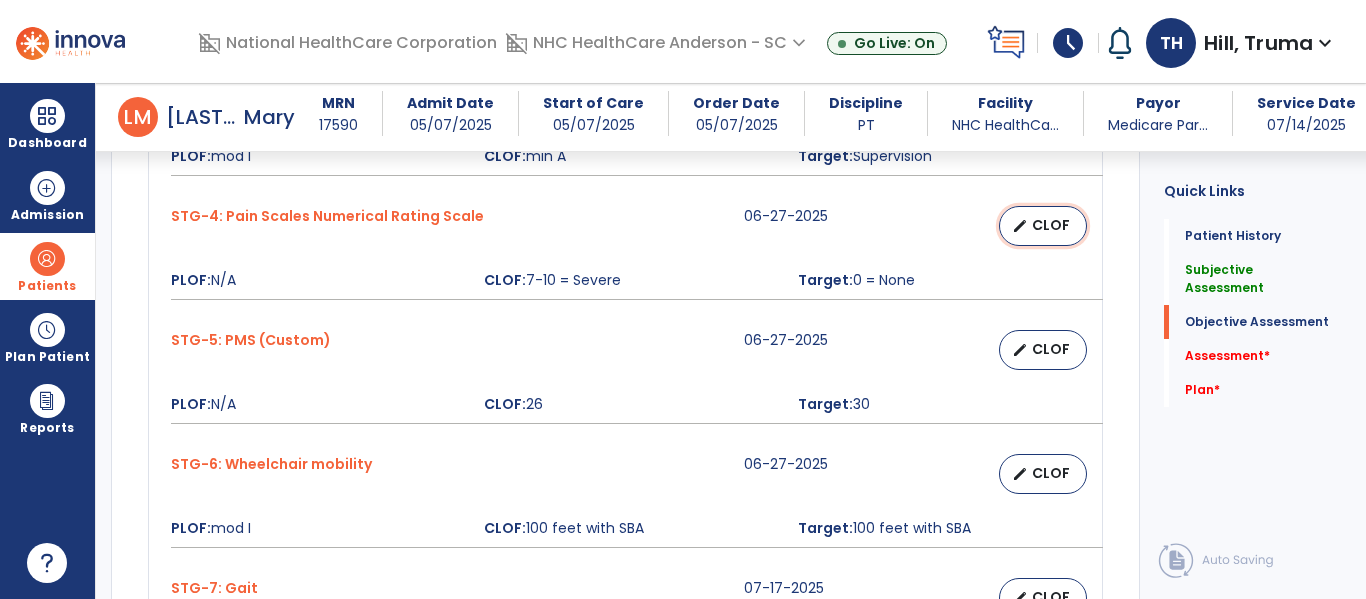 click on "edit   CLOF" at bounding box center [1043, 226] 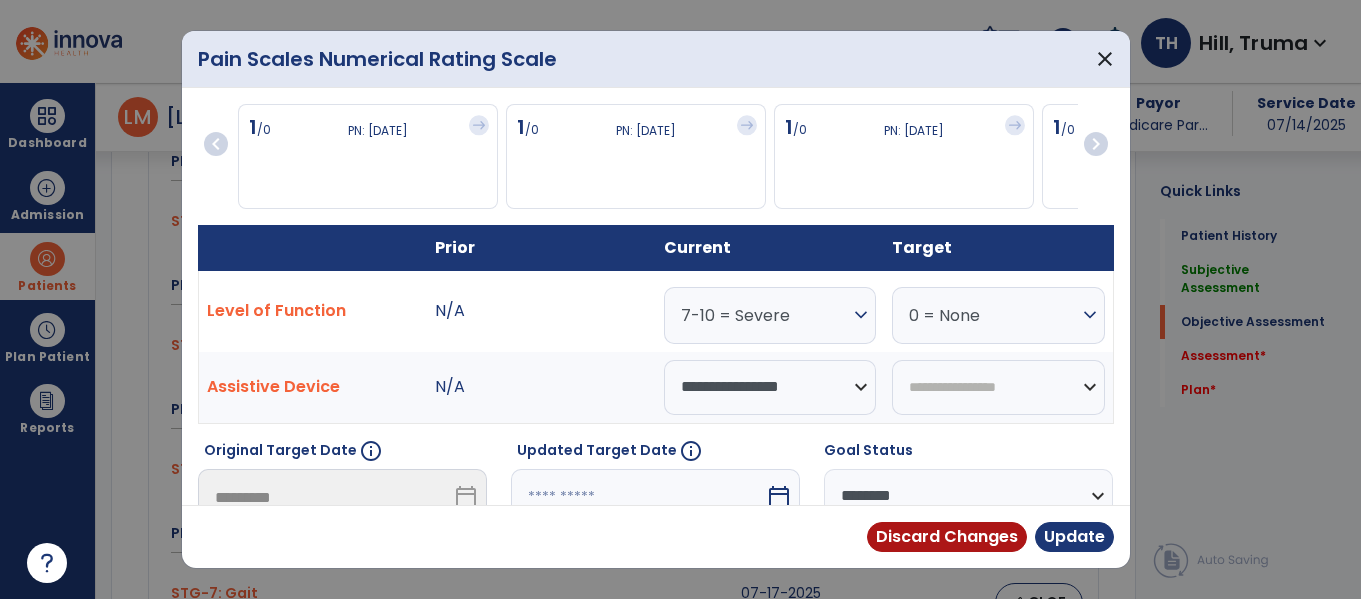 scroll, scrollTop: 1400, scrollLeft: 0, axis: vertical 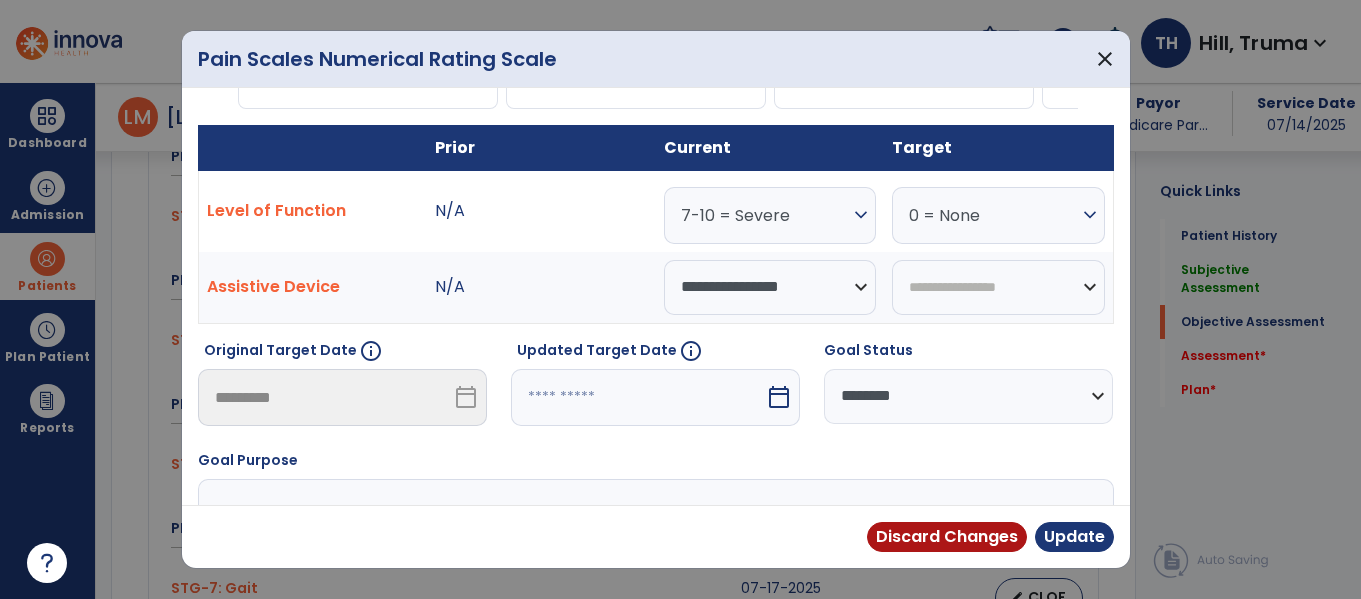 click at bounding box center [638, 397] 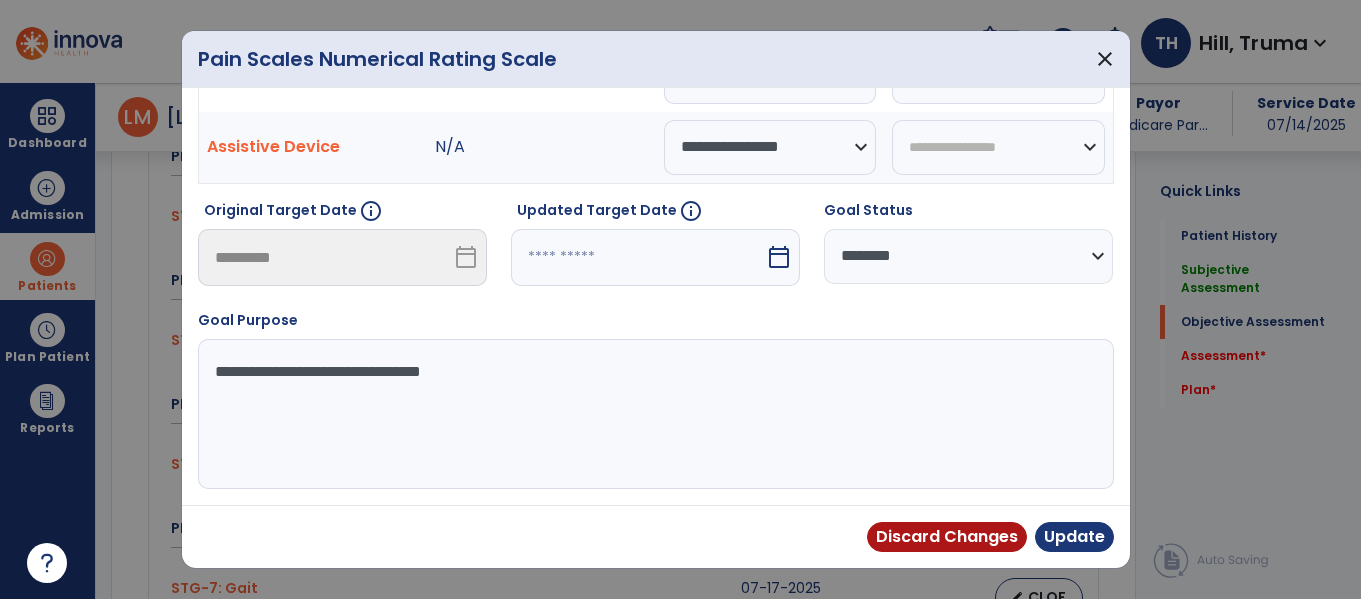 select on "*" 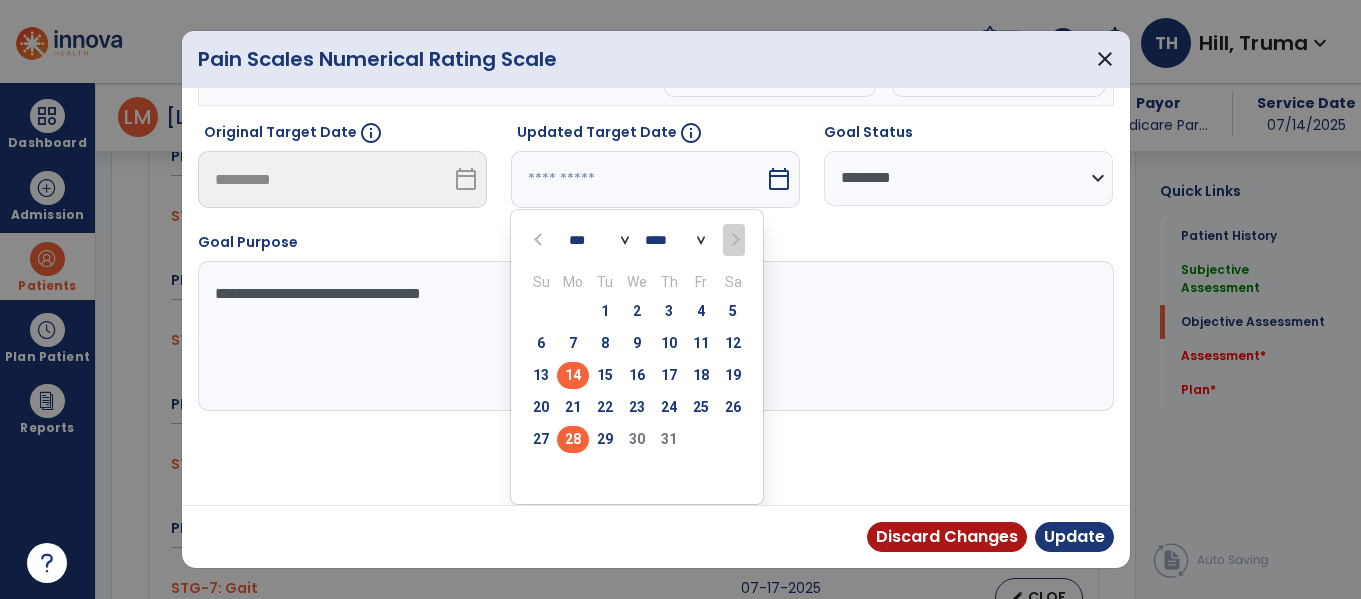 click on "28" at bounding box center (573, 439) 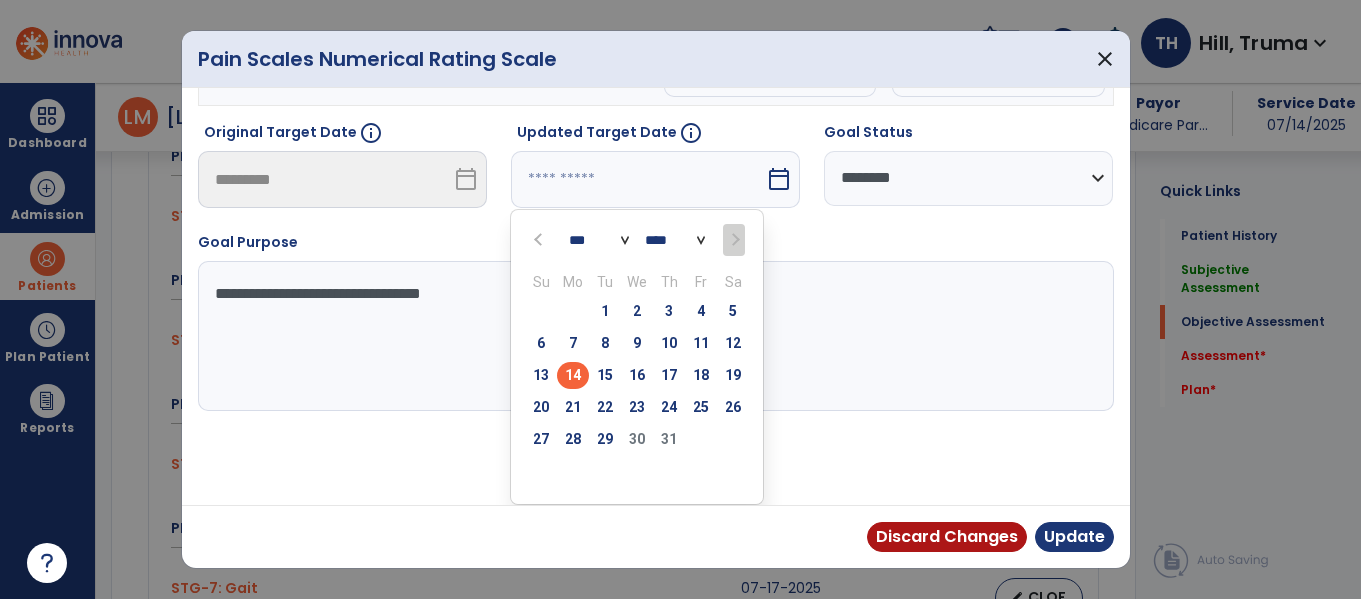type on "*********" 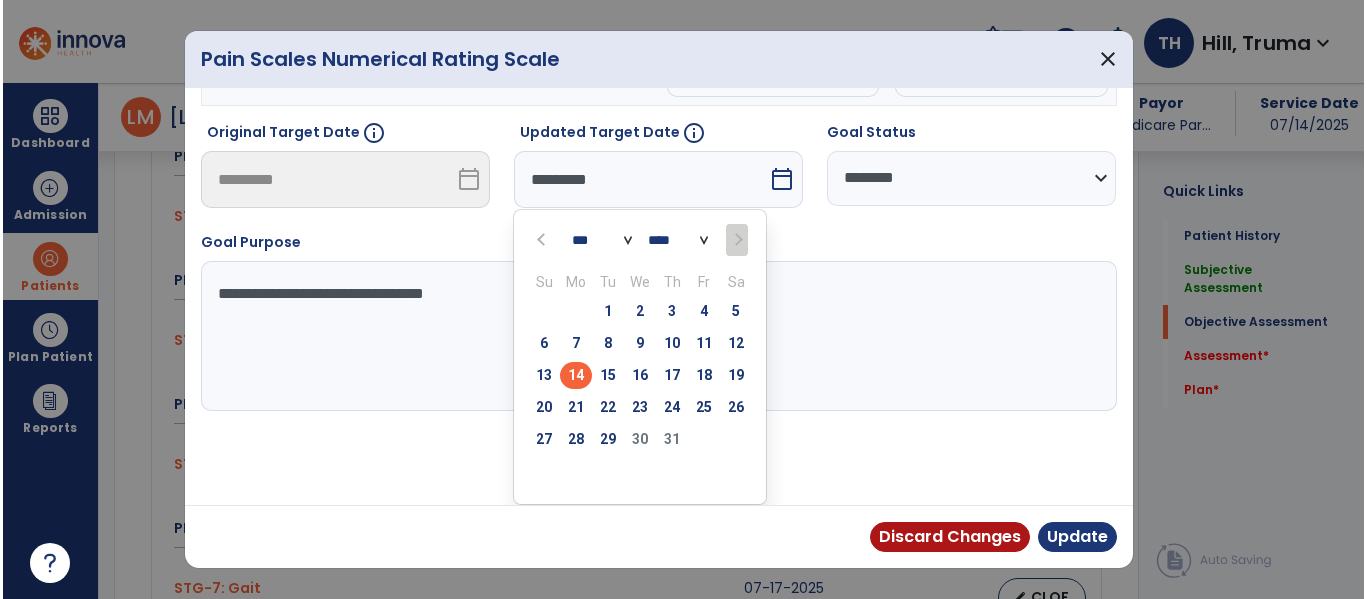 scroll, scrollTop: 240, scrollLeft: 0, axis: vertical 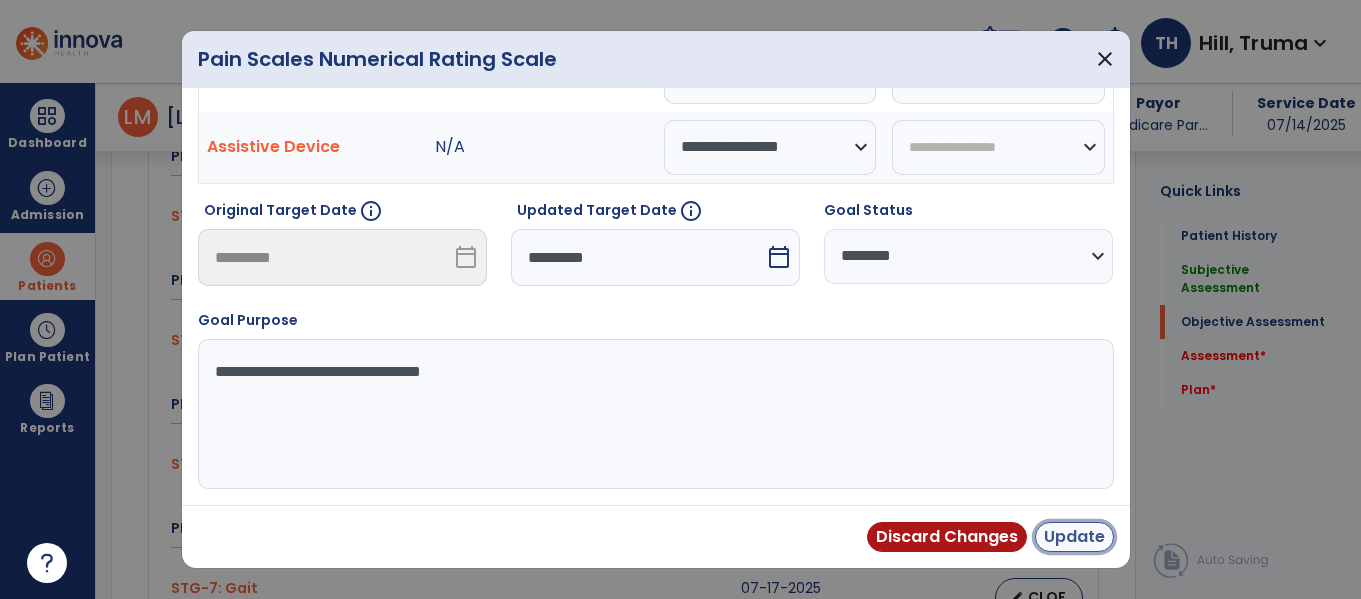 click on "Update" at bounding box center [1074, 537] 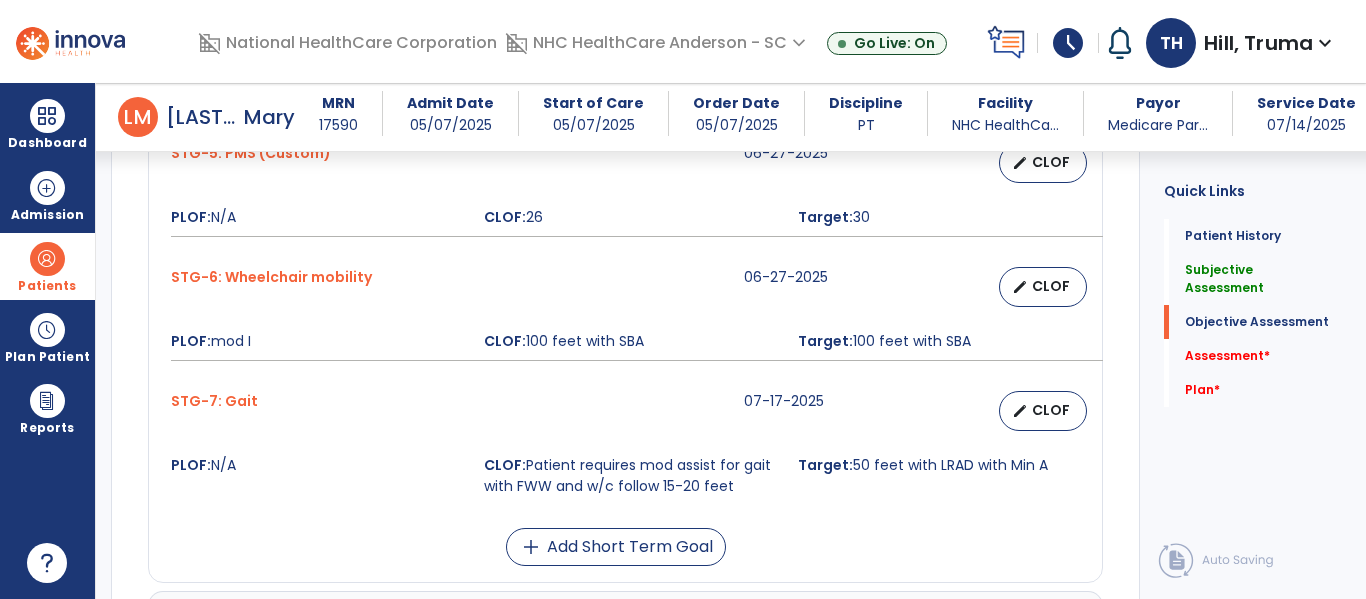 scroll, scrollTop: 1600, scrollLeft: 0, axis: vertical 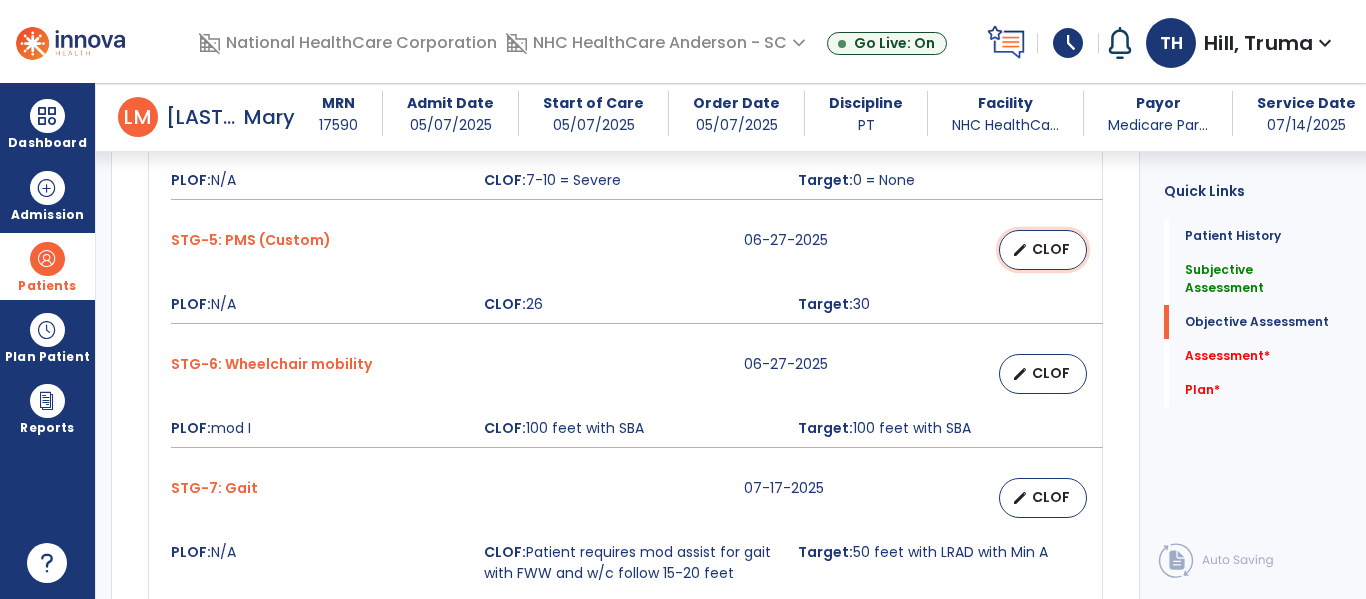 click on "CLOF" at bounding box center [1051, 249] 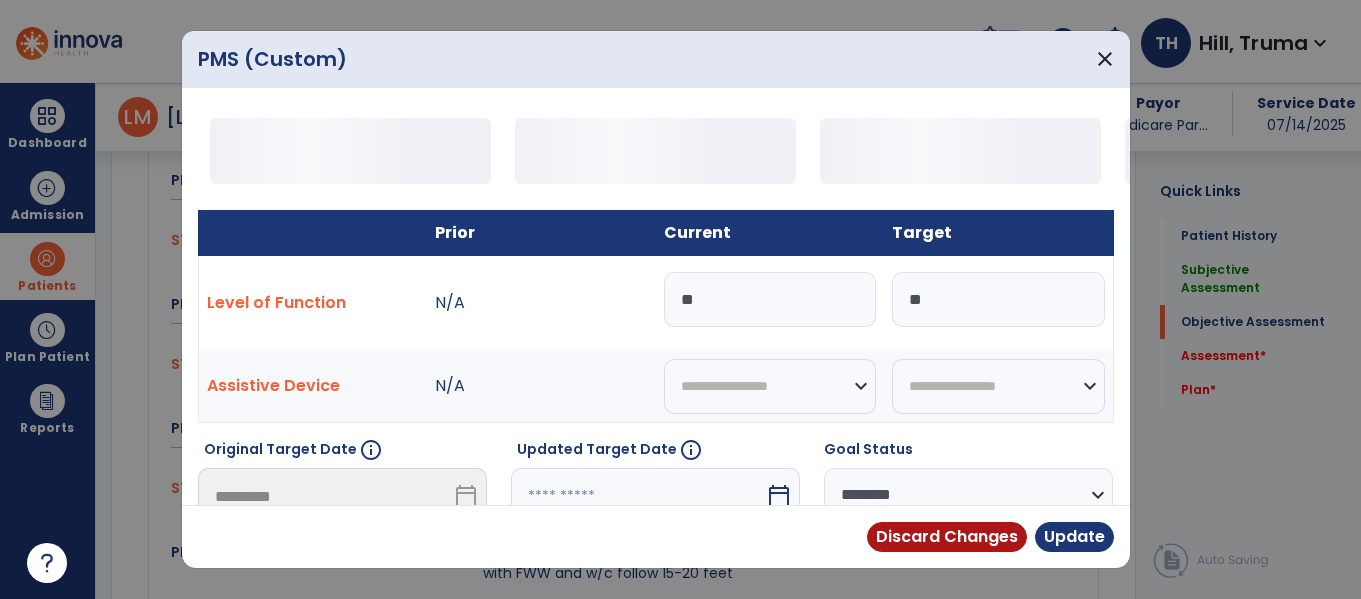 scroll, scrollTop: 1500, scrollLeft: 0, axis: vertical 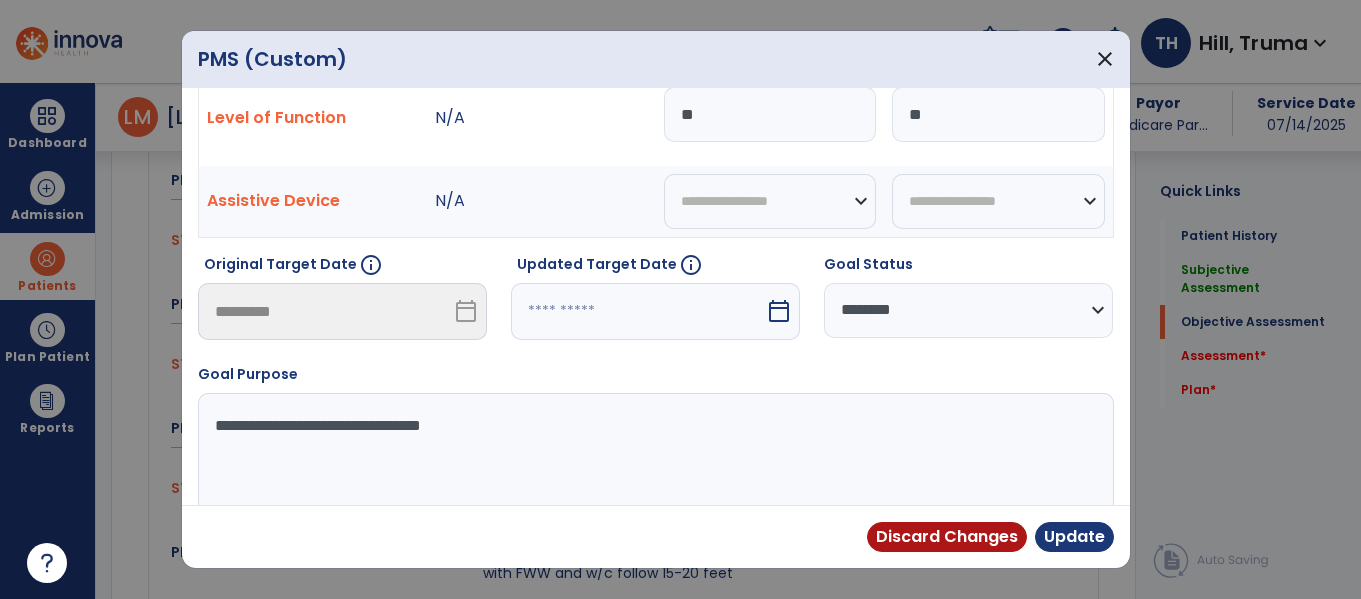 click at bounding box center (638, 311) 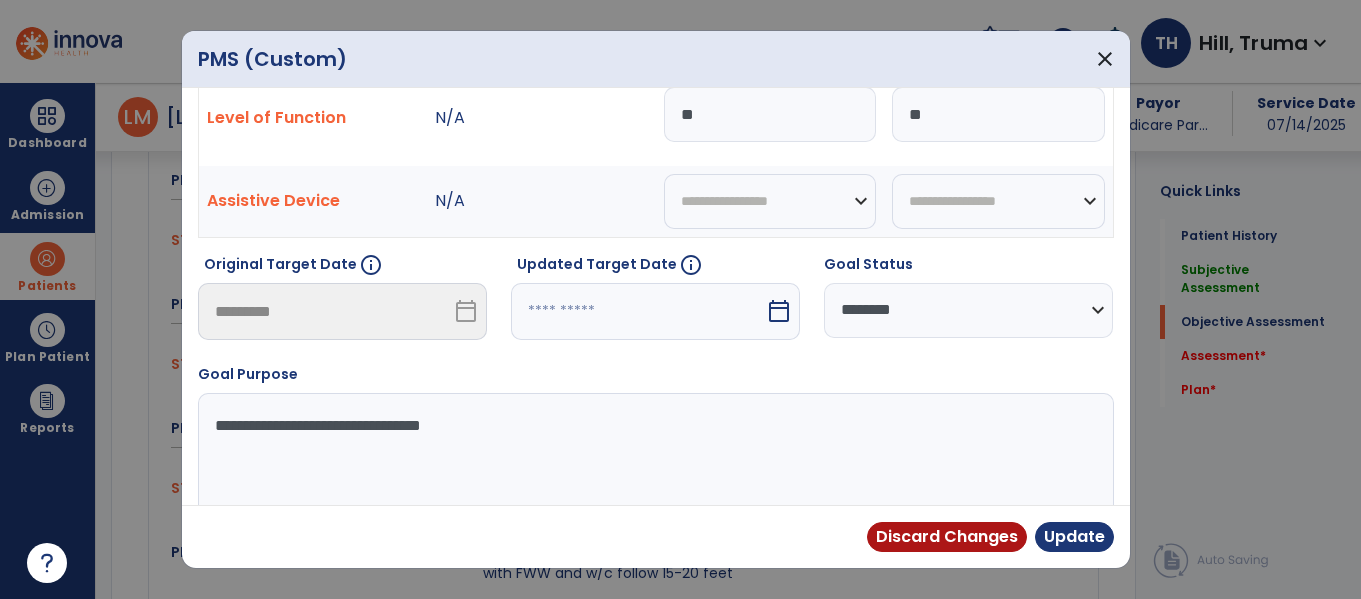select on "*" 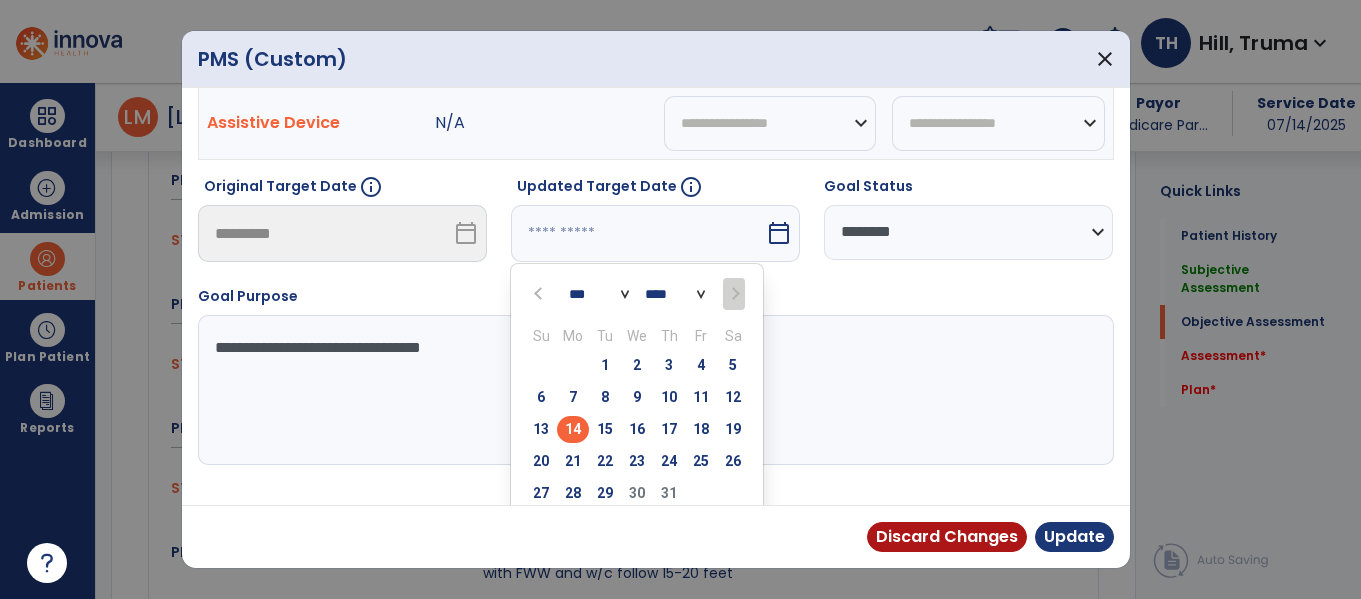 scroll, scrollTop: 332, scrollLeft: 0, axis: vertical 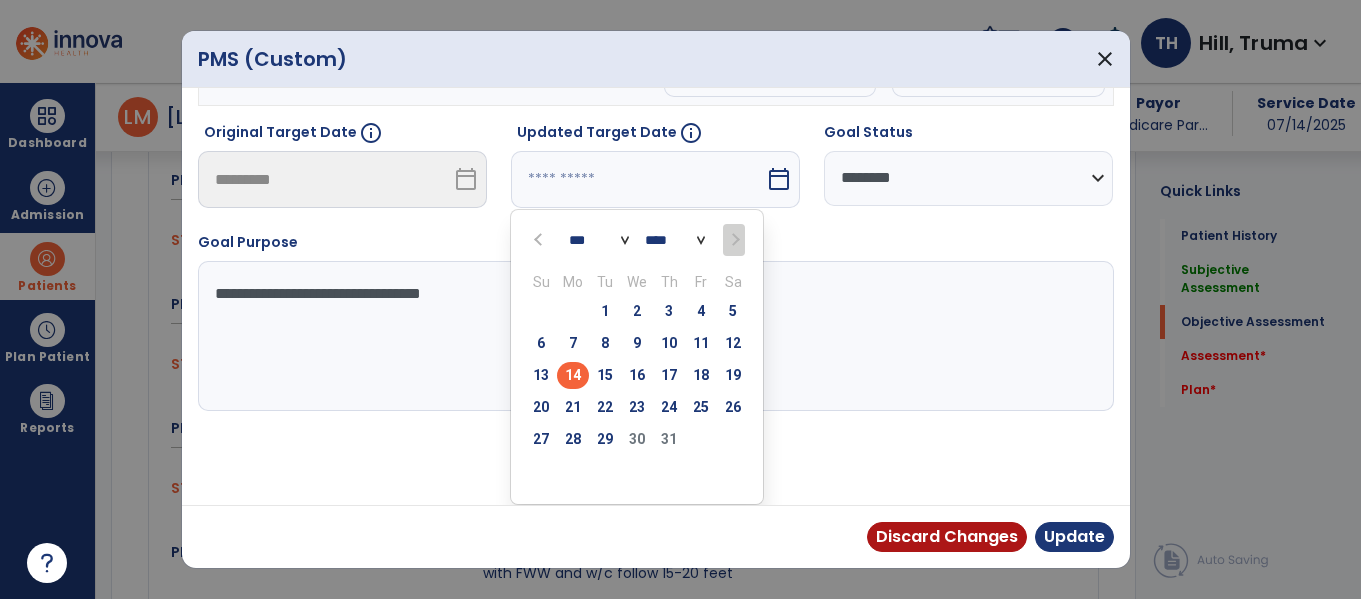 click on "29" at bounding box center [605, 439] 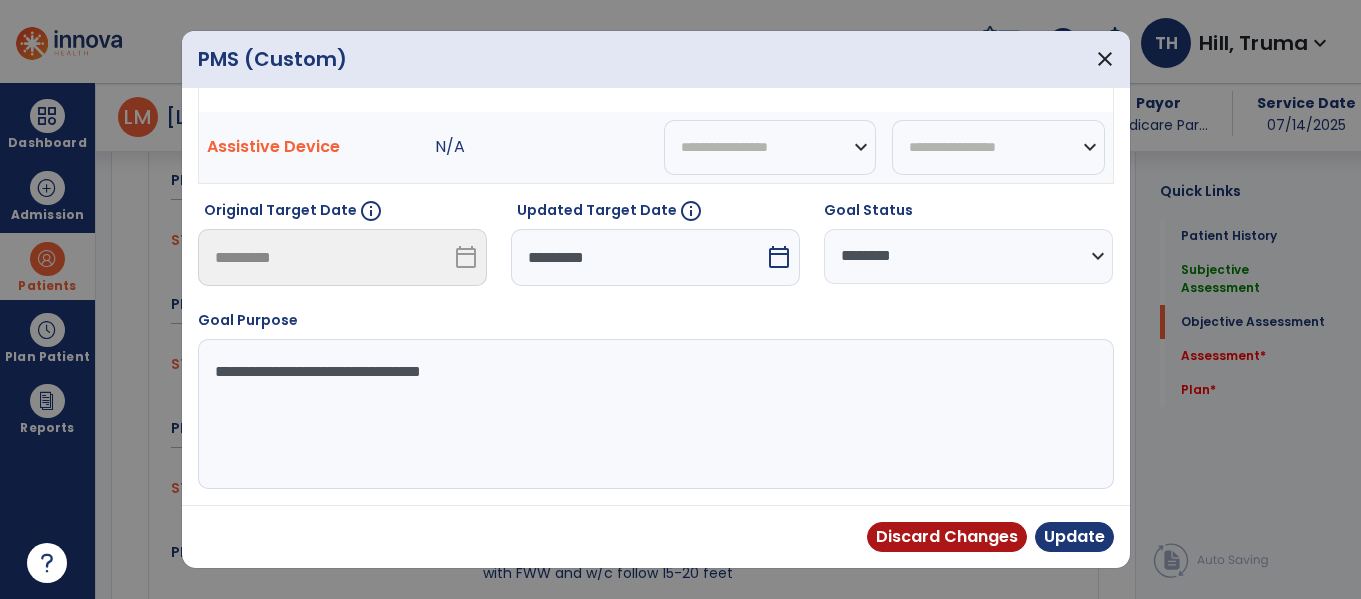 click on "*********" at bounding box center (638, 257) 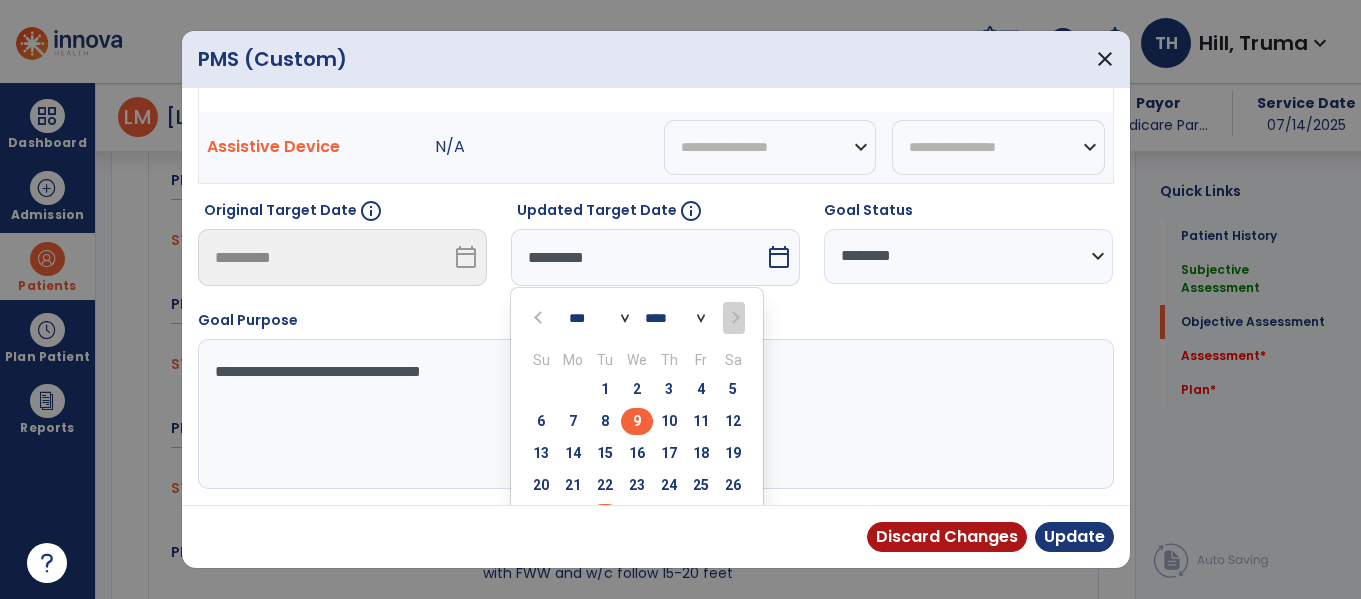 scroll, scrollTop: 332, scrollLeft: 0, axis: vertical 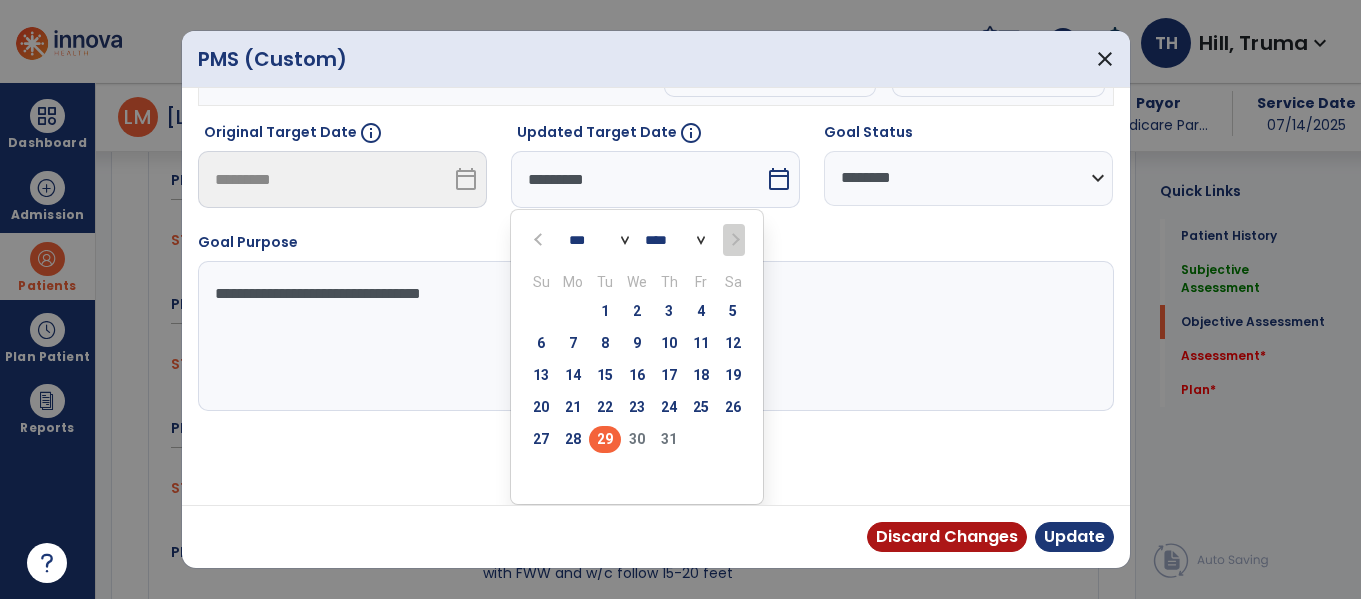 click on "28" at bounding box center (573, 439) 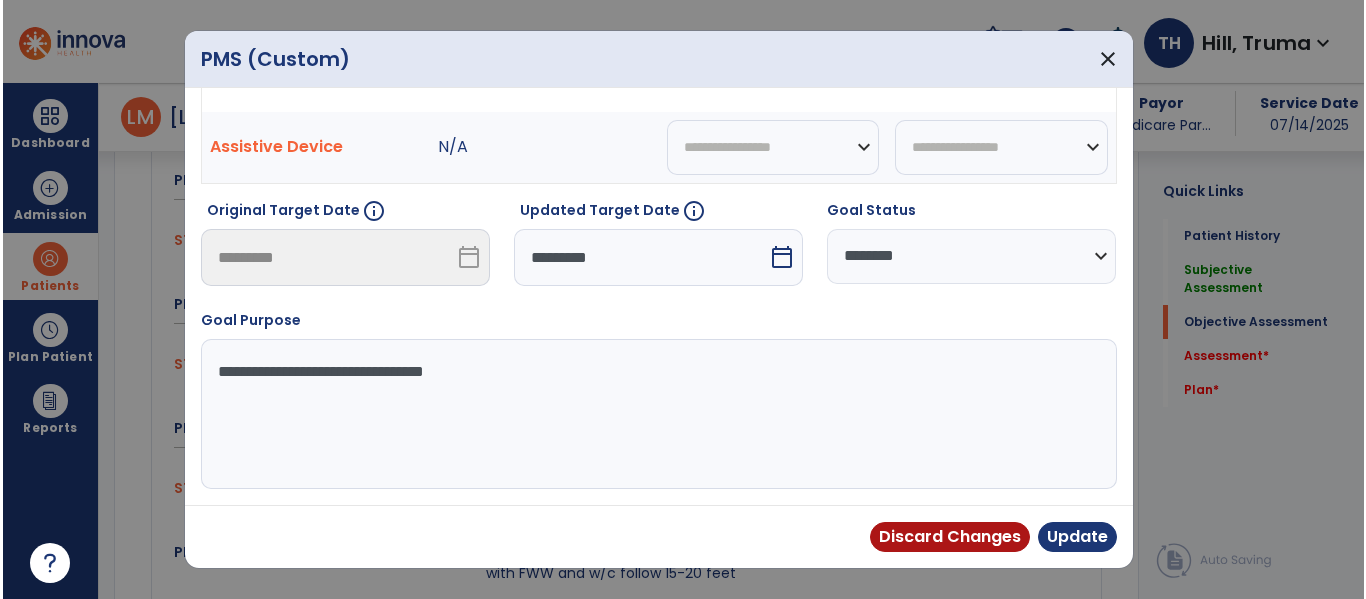 scroll, scrollTop: 254, scrollLeft: 0, axis: vertical 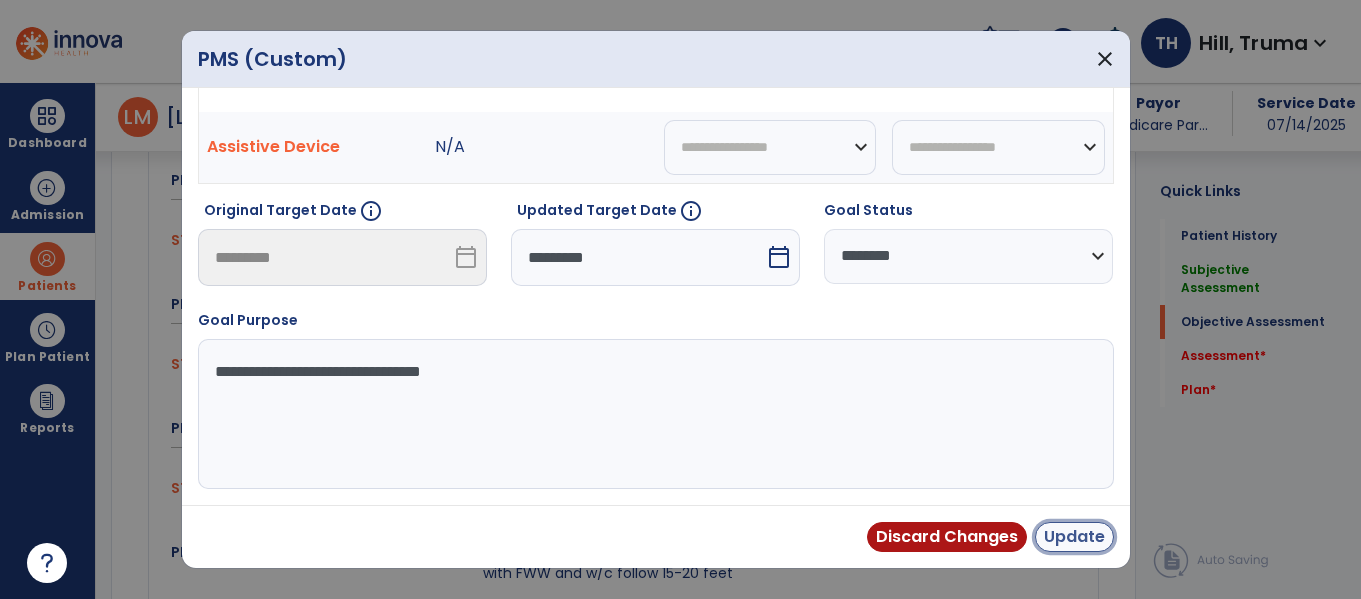 click on "Update" at bounding box center [1074, 537] 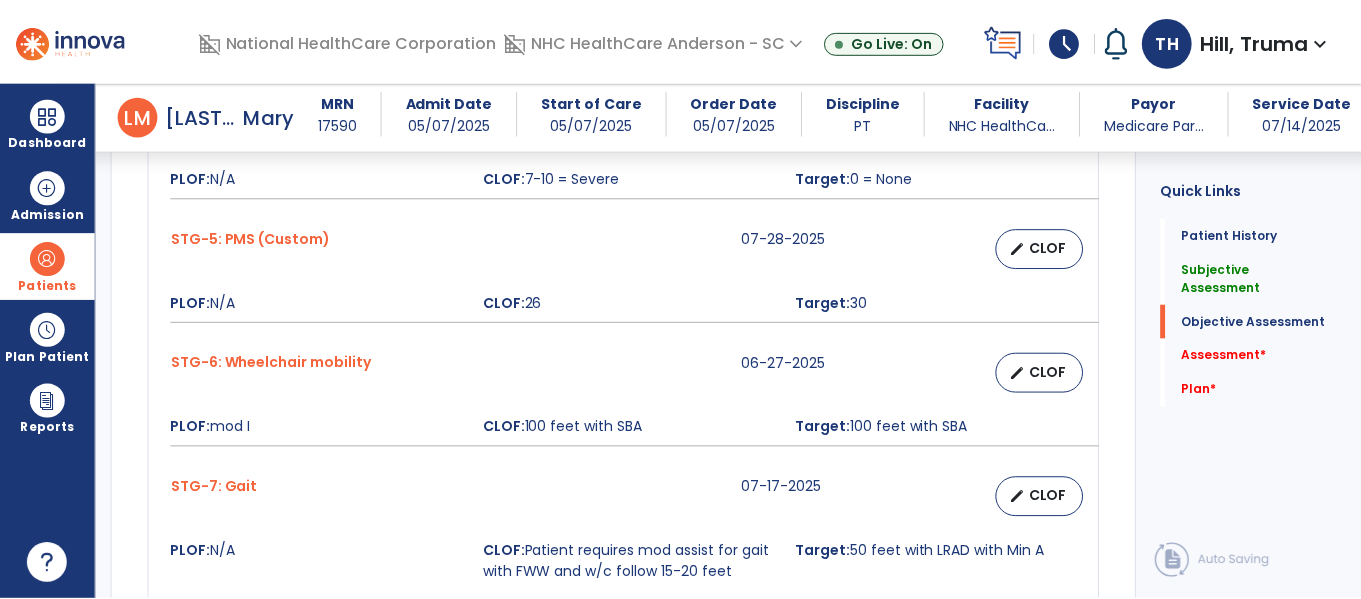 scroll, scrollTop: 1500, scrollLeft: 0, axis: vertical 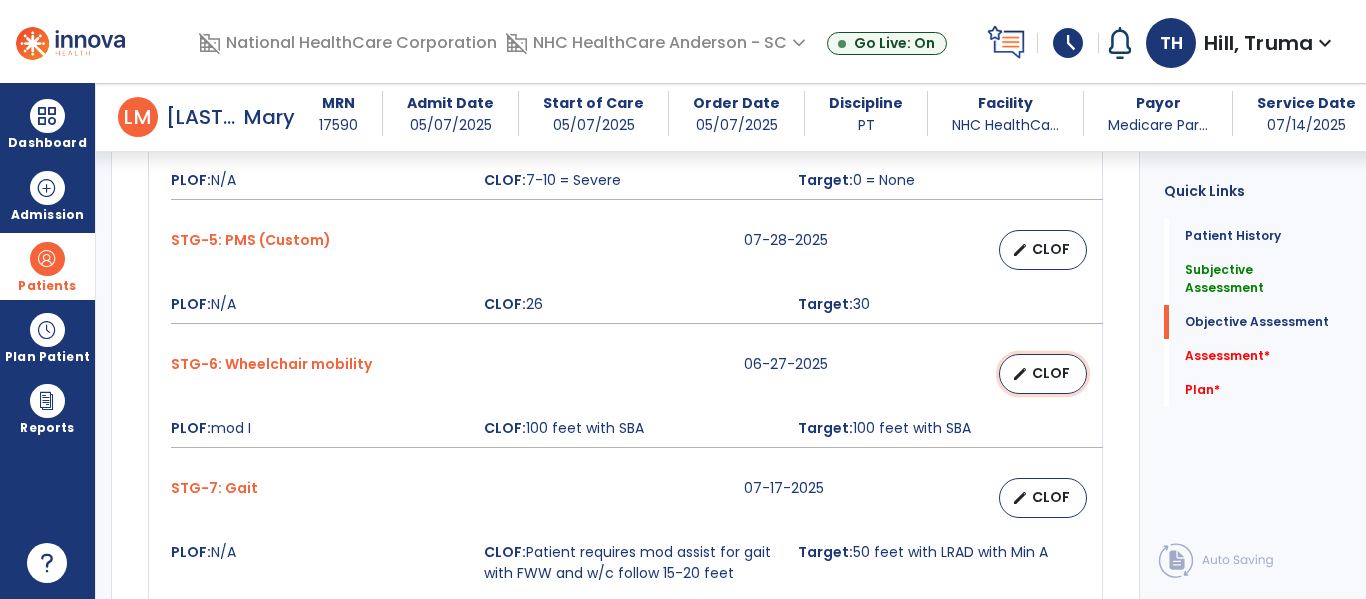 click on "CLOF" at bounding box center [1051, 373] 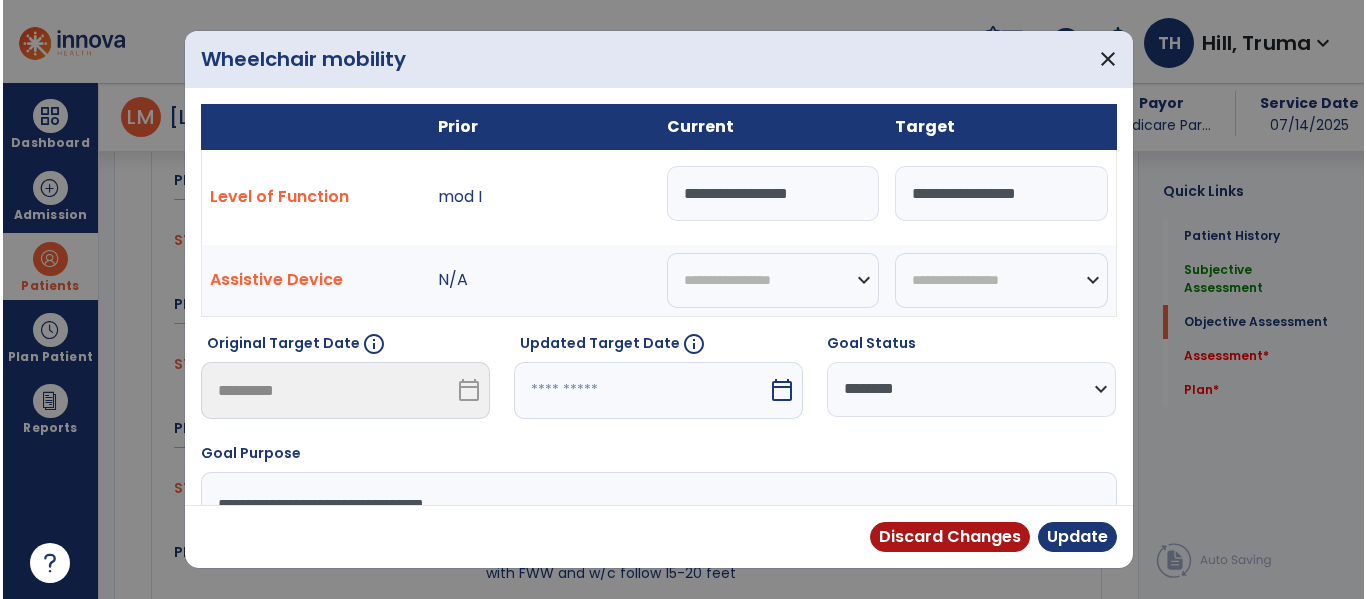 scroll, scrollTop: 1500, scrollLeft: 0, axis: vertical 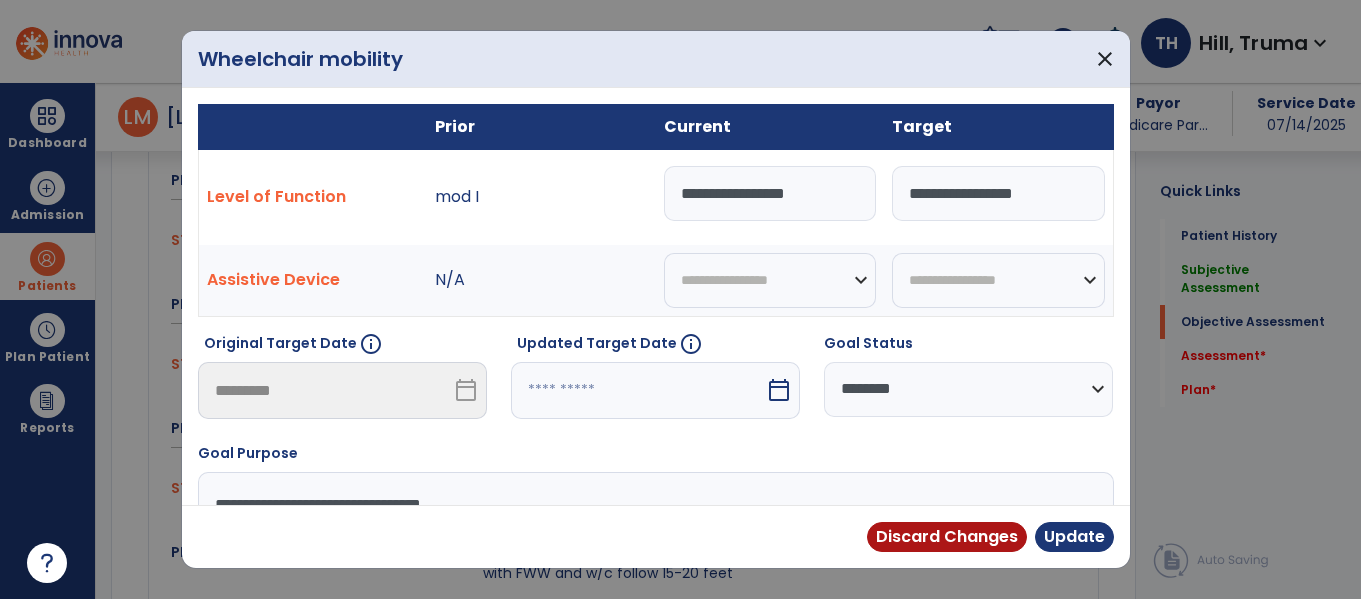 click on "**********" at bounding box center [968, 389] 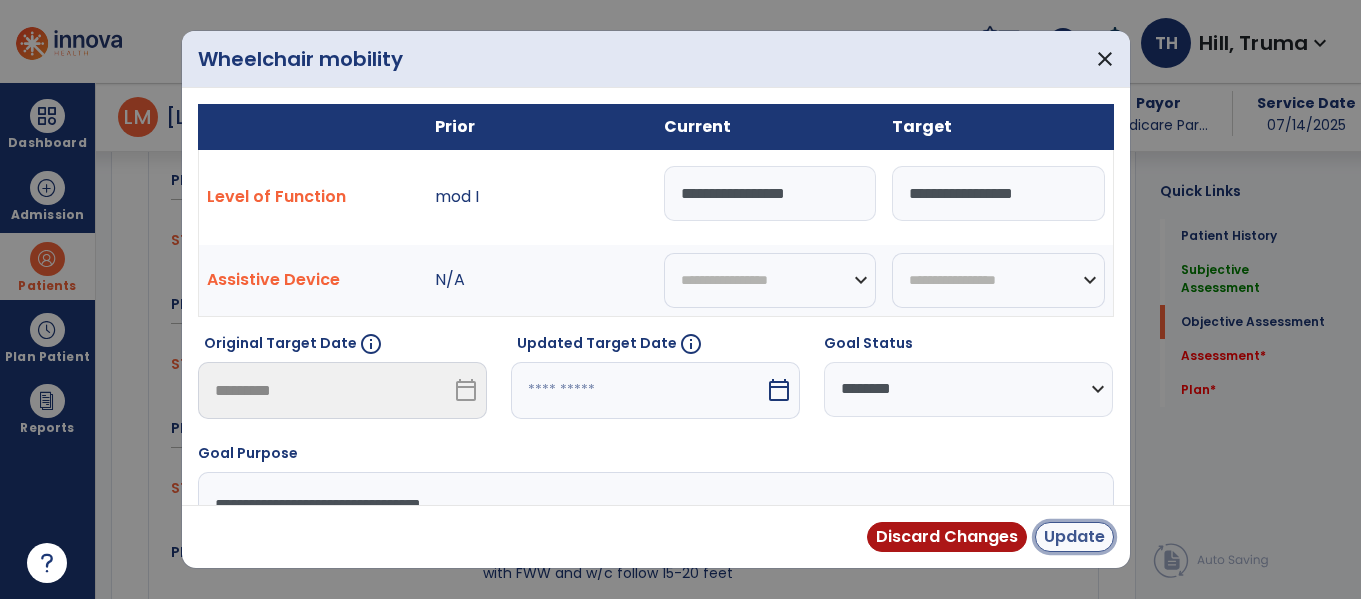click on "Update" at bounding box center [1074, 537] 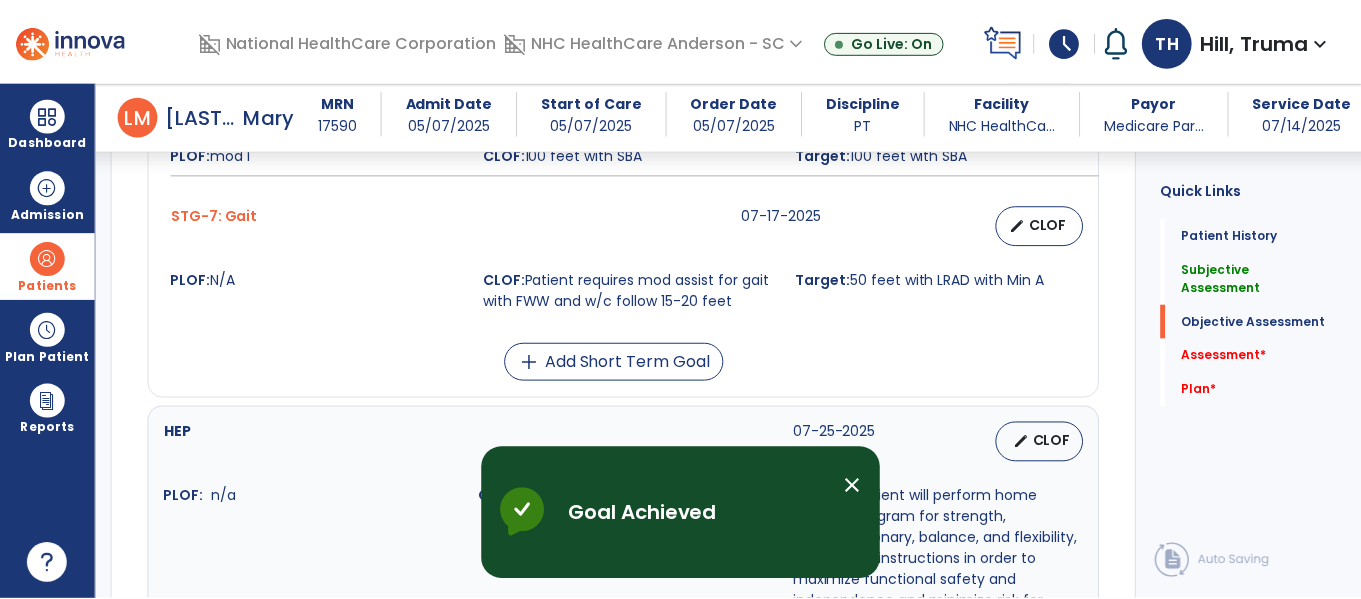 scroll, scrollTop: 1800, scrollLeft: 0, axis: vertical 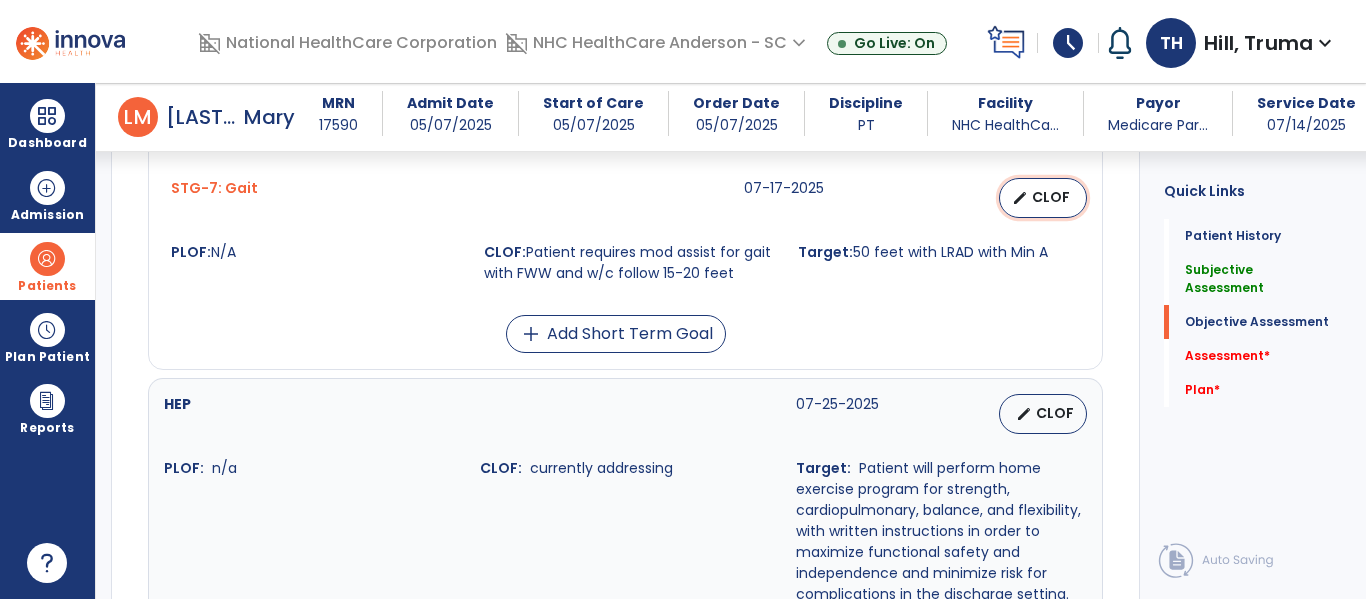 click on "edit   CLOF" at bounding box center [1043, 198] 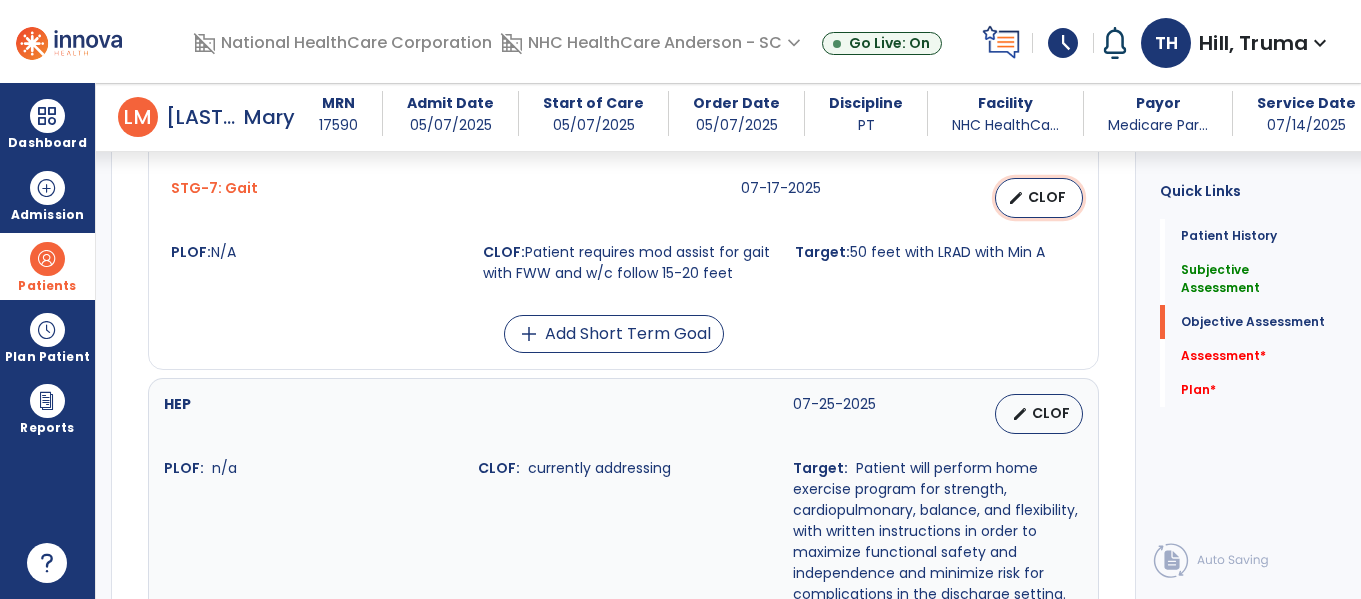 select on "**********" 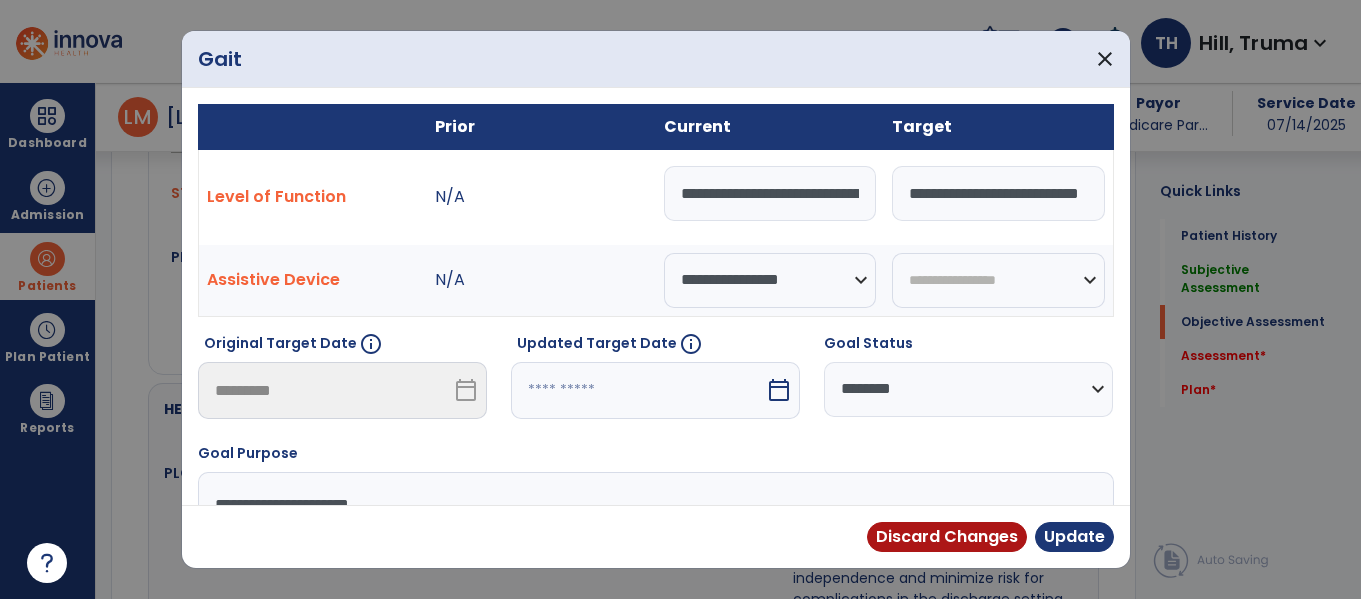 scroll, scrollTop: 1800, scrollLeft: 0, axis: vertical 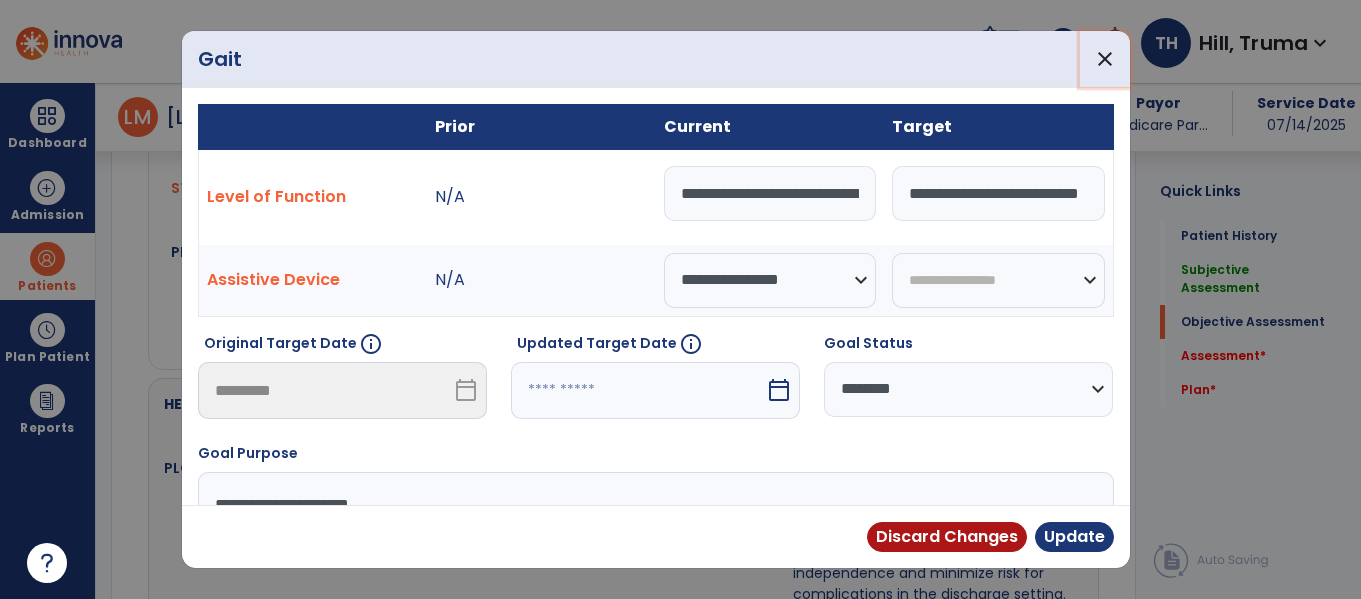 click on "close" at bounding box center (1105, 59) 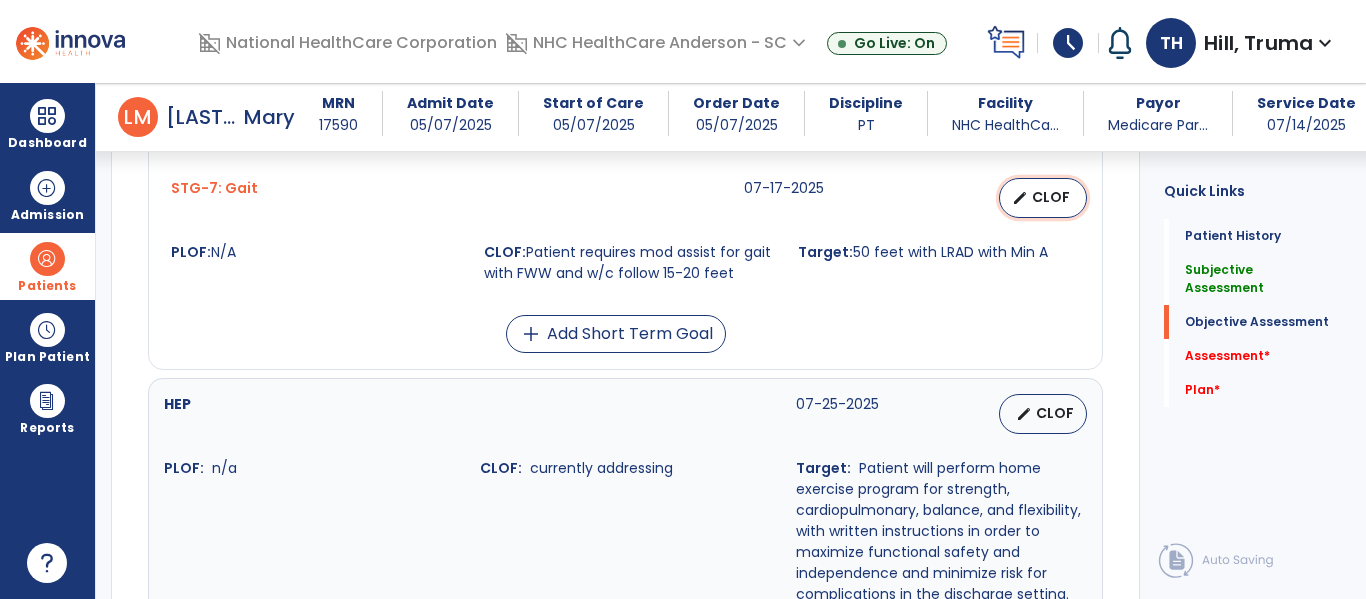 click on "edit   CLOF" at bounding box center (1043, 198) 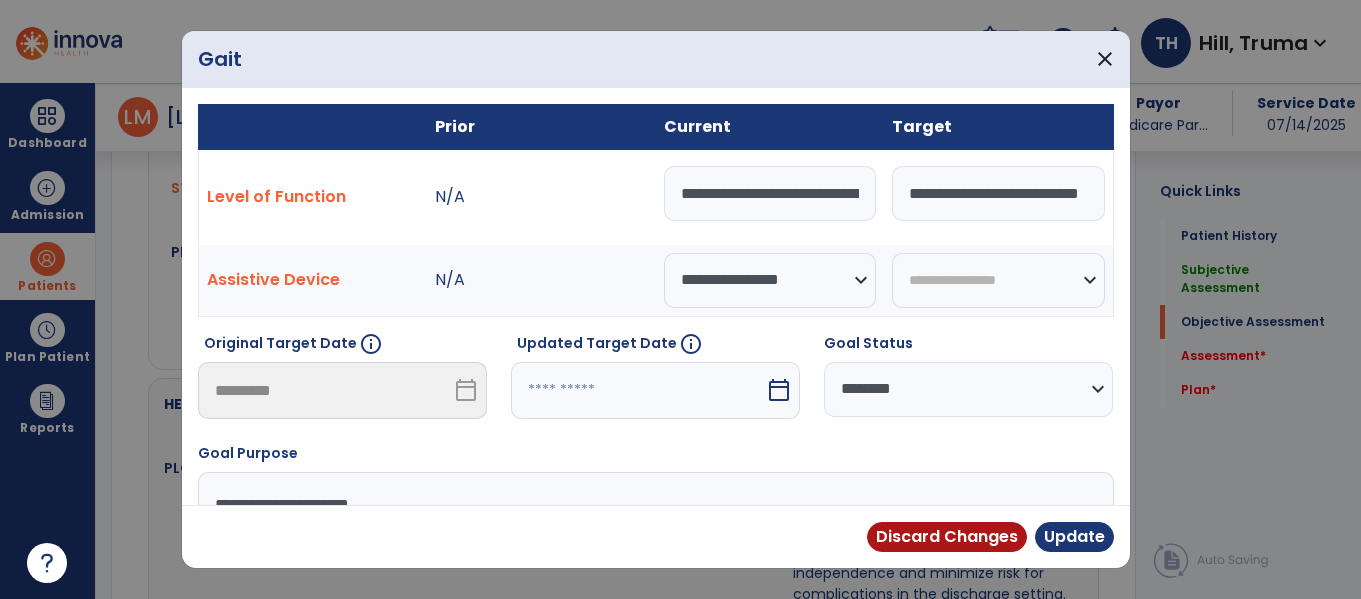 scroll, scrollTop: 1800, scrollLeft: 0, axis: vertical 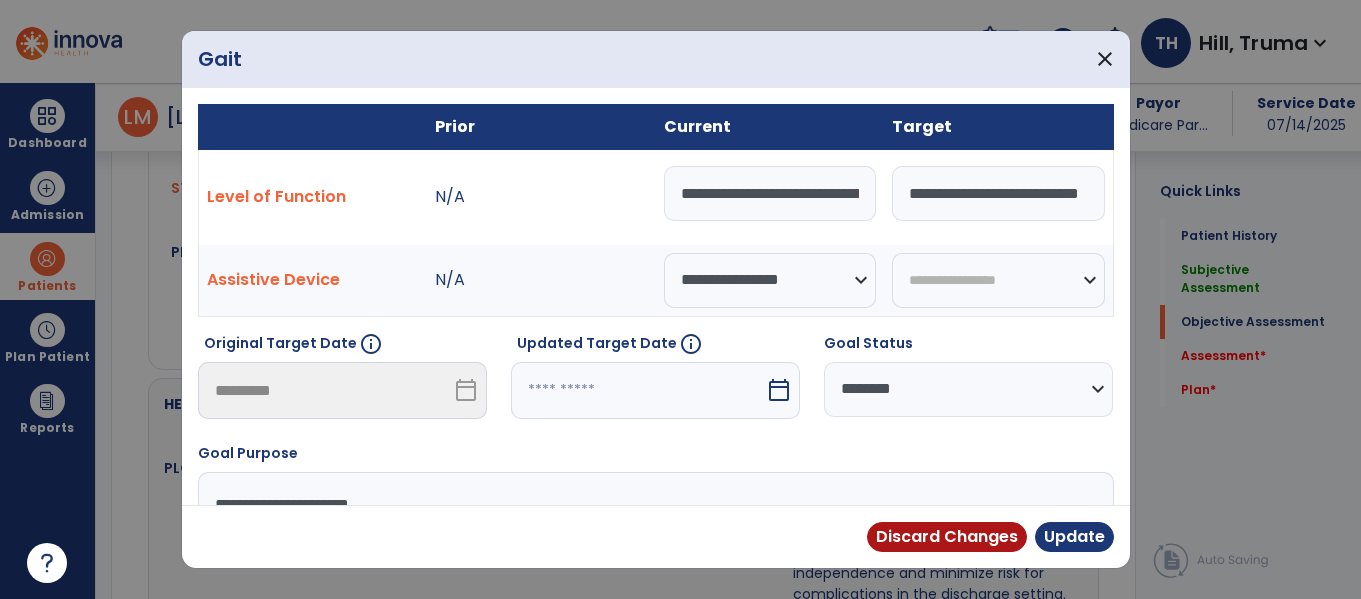select on "*" 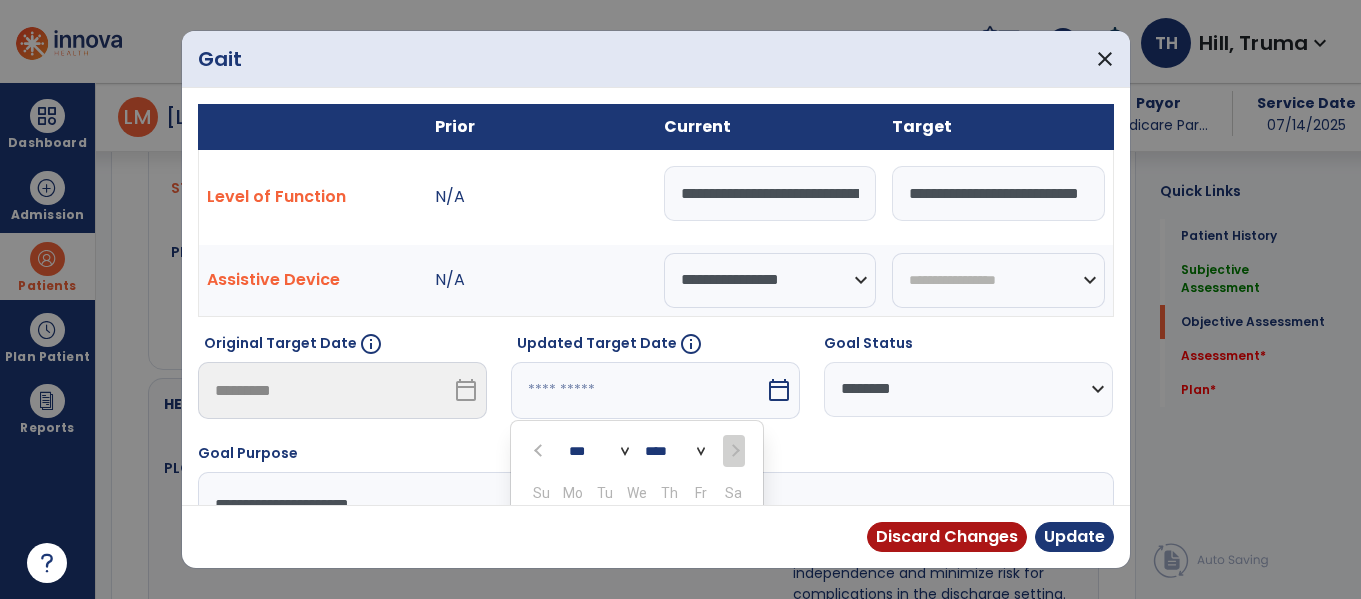 scroll, scrollTop: 211, scrollLeft: 0, axis: vertical 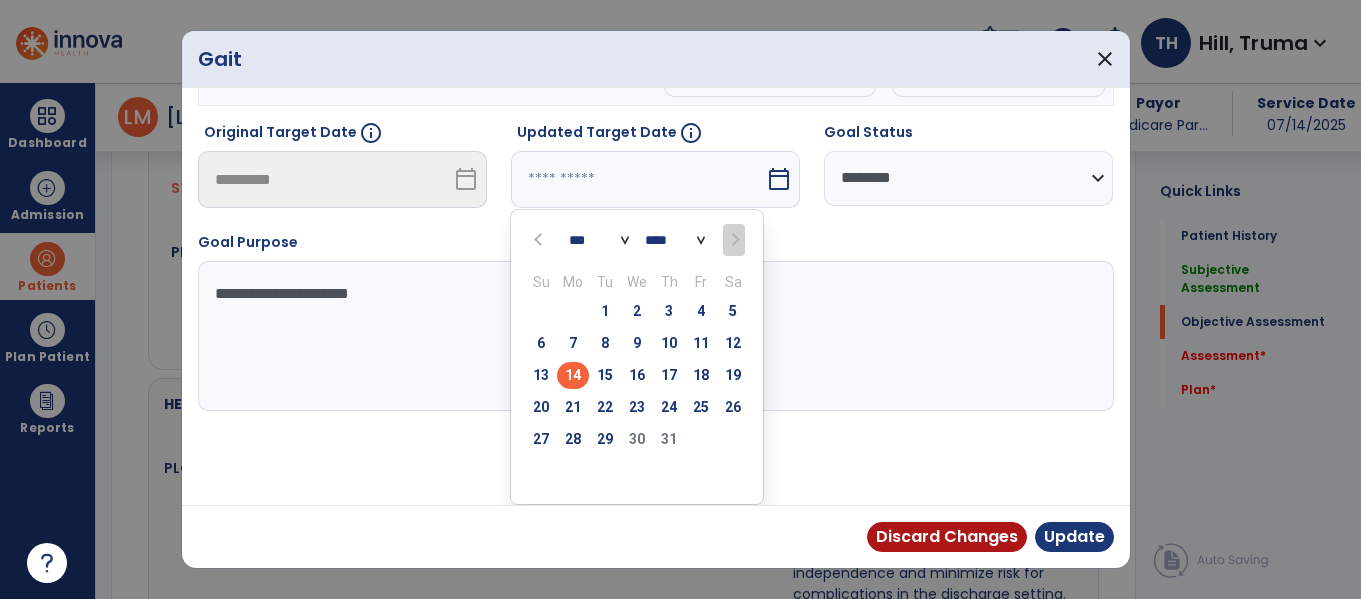 drag, startPoint x: 572, startPoint y: 438, endPoint x: 598, endPoint y: 442, distance: 26.305893 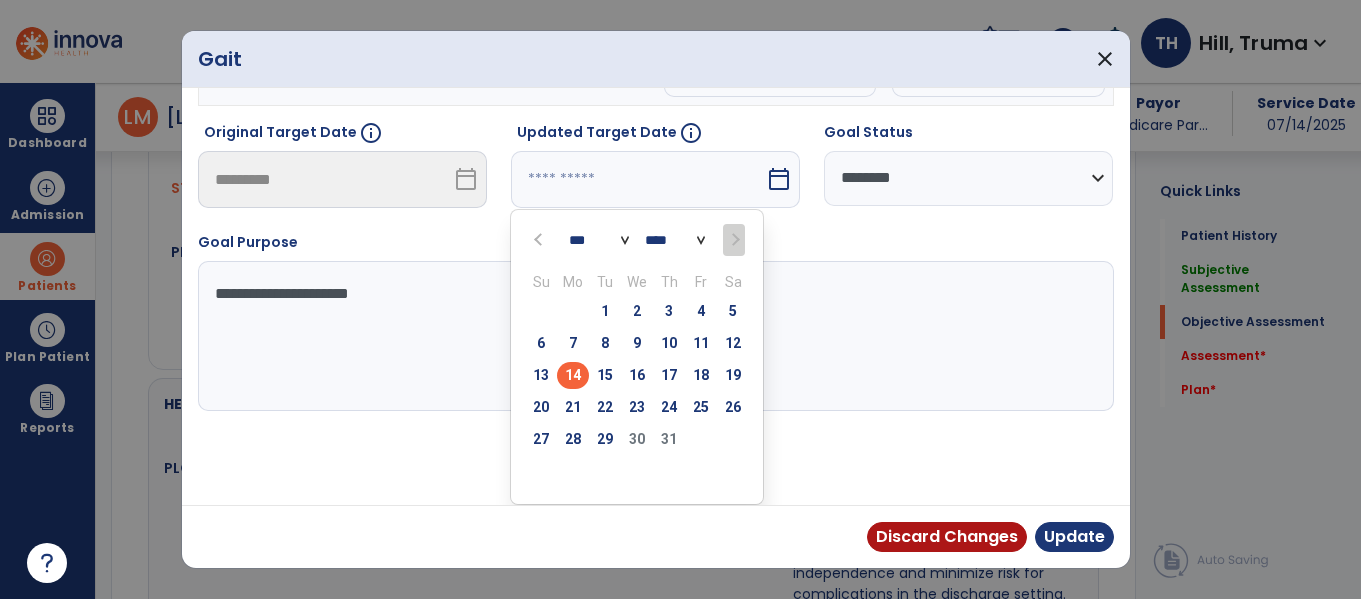 click on "28" at bounding box center (573, 439) 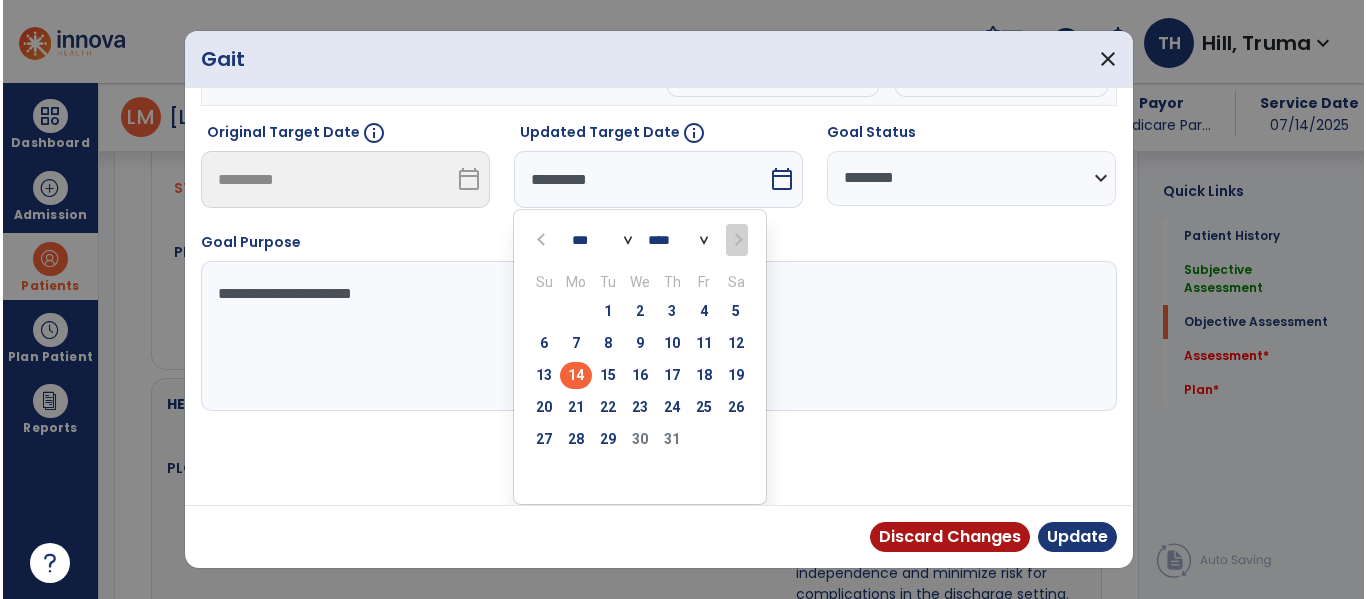scroll, scrollTop: 133, scrollLeft: 0, axis: vertical 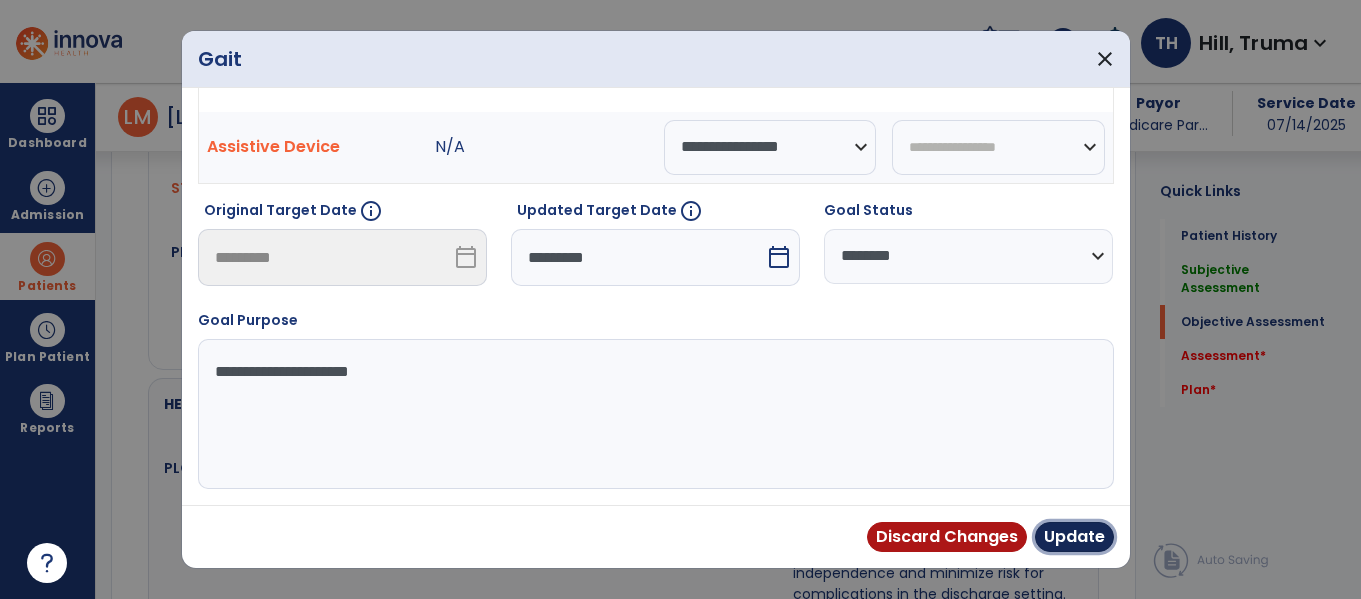 click on "Update" at bounding box center (1074, 537) 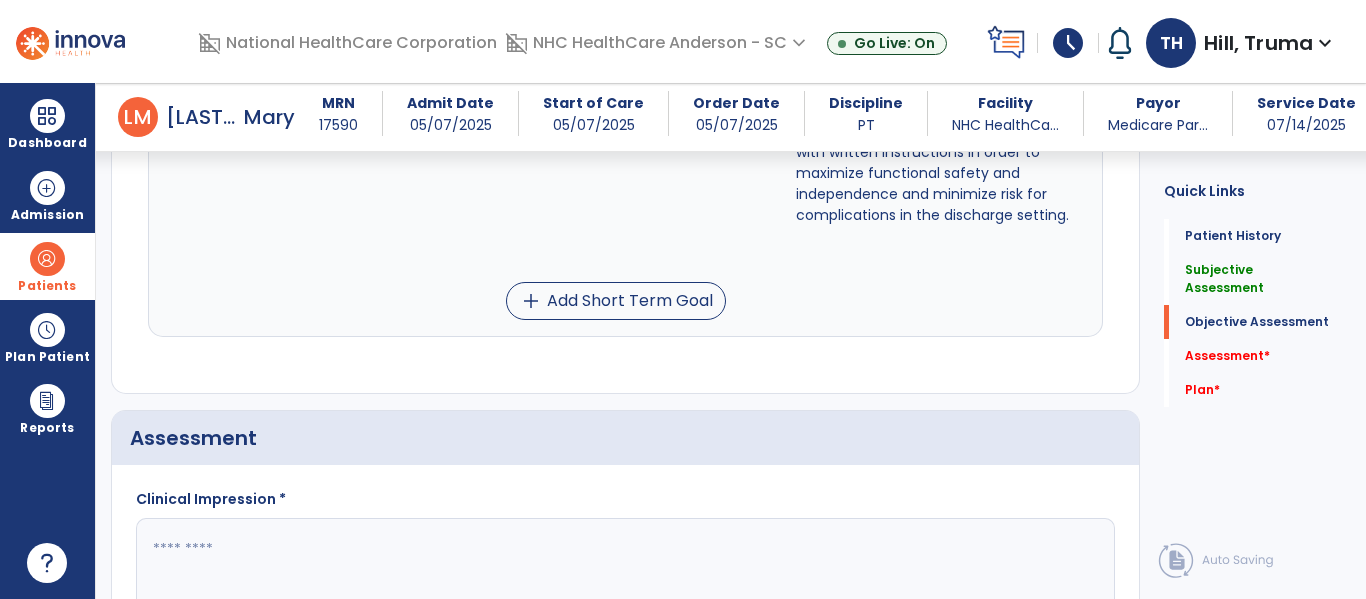 scroll, scrollTop: 2400, scrollLeft: 0, axis: vertical 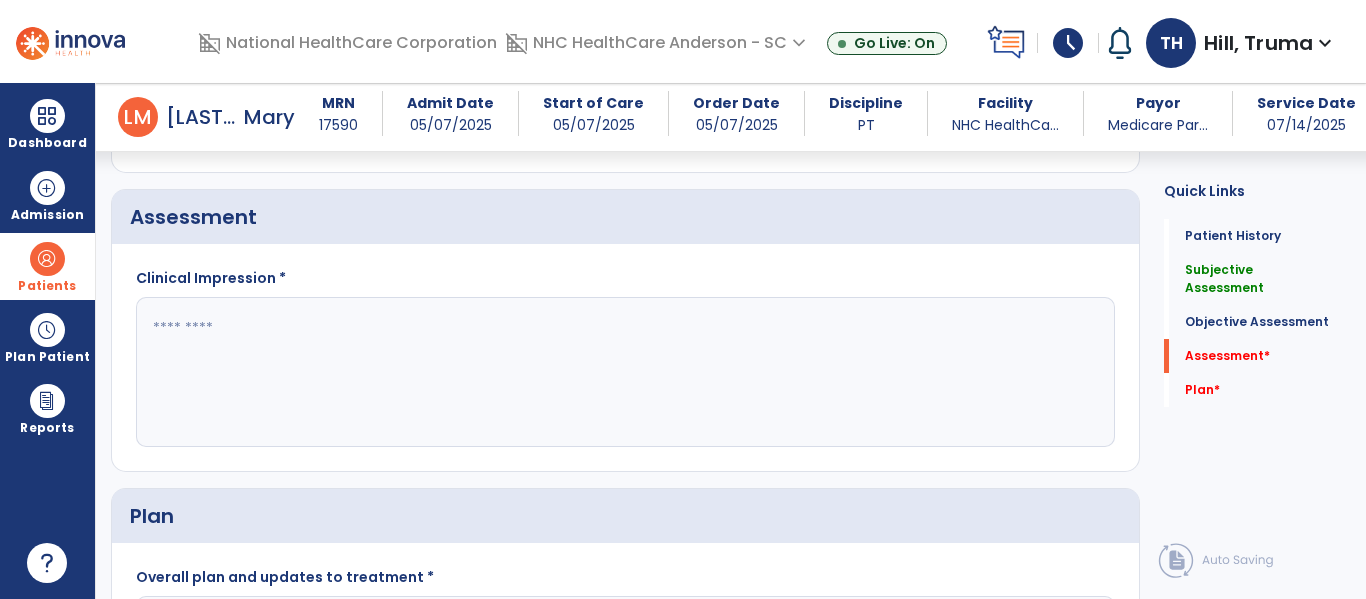 click 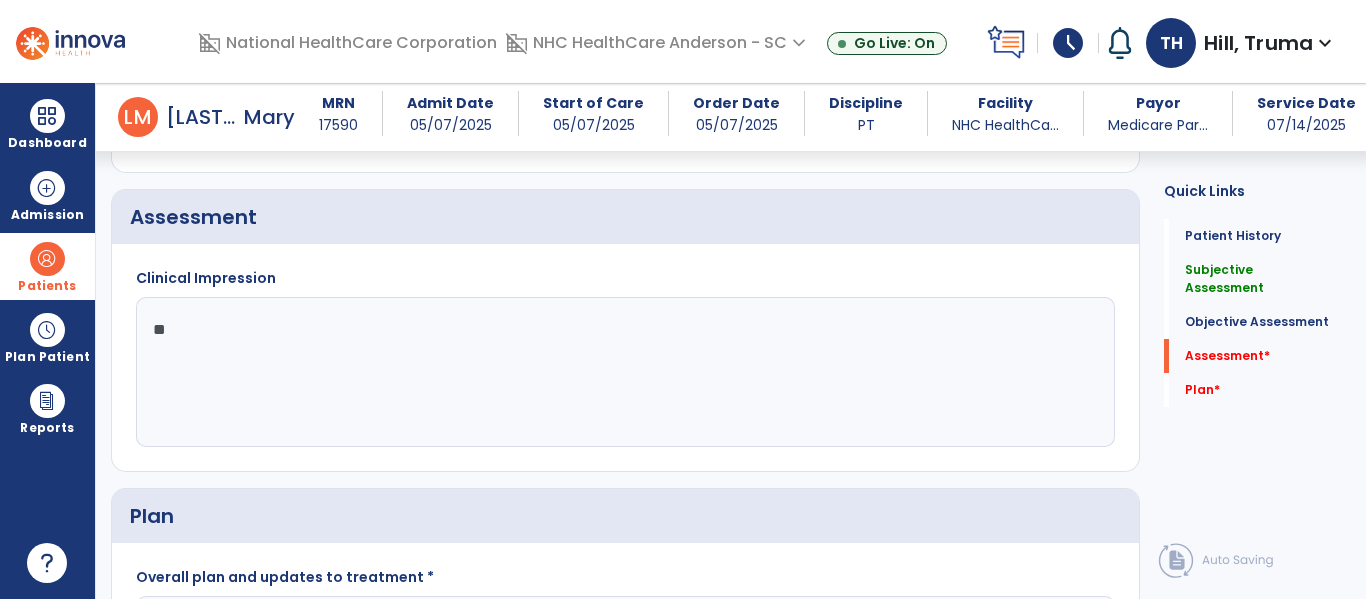 type on "*" 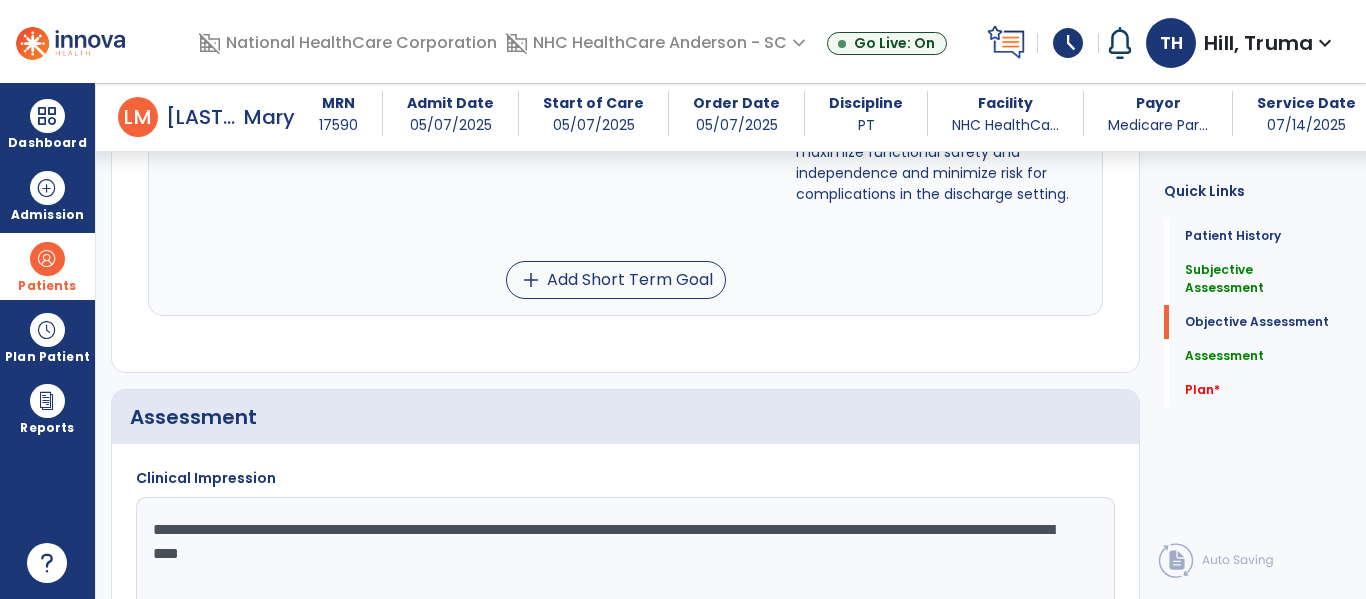 scroll, scrollTop: 2300, scrollLeft: 0, axis: vertical 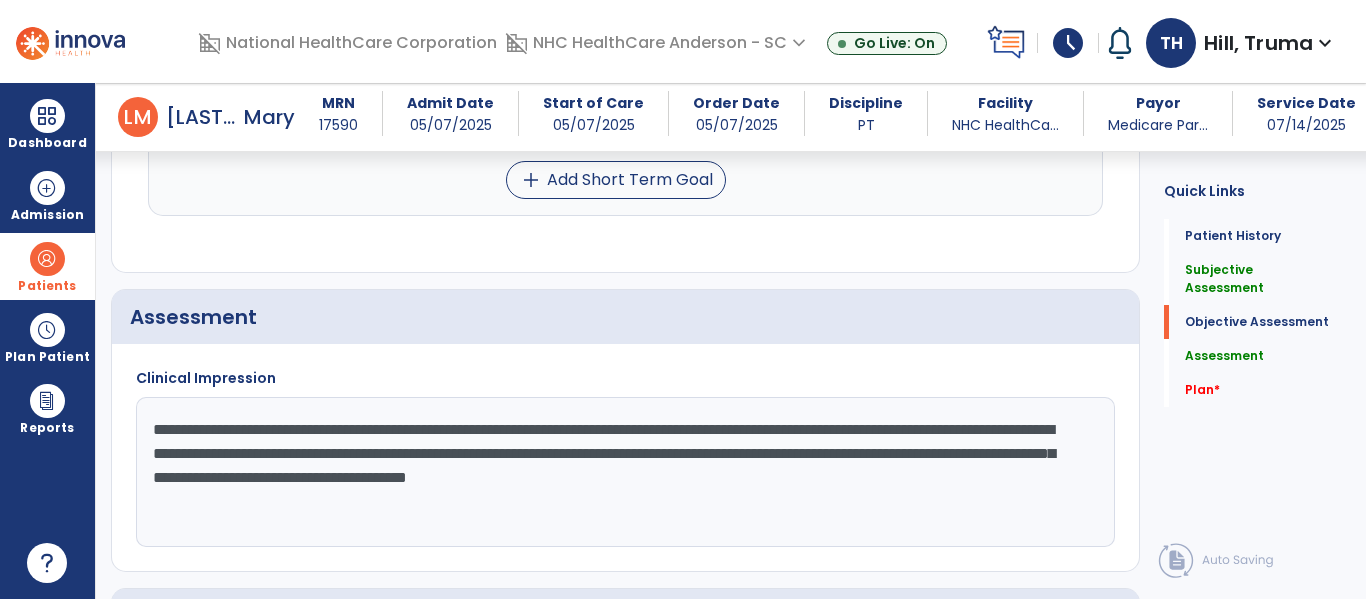 click on "**********" 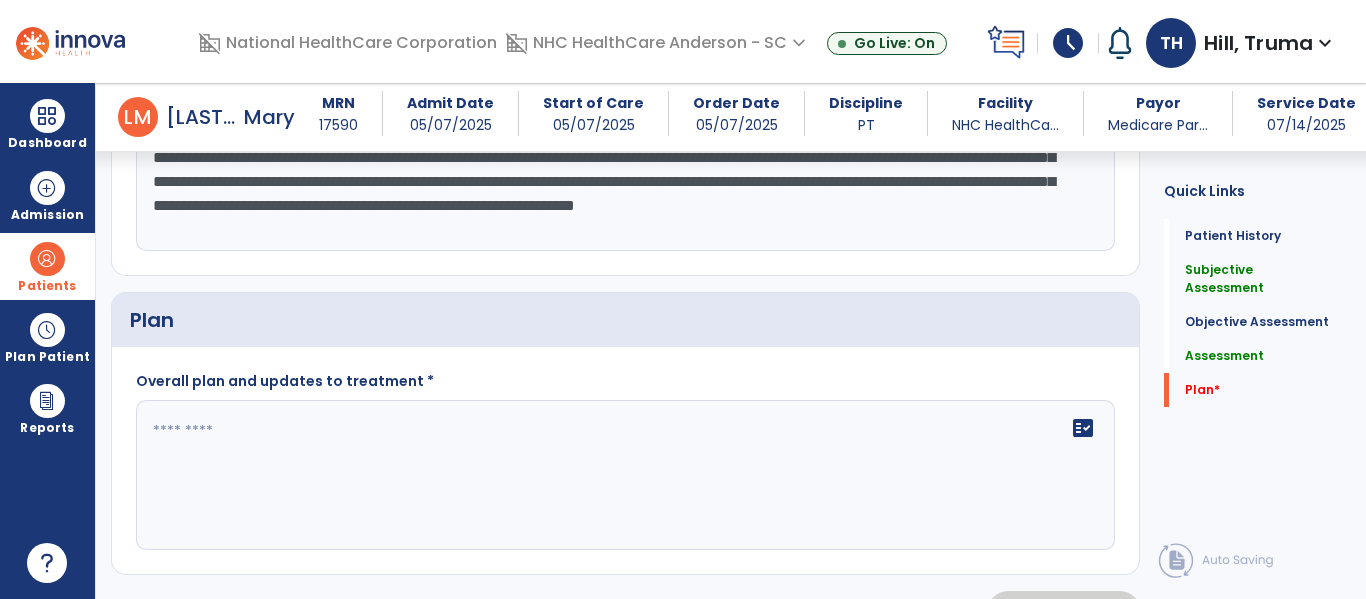 scroll, scrollTop: 2600, scrollLeft: 0, axis: vertical 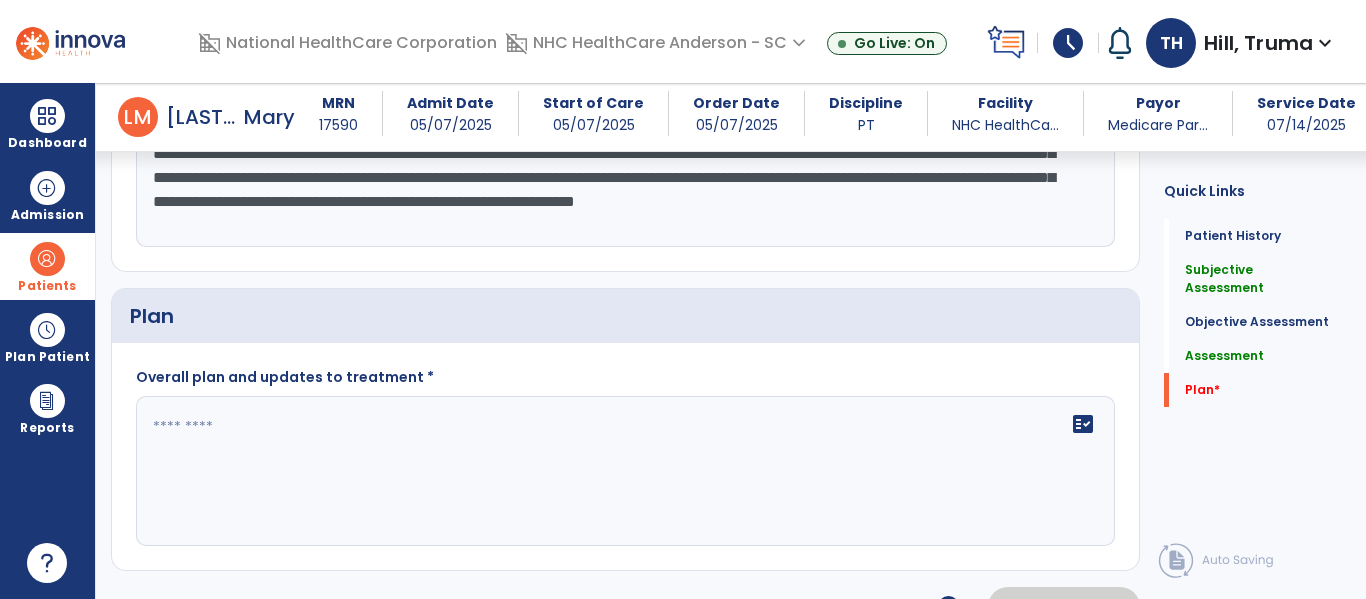 type on "**********" 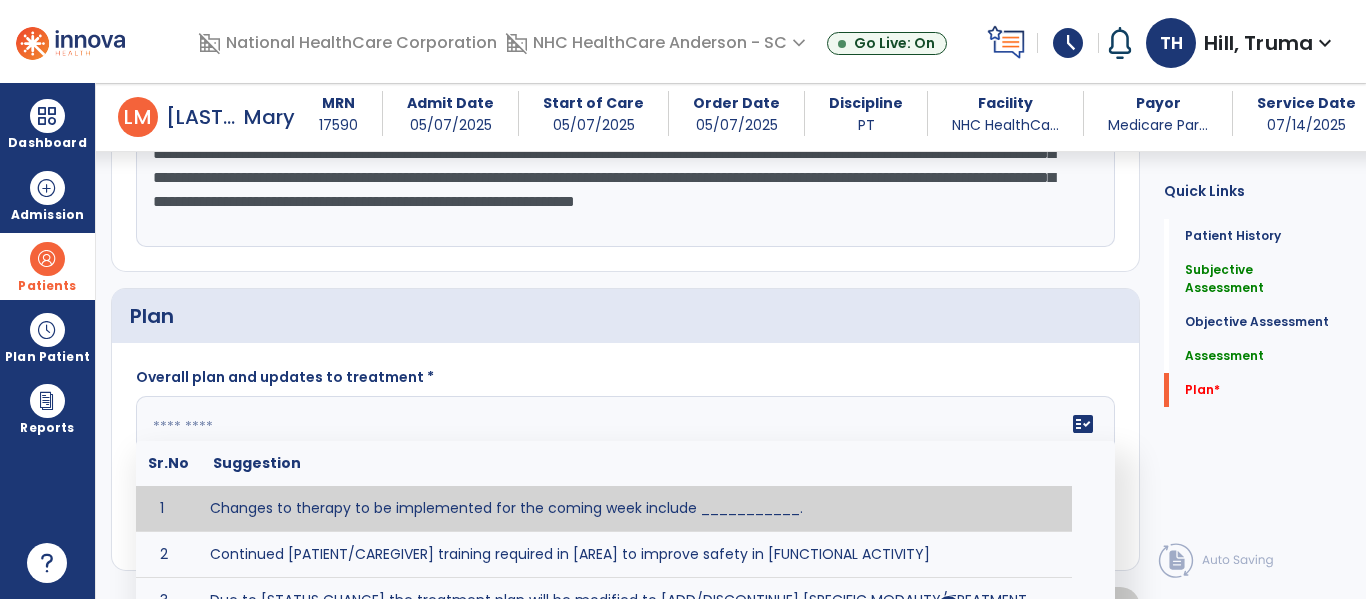 click on "fact_check  Sr.No Suggestion 1 Changes to therapy to be implemented for the coming week include ___________. 2 Continued [PATIENT/CAREGIVER] training required in [AREA] to improve safety in [FUNCTIONAL ACTIVITY] 3 Due to [STATUS CHANGE] the treatment plan will be modified to [ADD/DISCONTINUE] [SPECIFIC MODALITY/TREATMENT TECHNIQUE]. 4 Goals related to ___________ have been met.  Will add new STG's to address _______ in the upcoming week. 5 Updated precautions include ________. 6 Progress treatment to include ____________. 7 Requires further [PATIENT/CAREGIVER] training in ______ to improve safety in ________. 8 Short term goals related to _________ have been met and new short term goals to be added as appropriate for patient. 9 STGs have been met, will now focus on LTGs. 10 The plan for next week's visits include [INTERVENTIONS] with the objective of improving [IMPAIRMENTS] to continue to progress toward long term goal(s). 11 12 13 Changes to therapy to be implemented for the coming week include ___________." 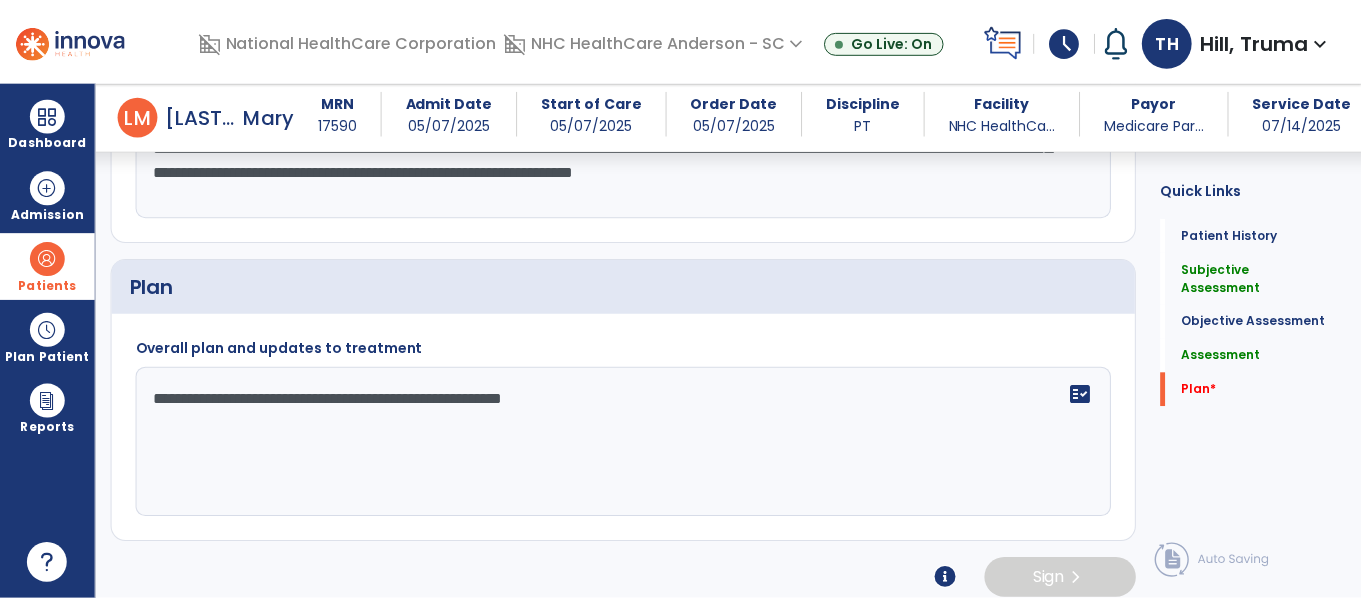 scroll, scrollTop: 2644, scrollLeft: 0, axis: vertical 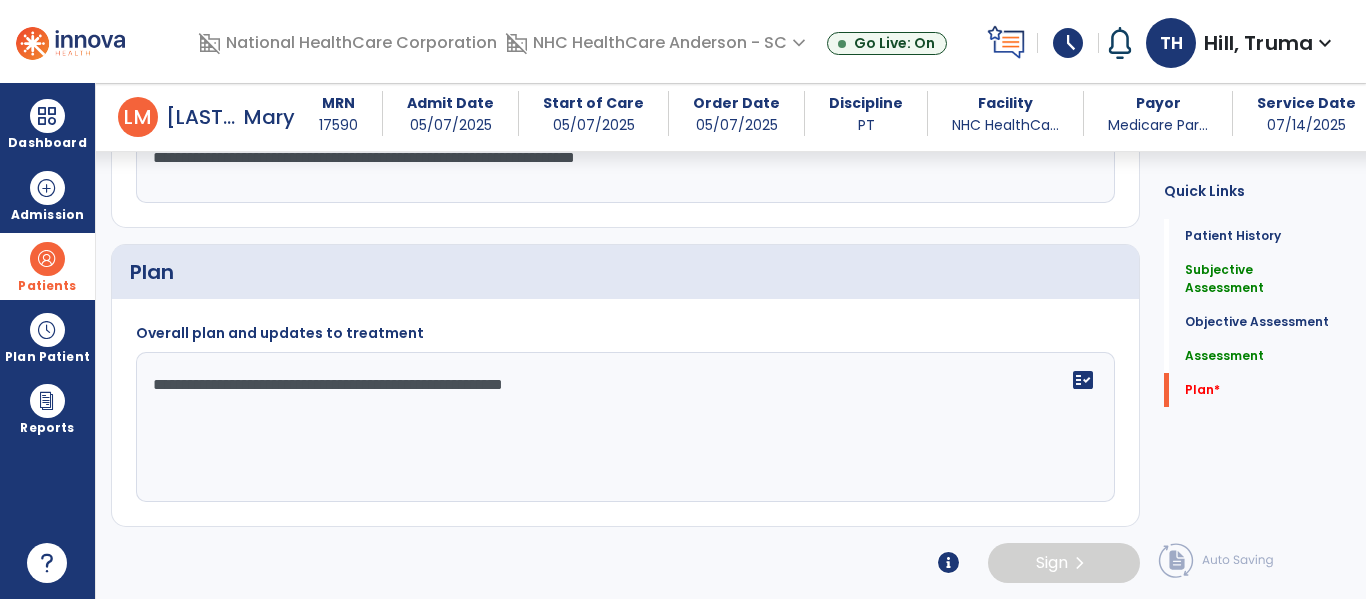 type on "**********" 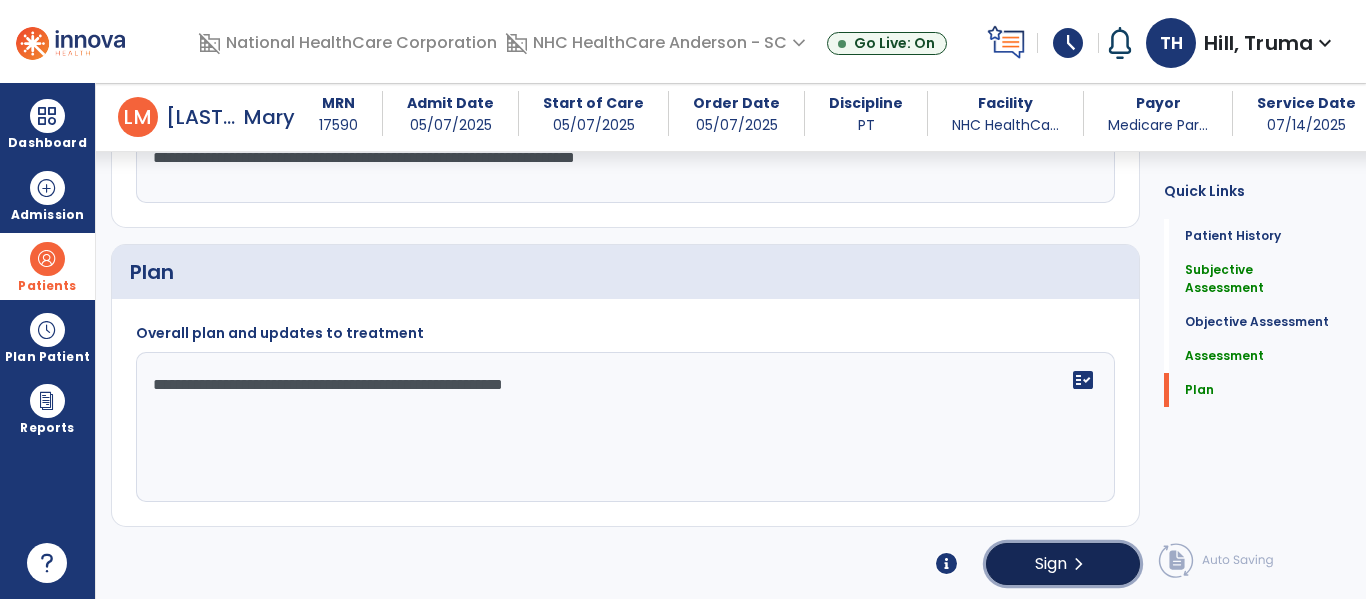 click on "Sign" 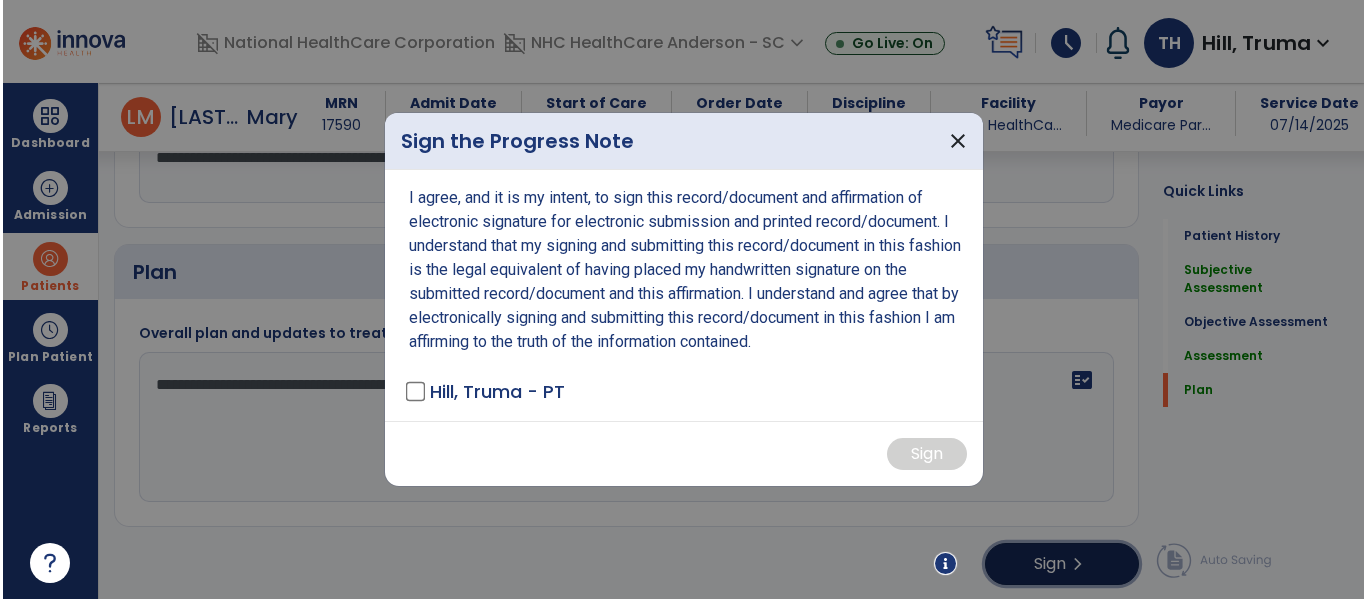 scroll, scrollTop: 2644, scrollLeft: 0, axis: vertical 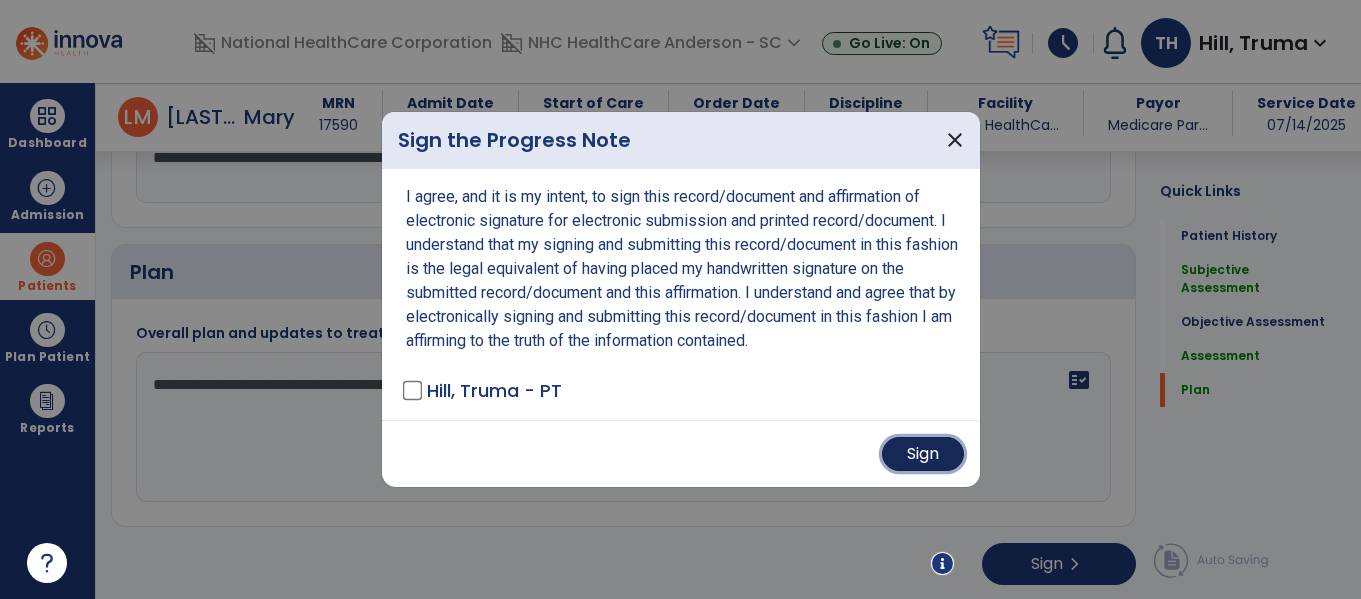 click on "Sign" at bounding box center (923, 454) 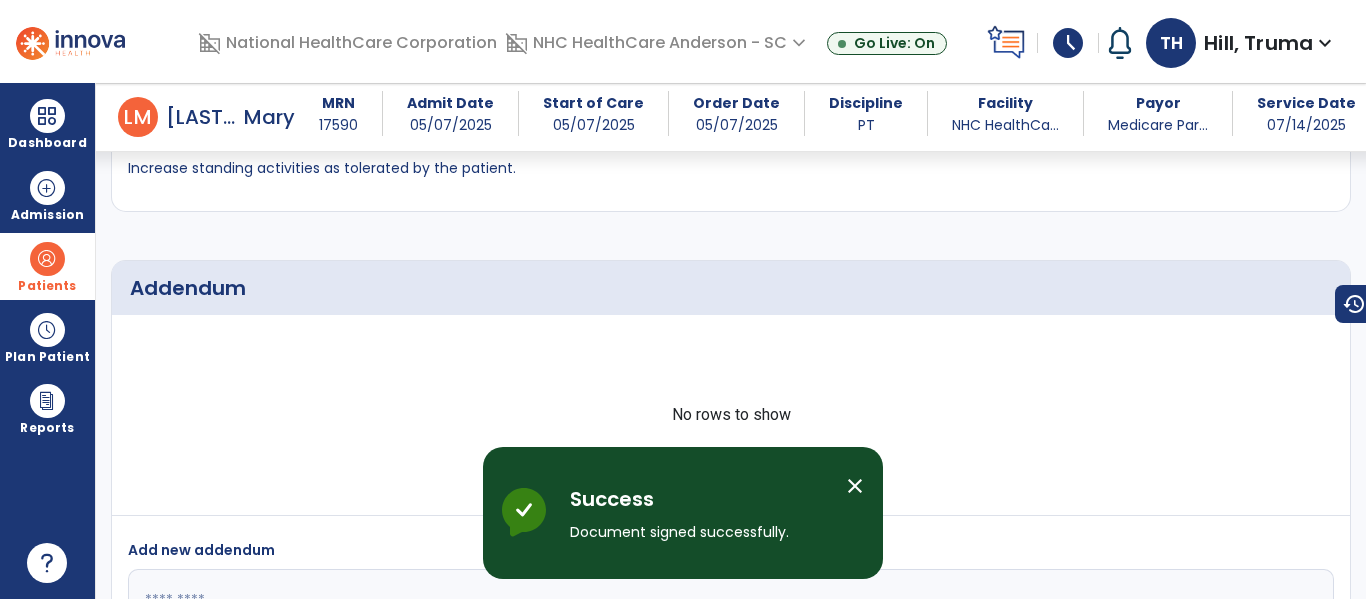 scroll, scrollTop: 3641, scrollLeft: 0, axis: vertical 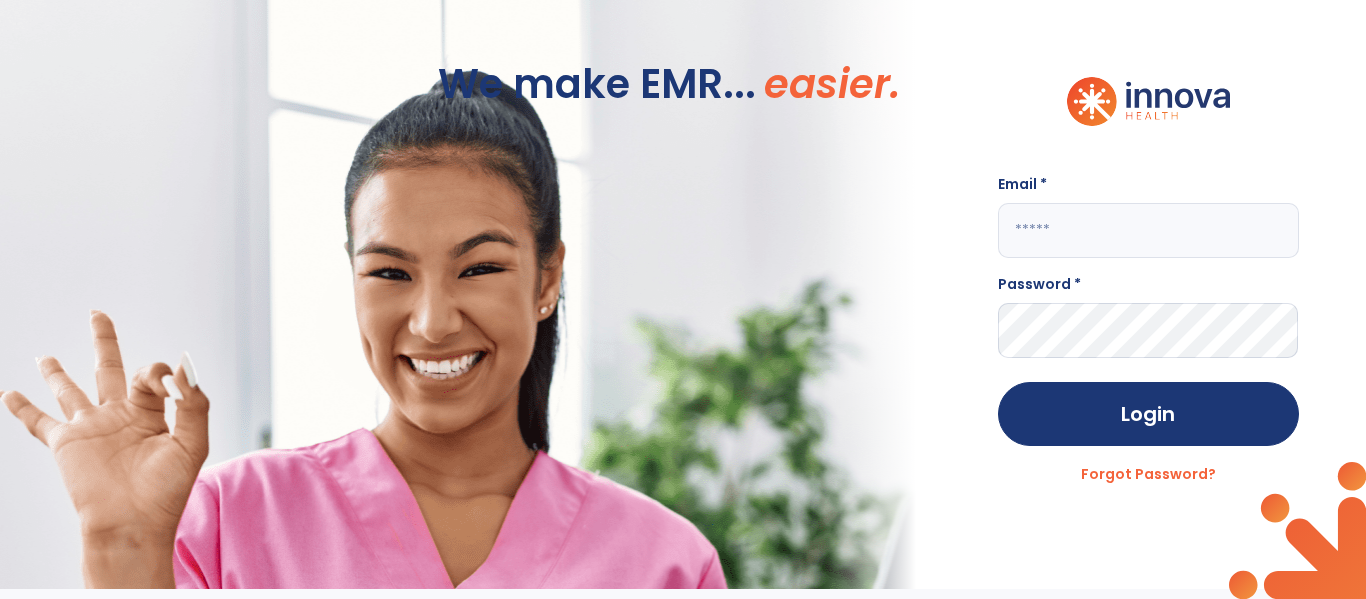 type on "**********" 